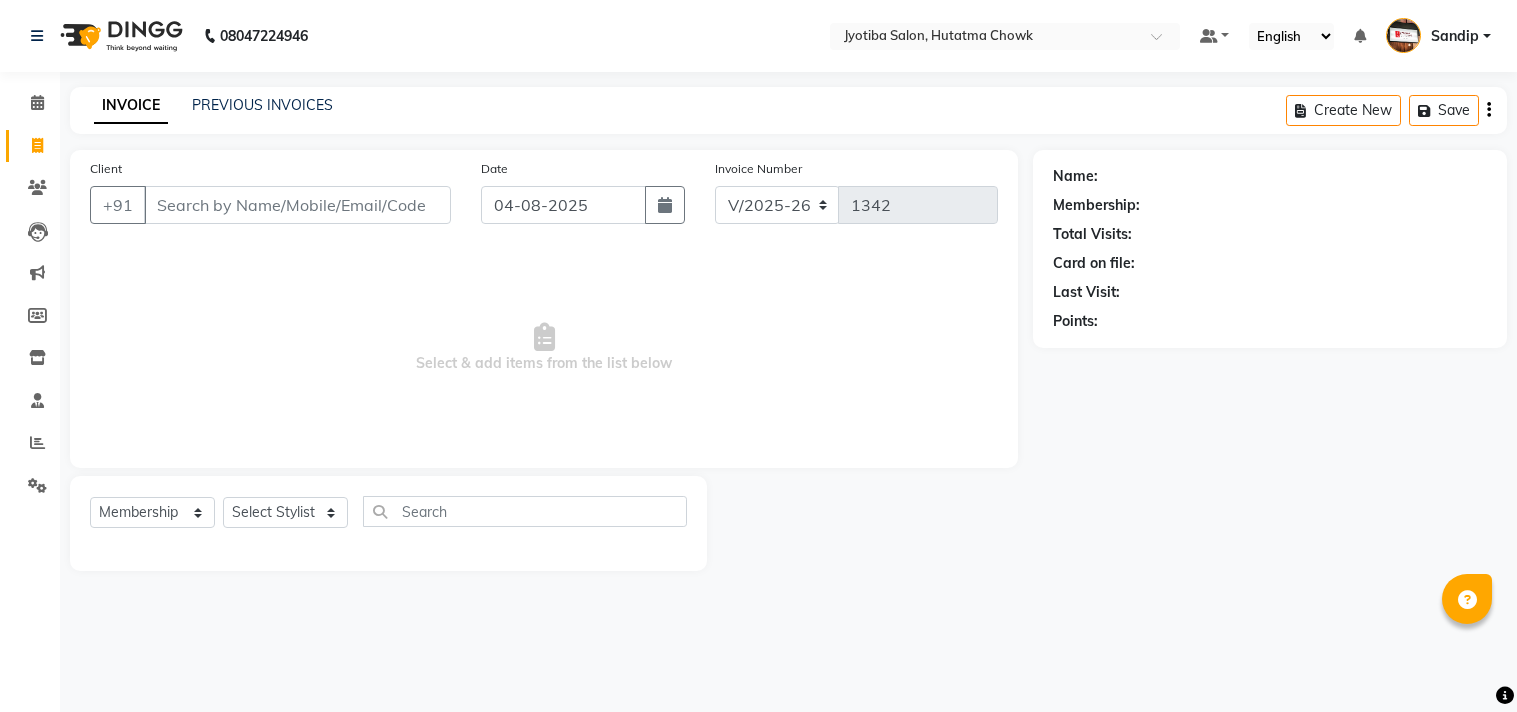 select on "556" 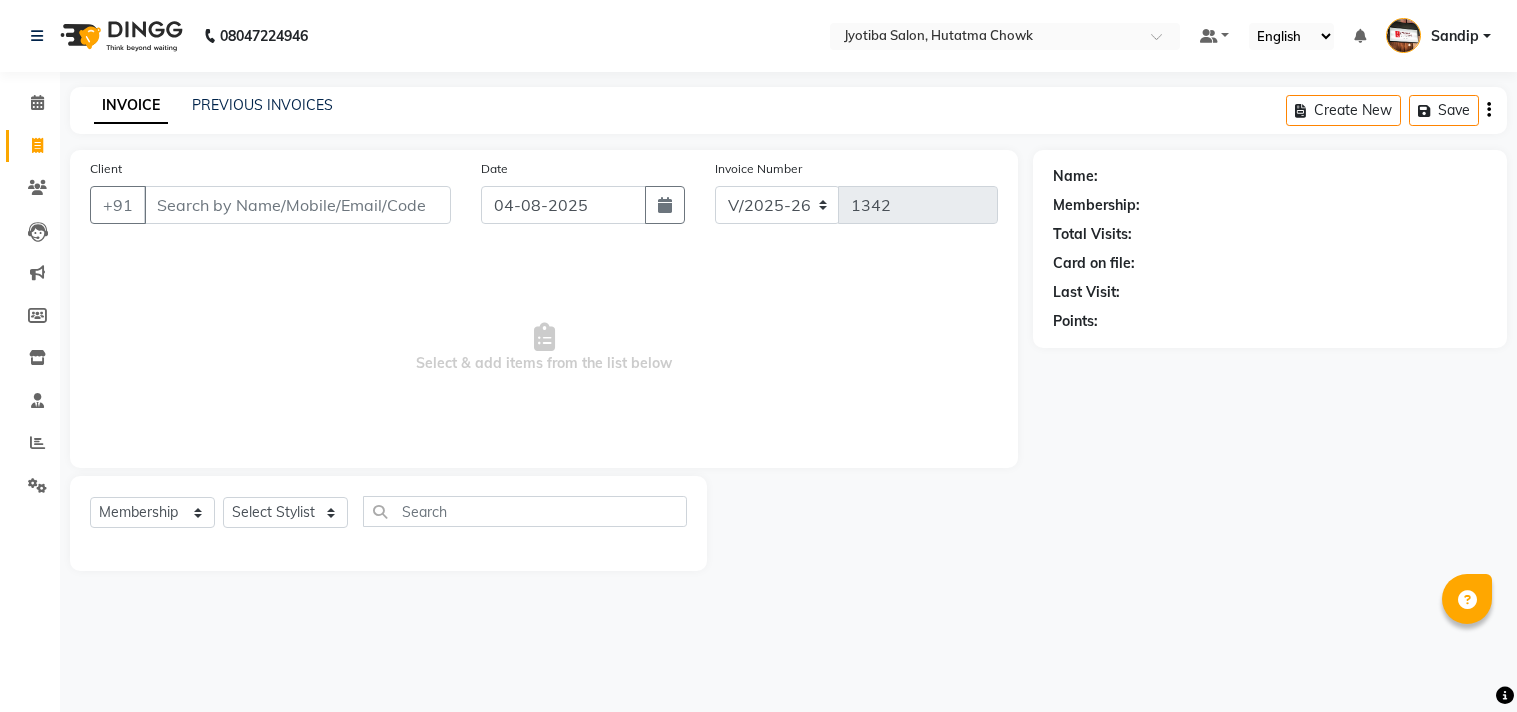 scroll, scrollTop: 0, scrollLeft: 0, axis: both 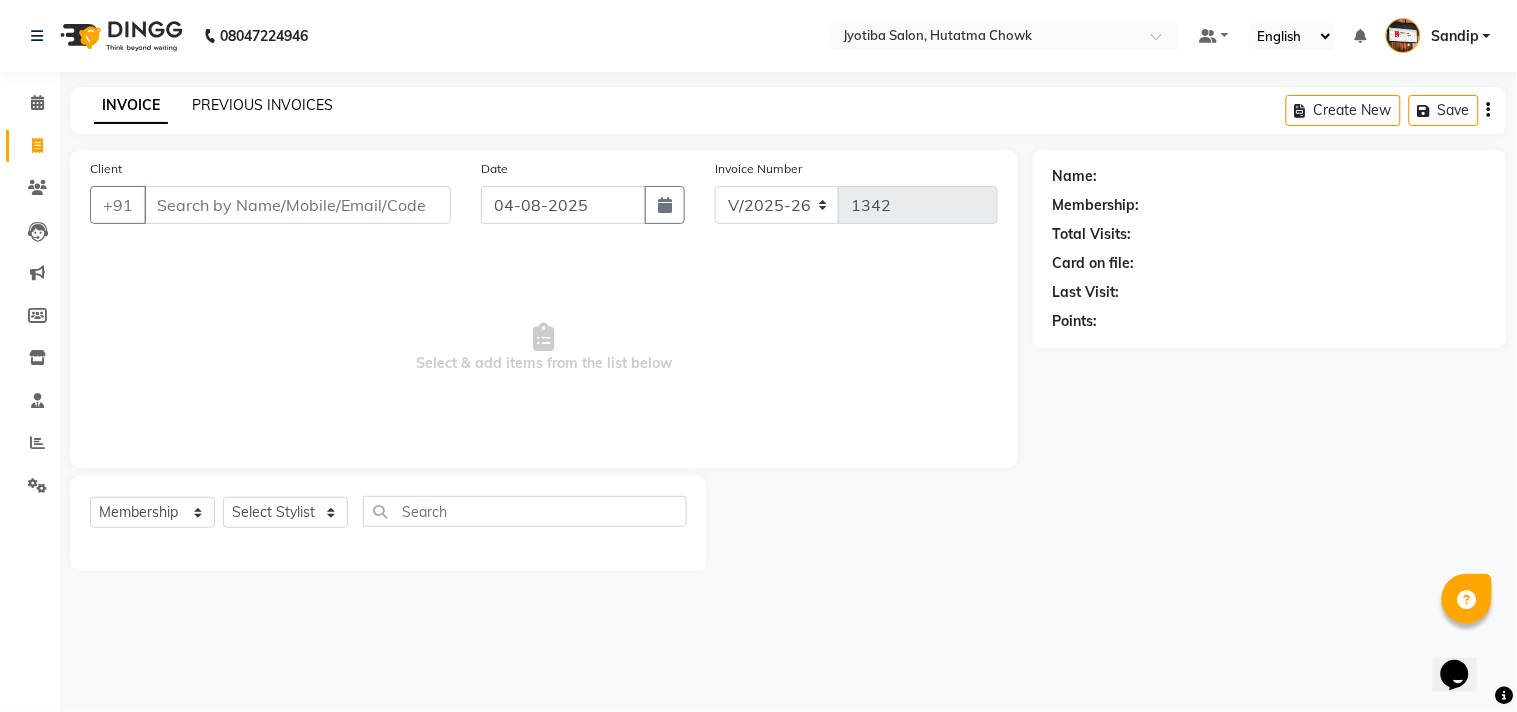 click on "PREVIOUS INVOICES" 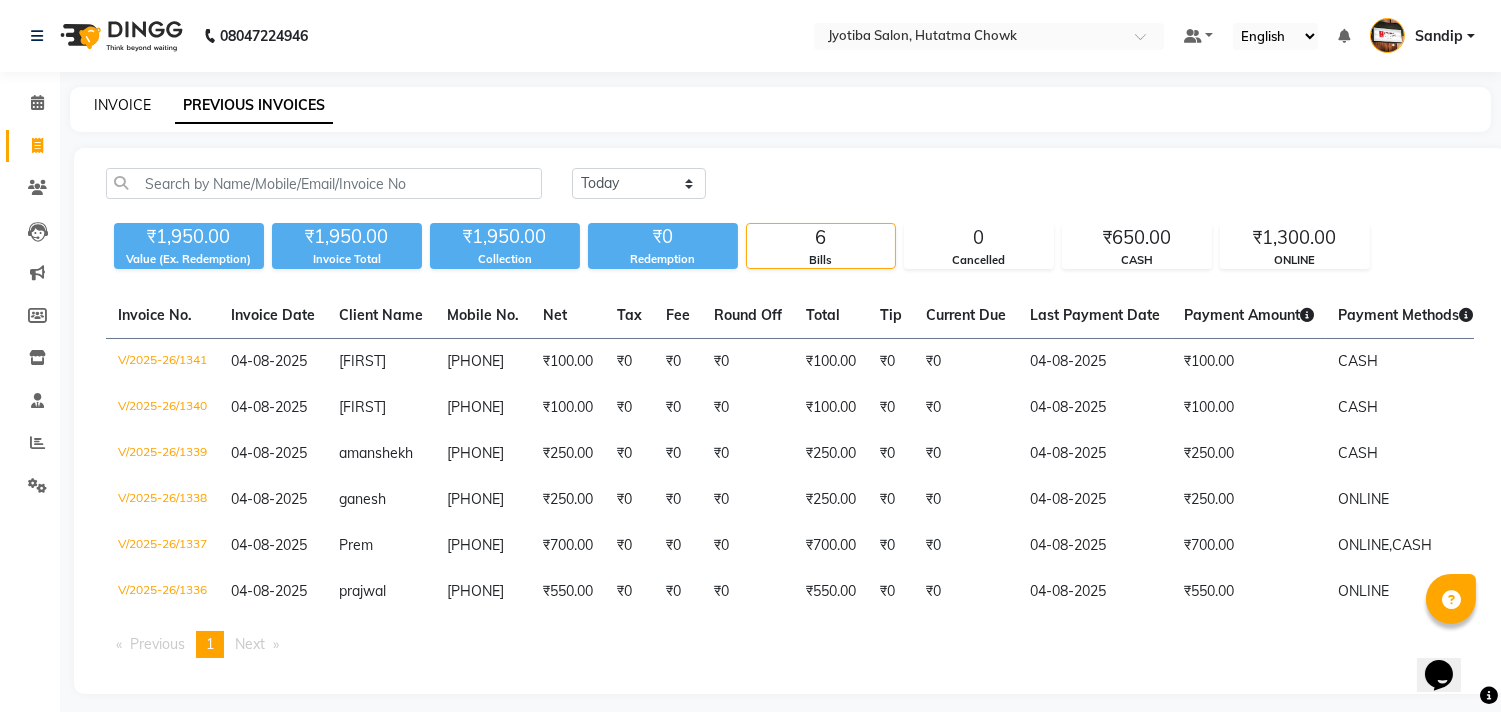 click on "INVOICE" 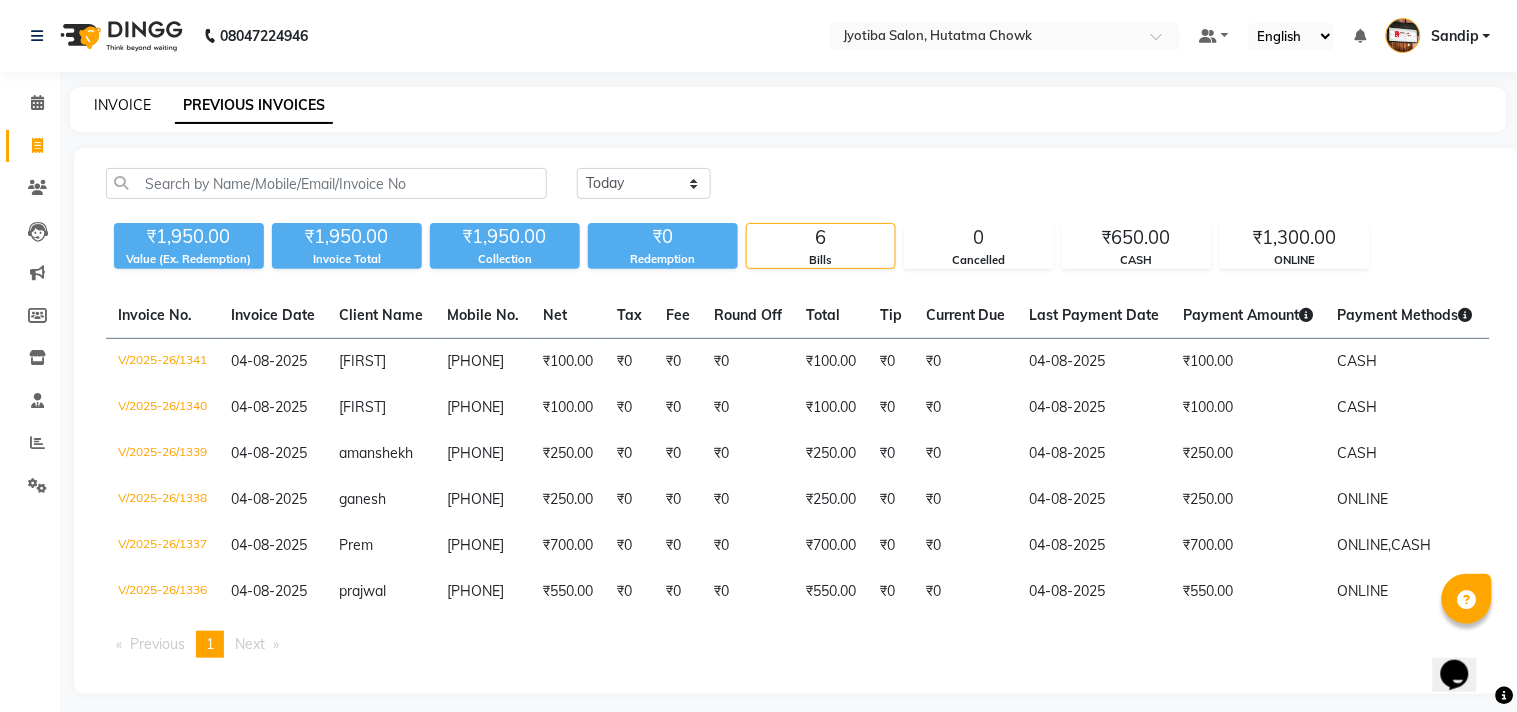 select on "556" 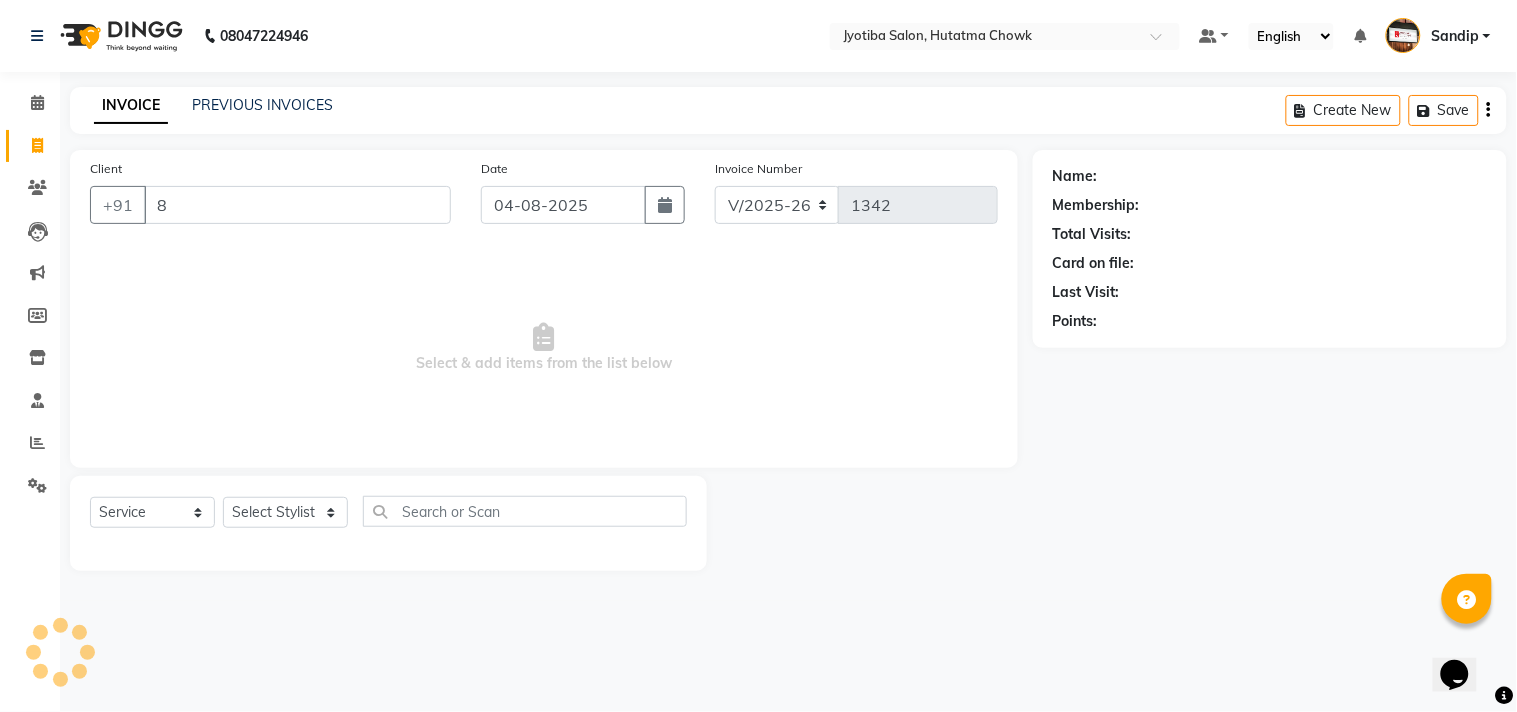 type on "89" 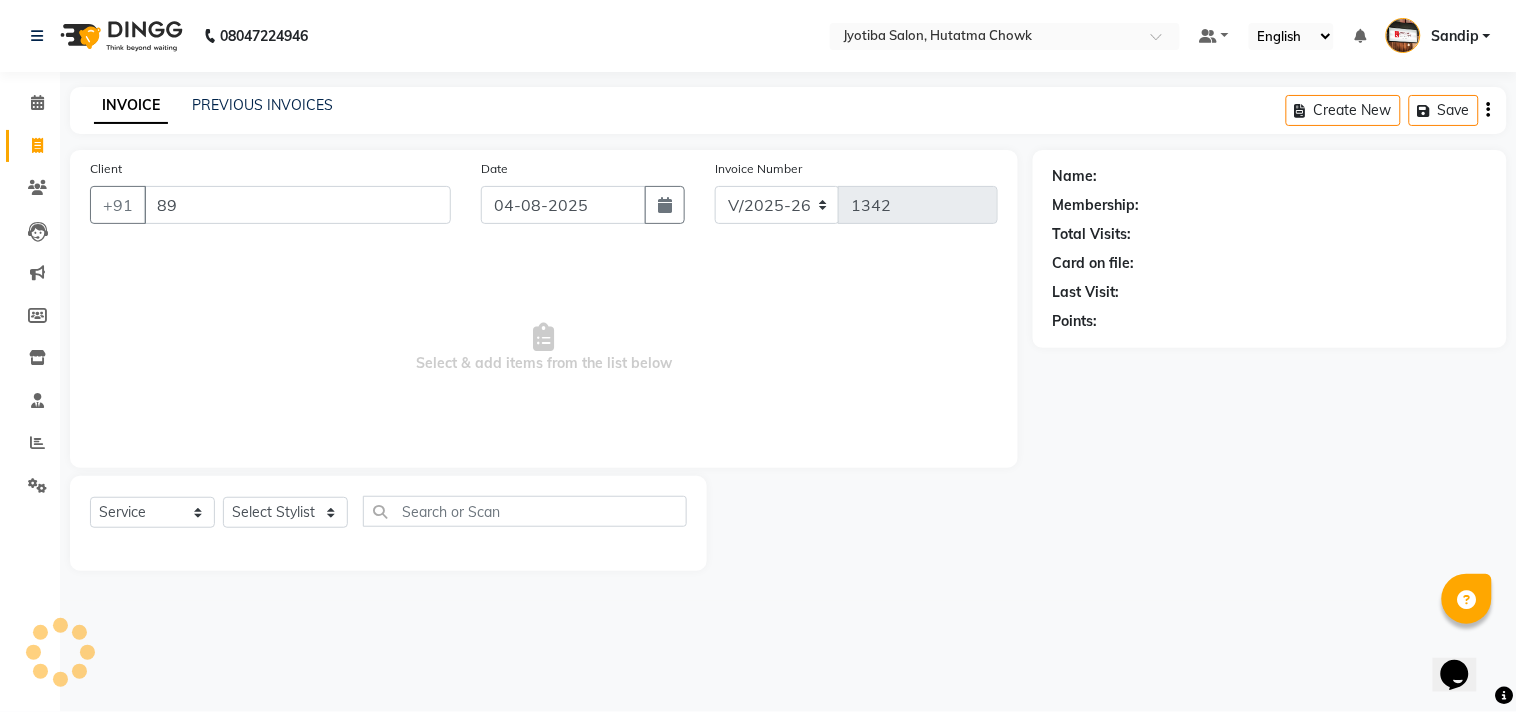 select on "membership" 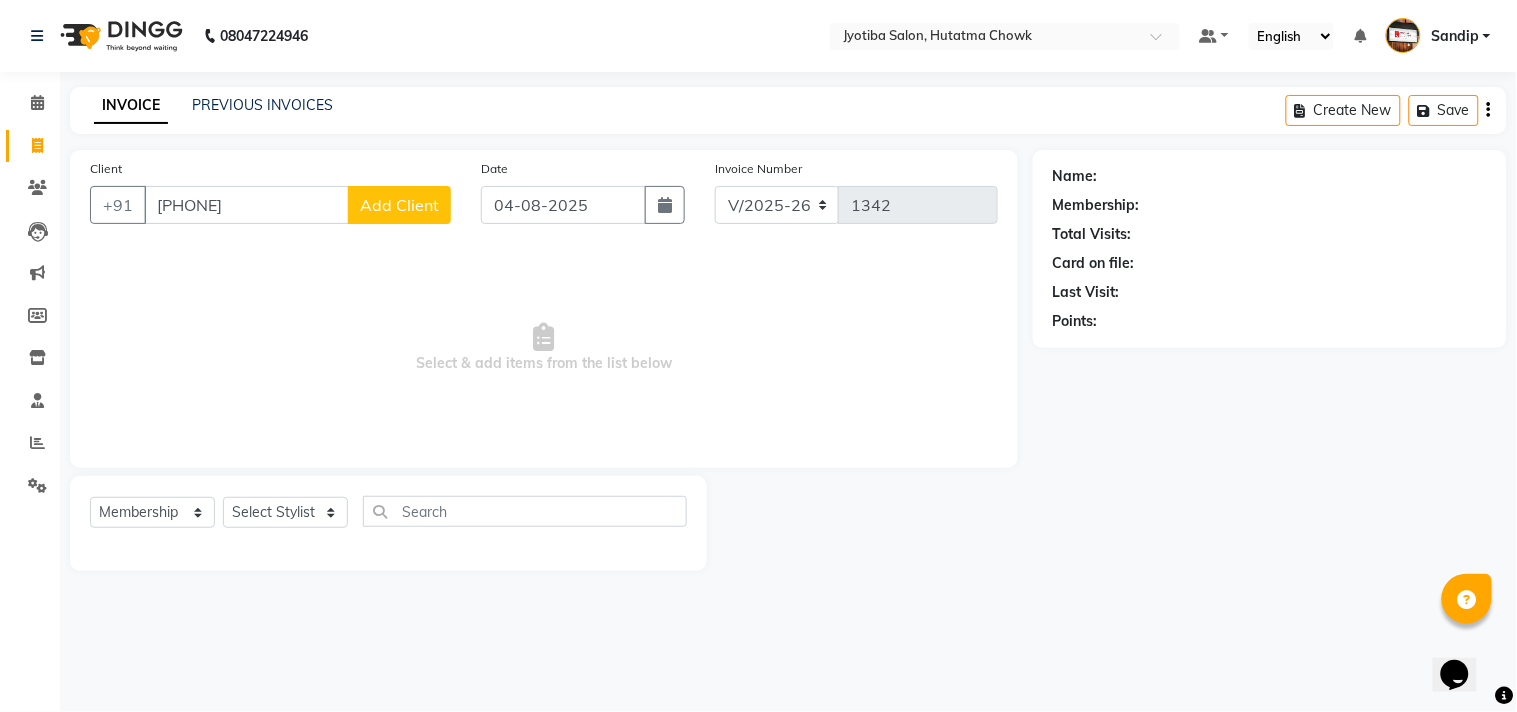 type on "[PHONE]" 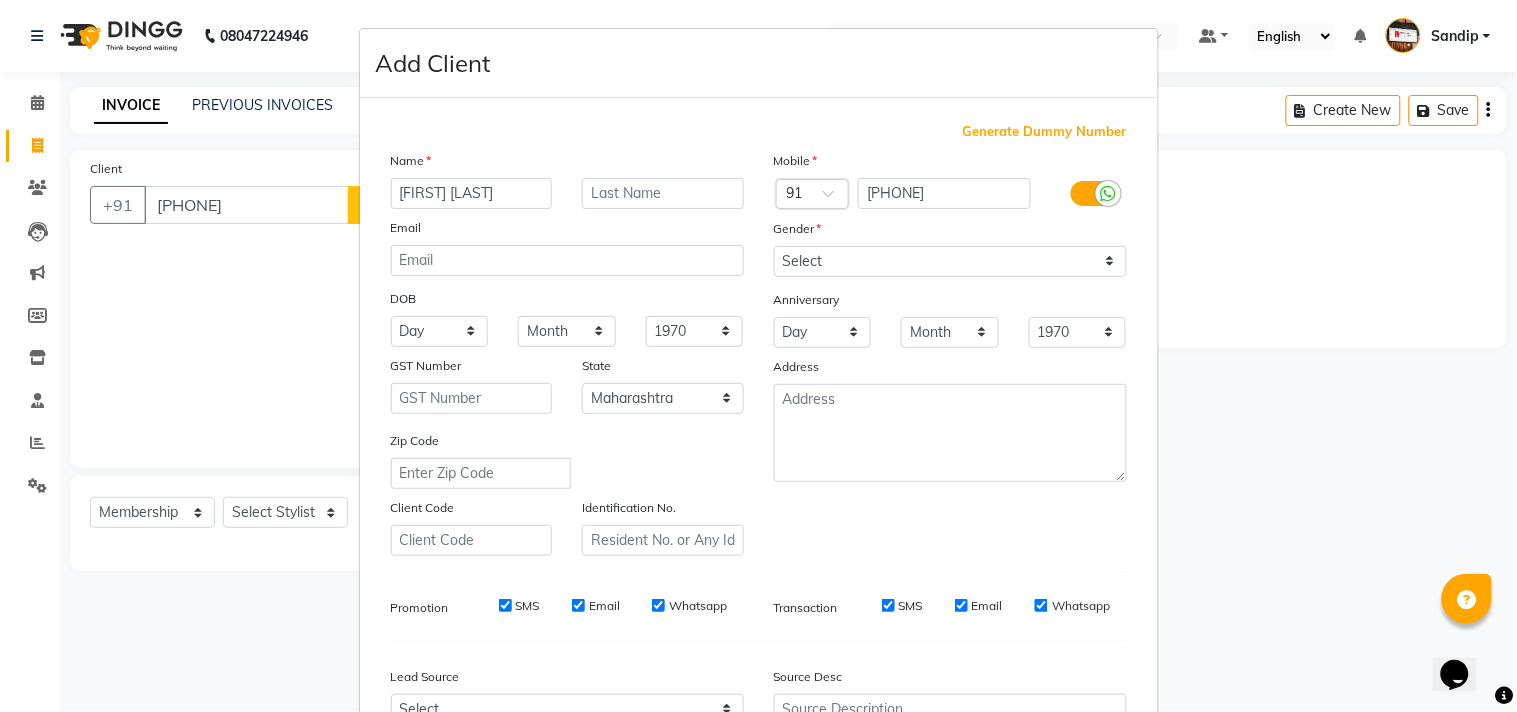 type on "[FIRST] [LAST]" 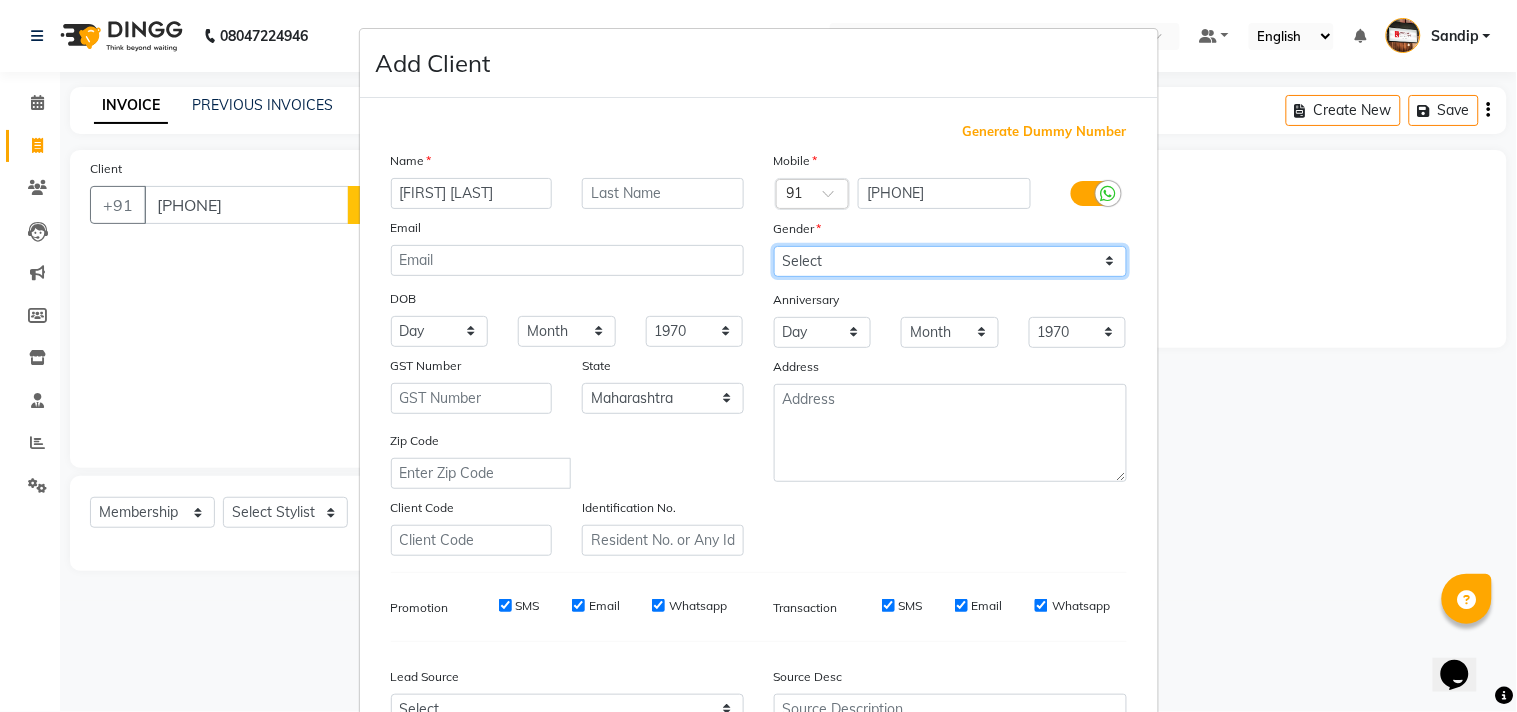 click on "Select Male Female Other Prefer Not To Say" at bounding box center [950, 261] 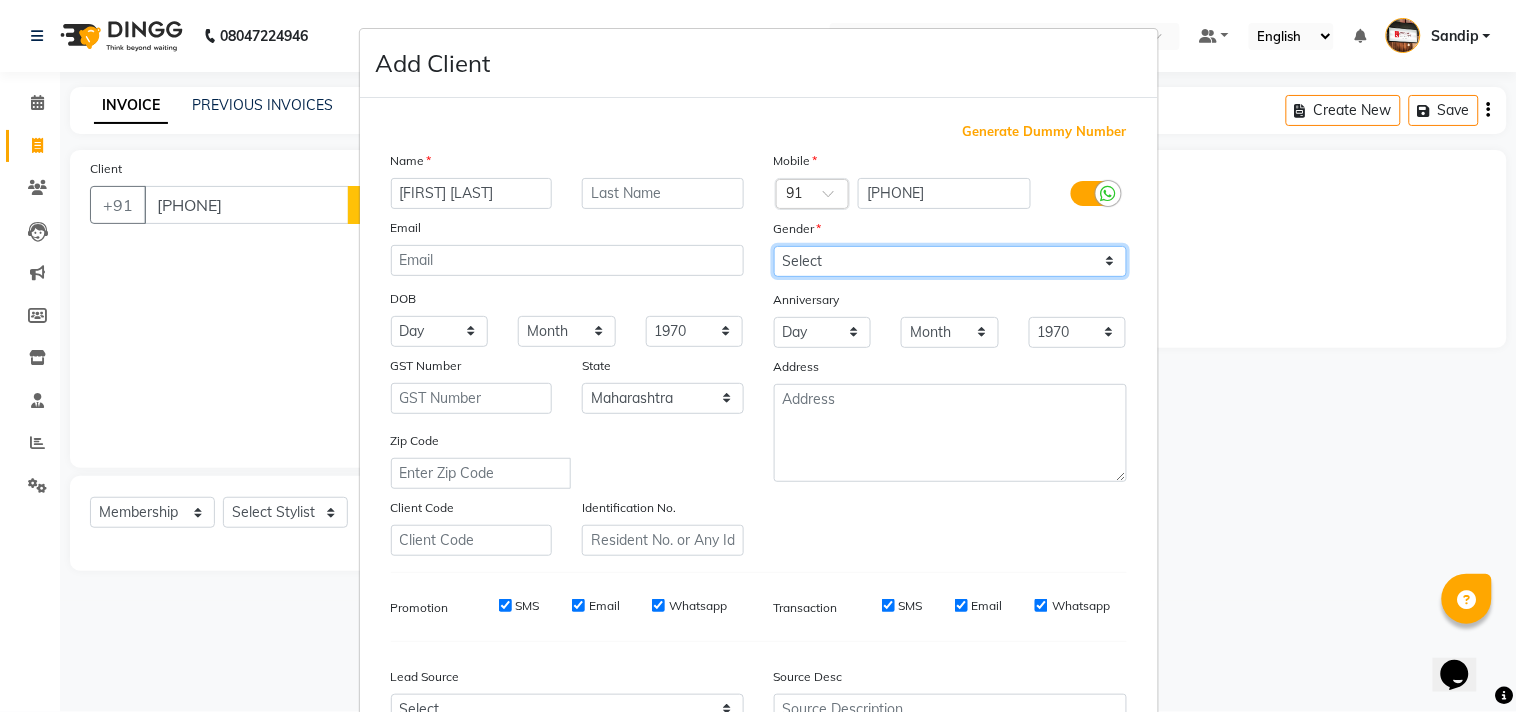 select on "male" 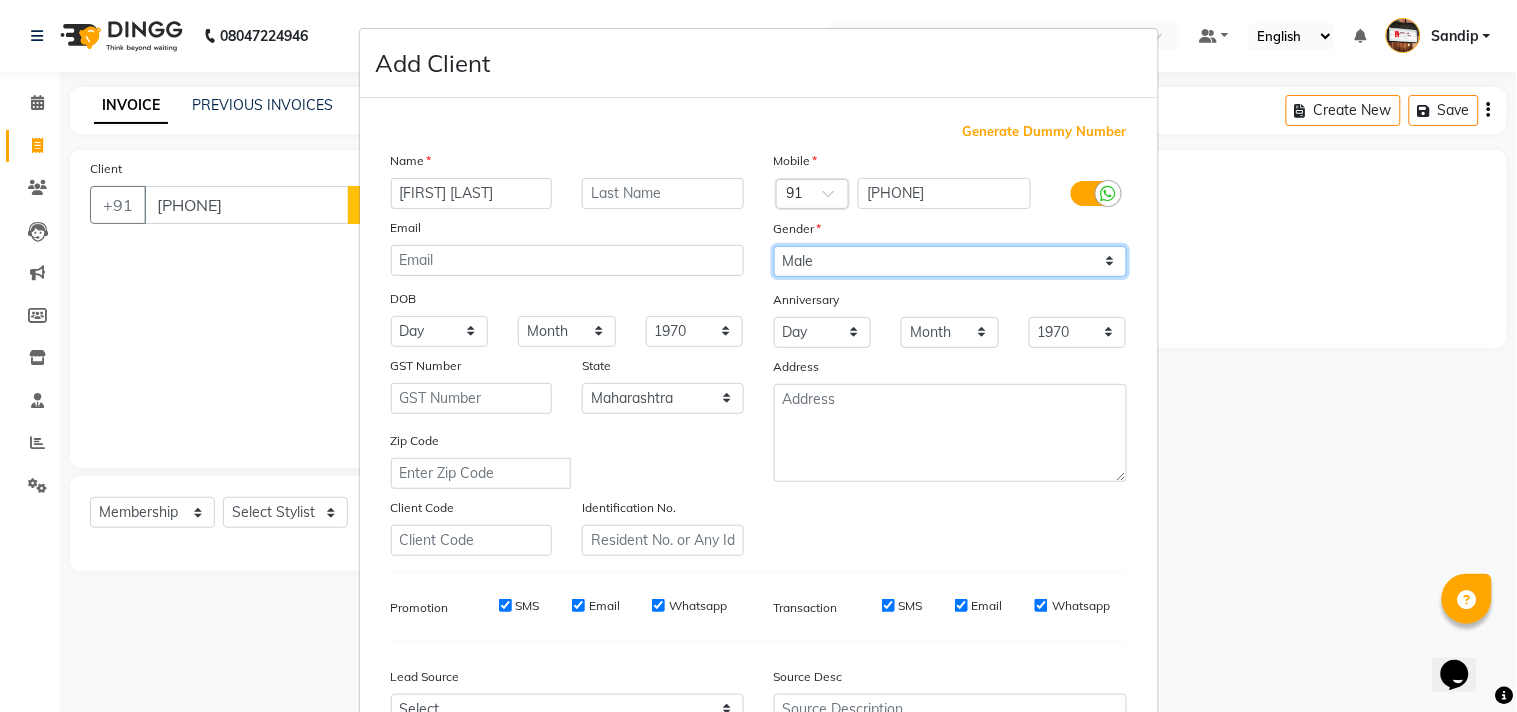 click on "Select Male Female Other Prefer Not To Say" at bounding box center (950, 261) 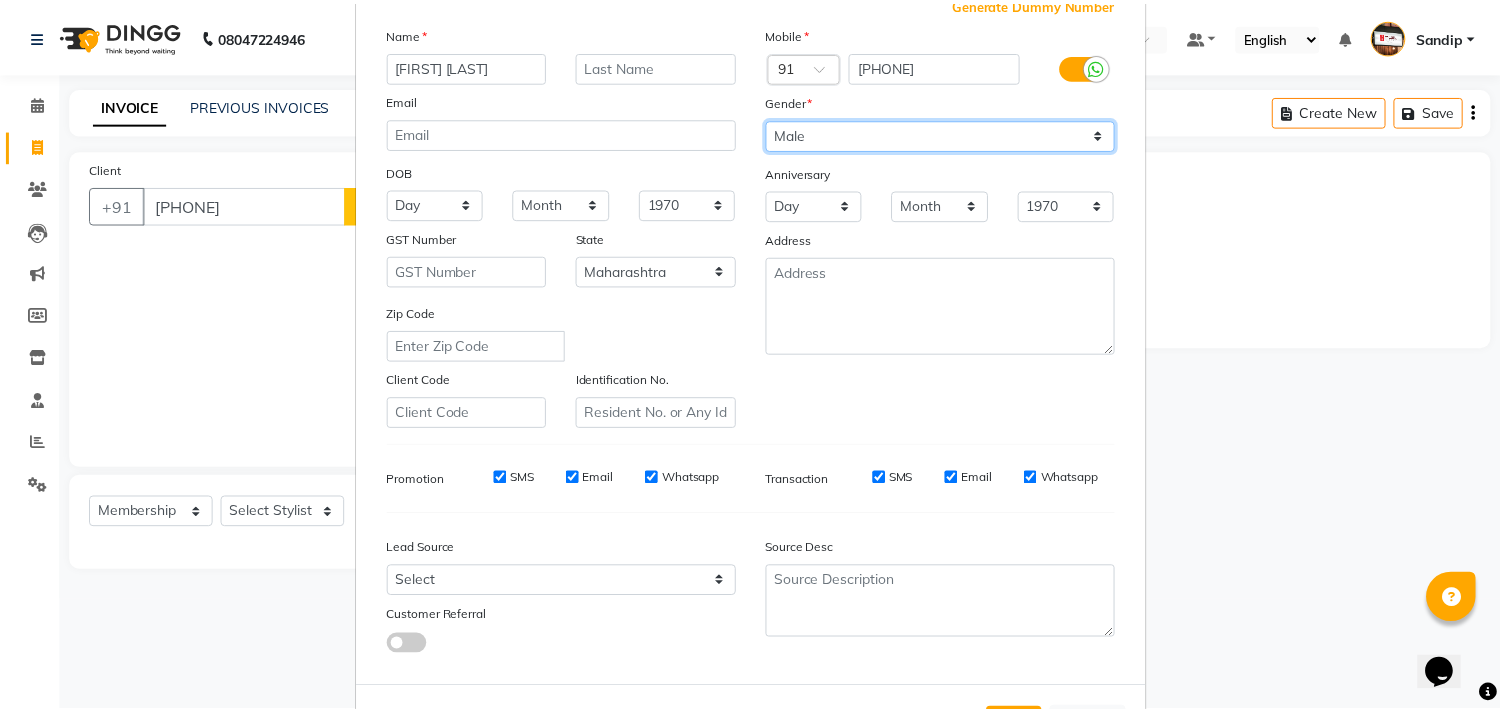 scroll, scrollTop: 212, scrollLeft: 0, axis: vertical 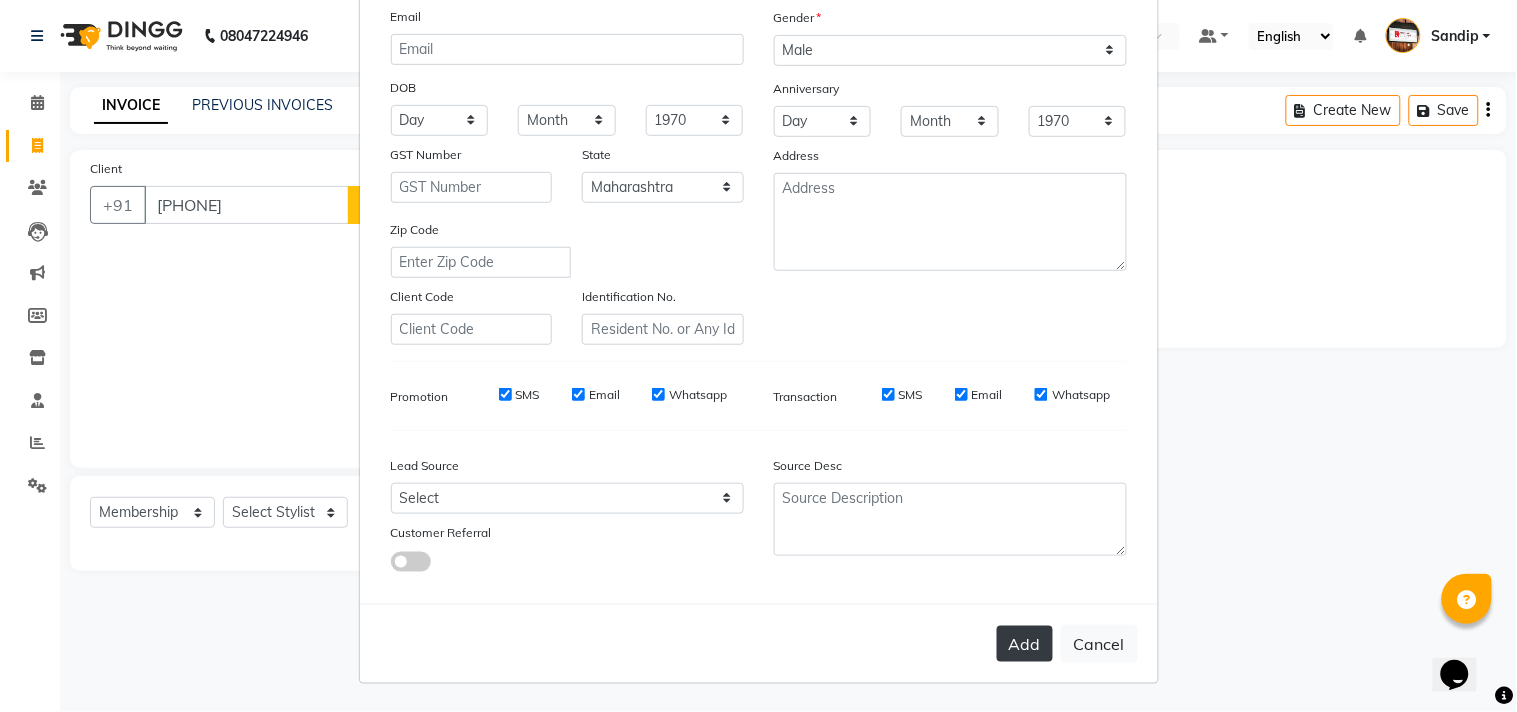 click on "Add" at bounding box center [1025, 644] 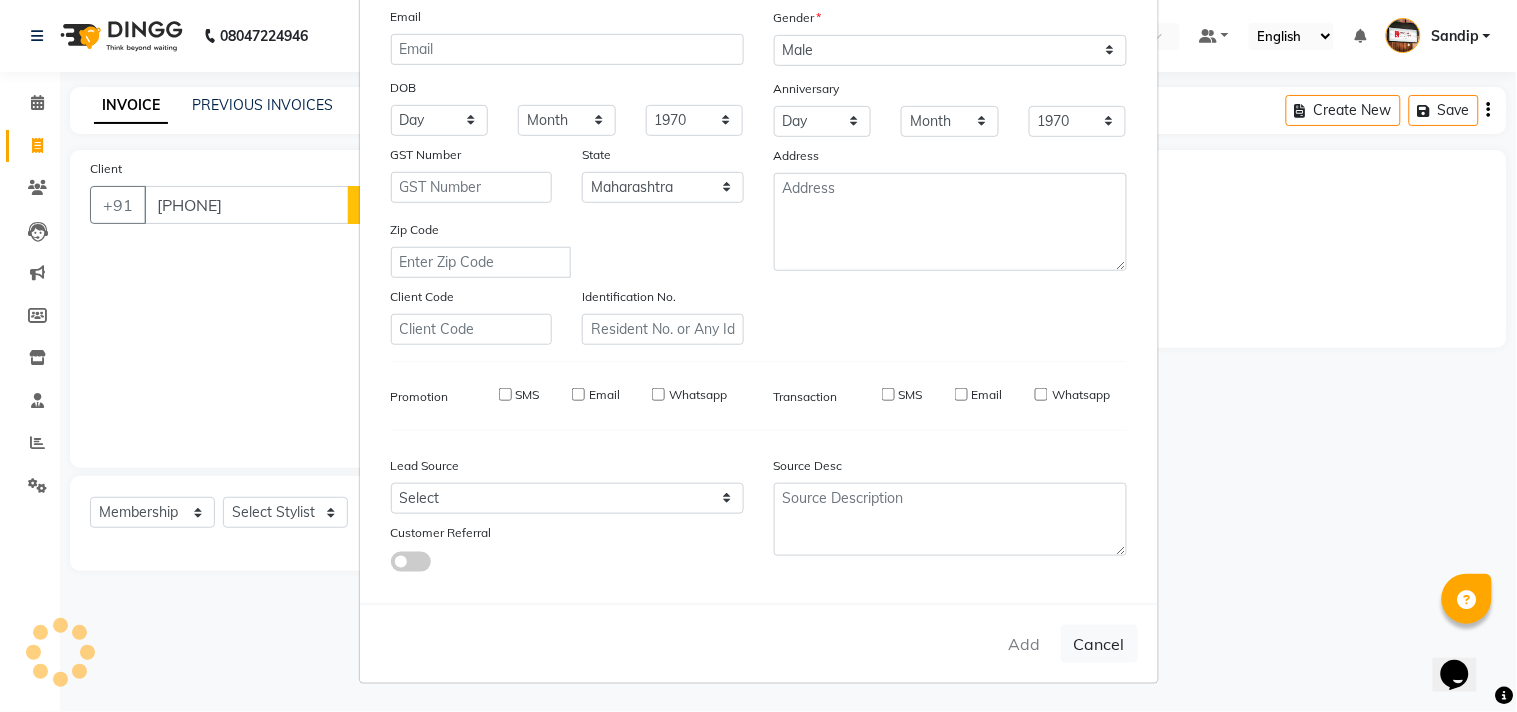 type 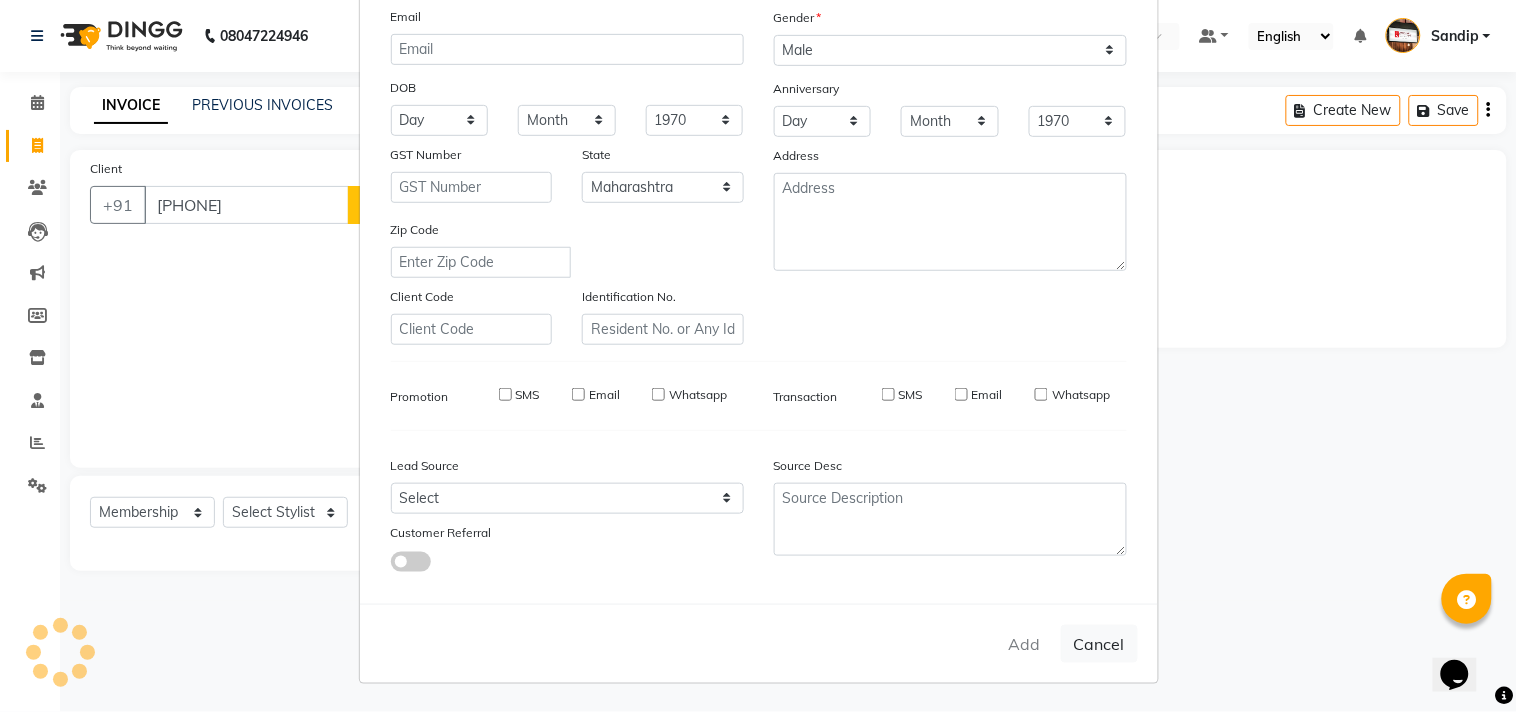 checkbox on "false" 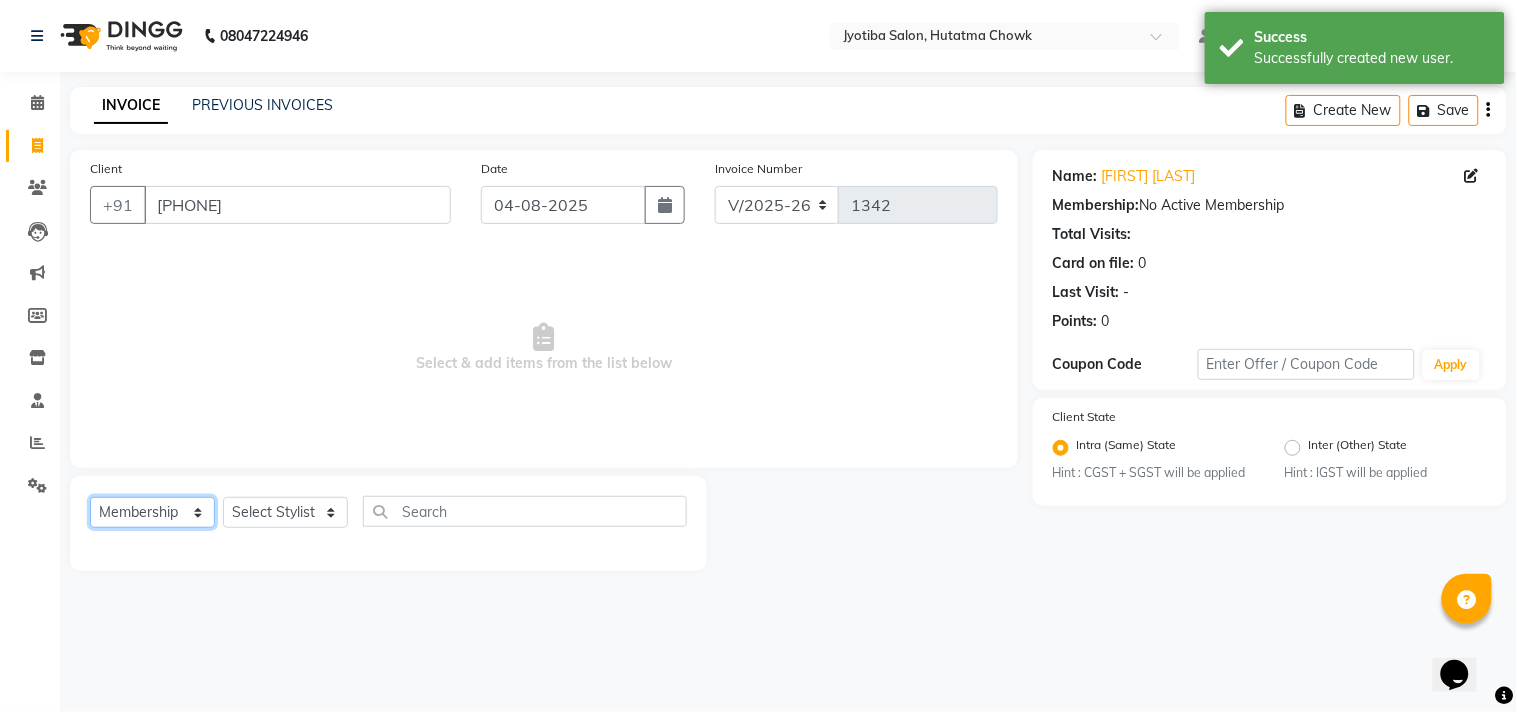 click on "Select  Service  Product  Membership  Package Voucher Prepaid Gift Card" 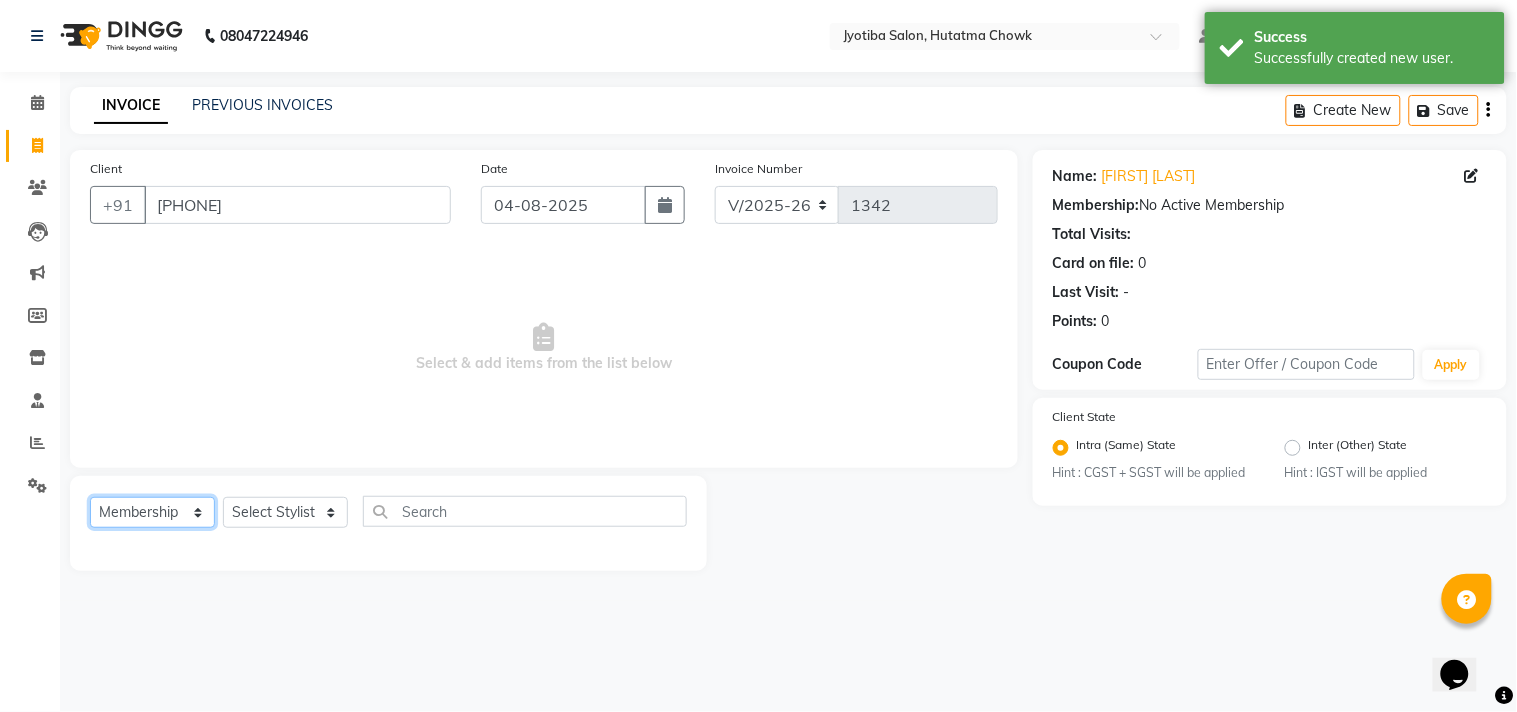 select on "service" 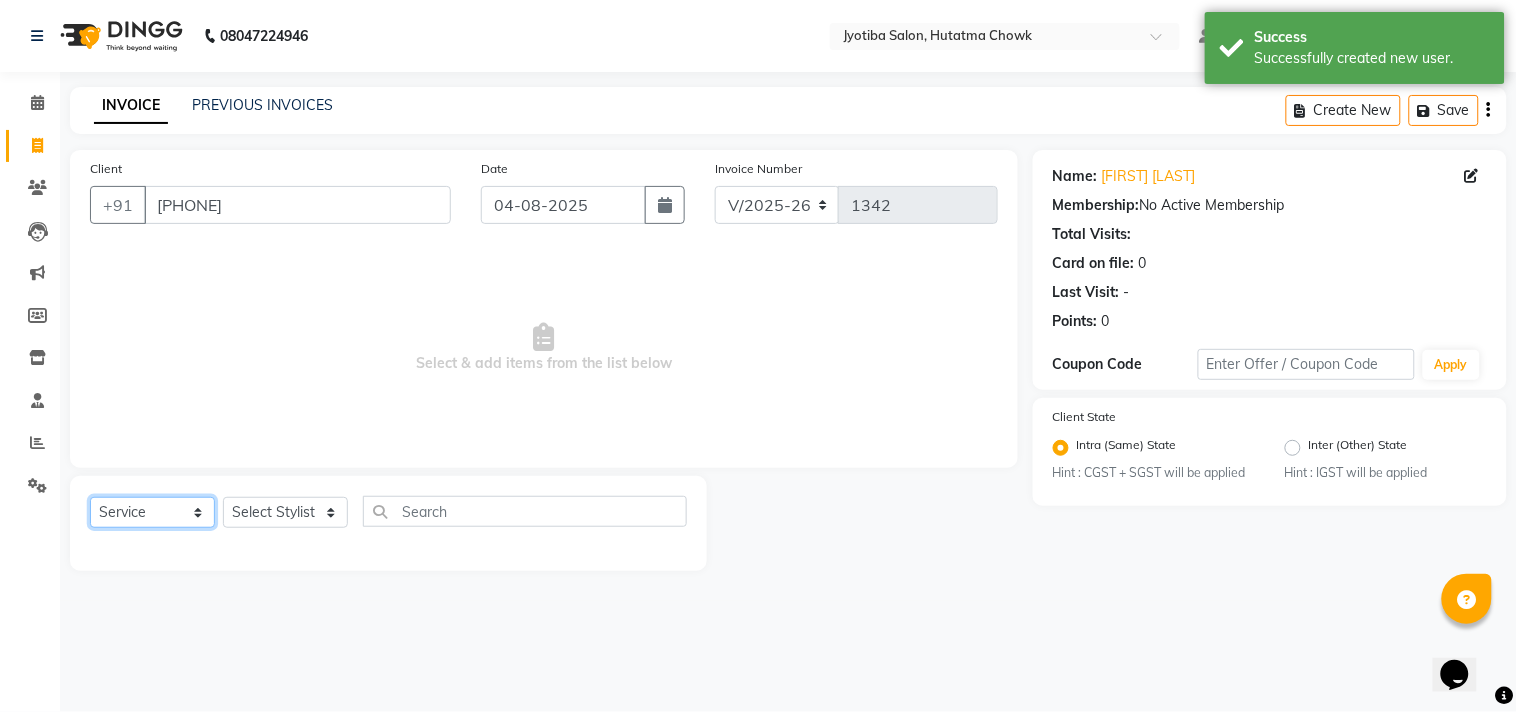 click on "Select  Service  Product  Membership  Package Voucher Prepaid Gift Card" 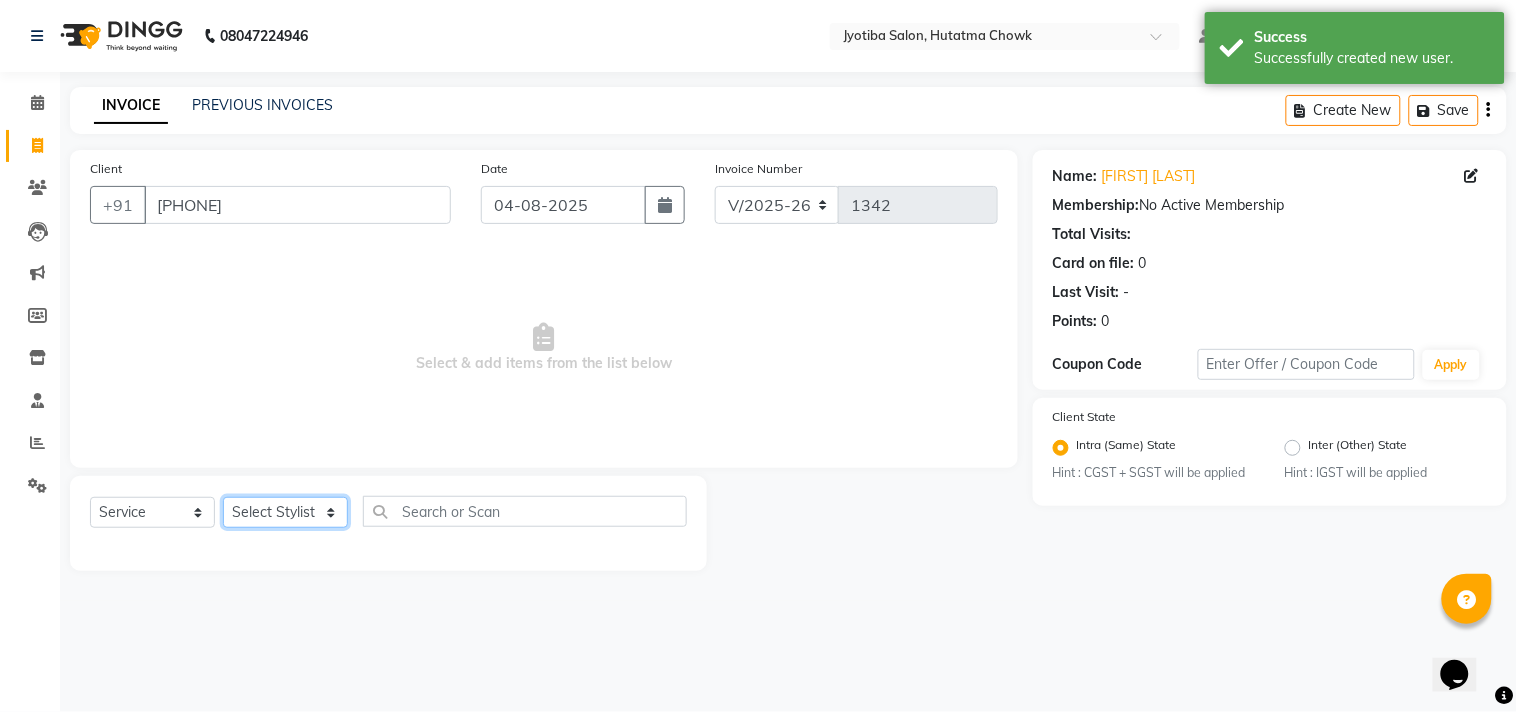 click on "Select Stylist Abdul Dinesh thakur Farman  Juned  mahadev Munna  prem RAHUL Sandip Suresh yasin" 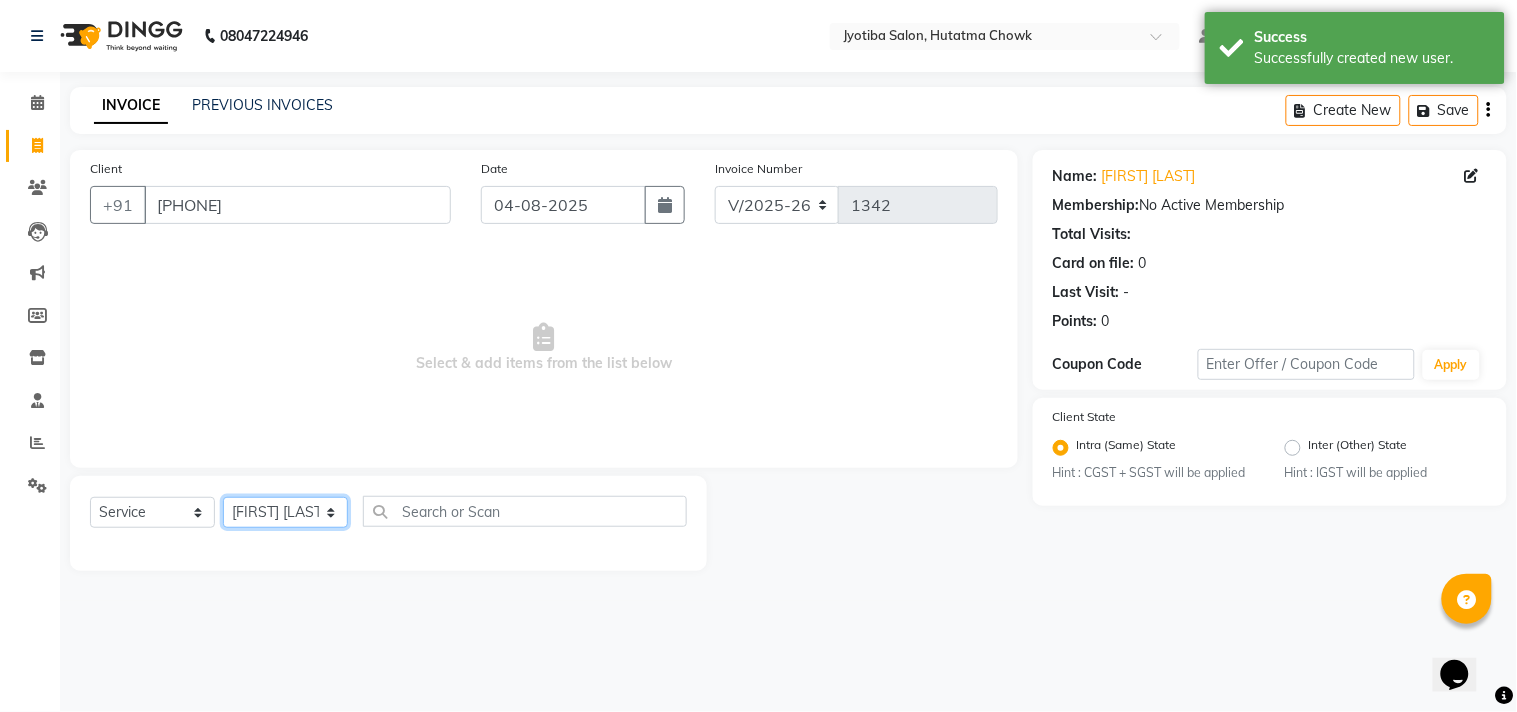 click on "Select Stylist Abdul Dinesh thakur Farman  Juned  mahadev Munna  prem RAHUL Sandip Suresh yasin" 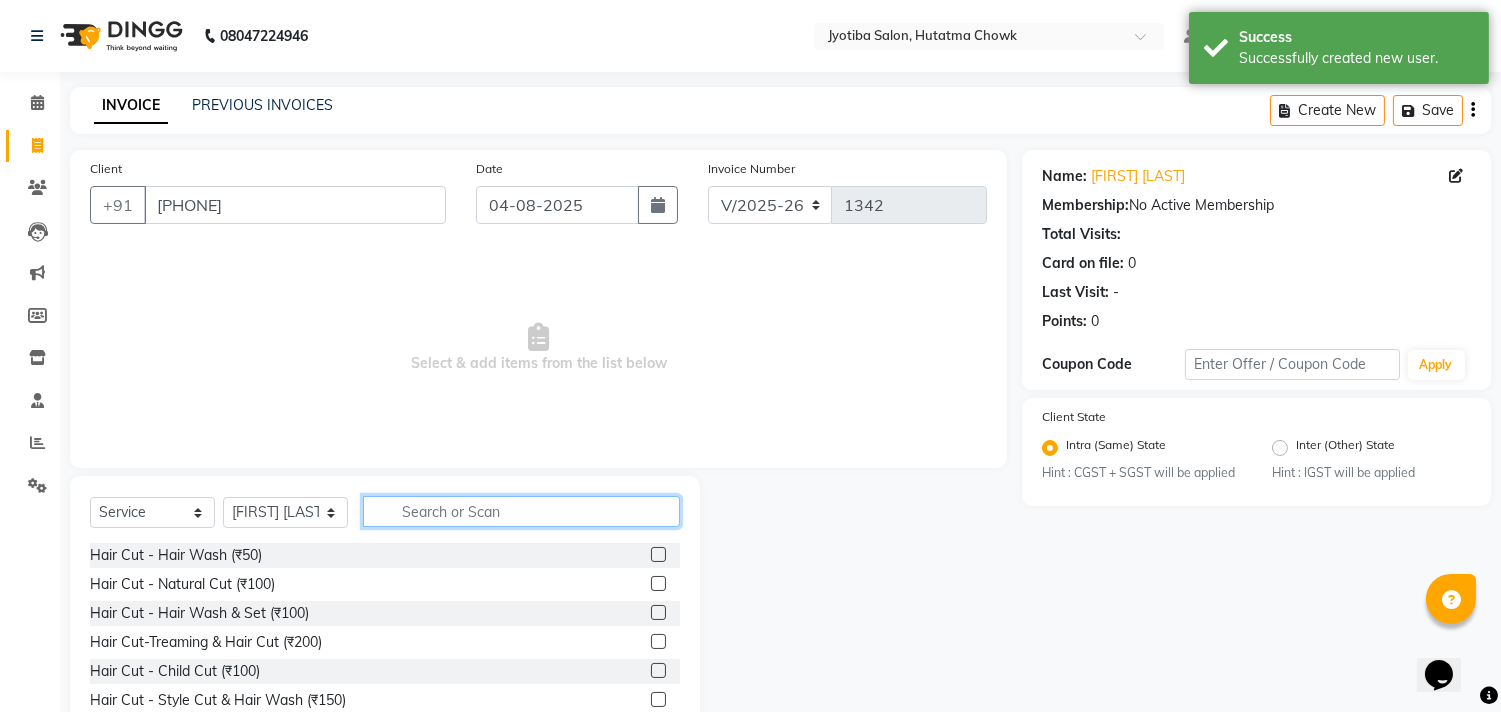 click 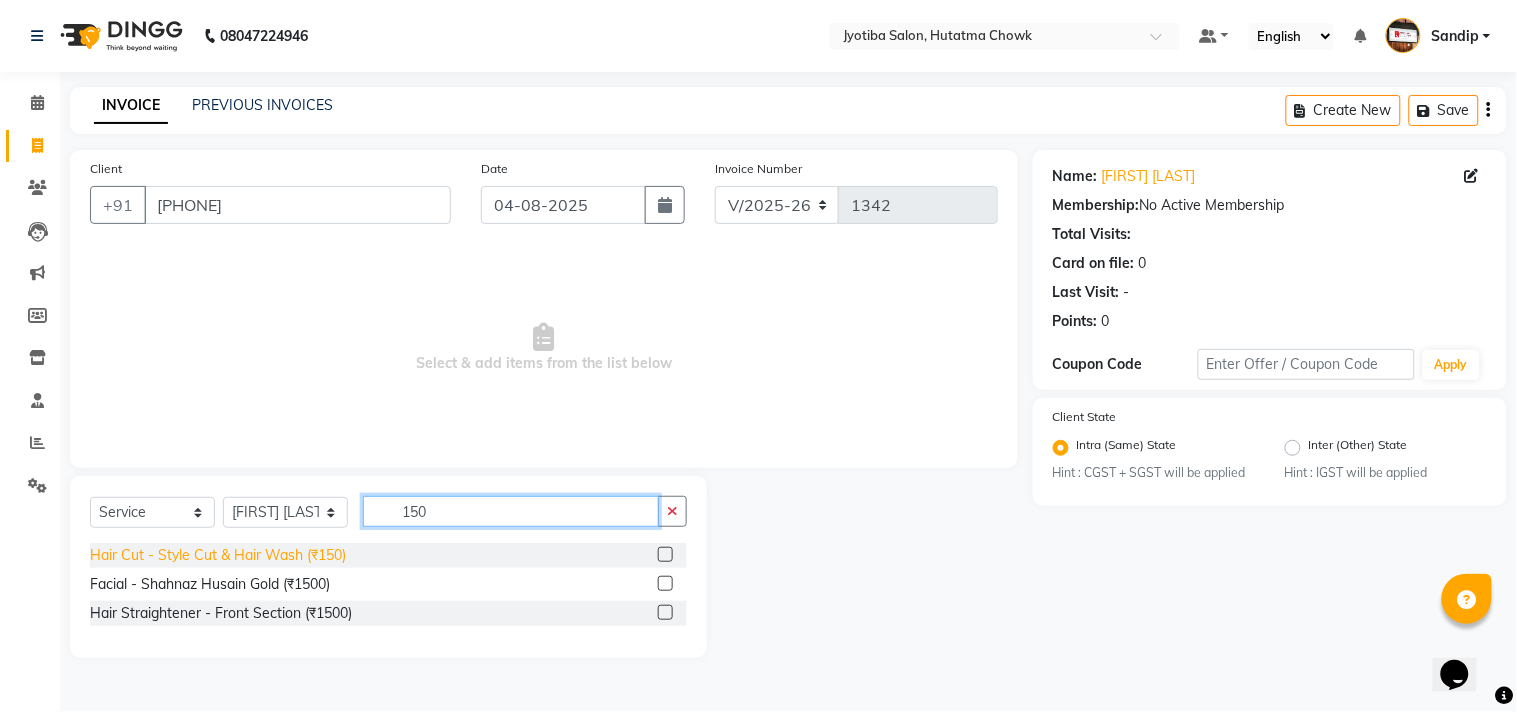 type on "150" 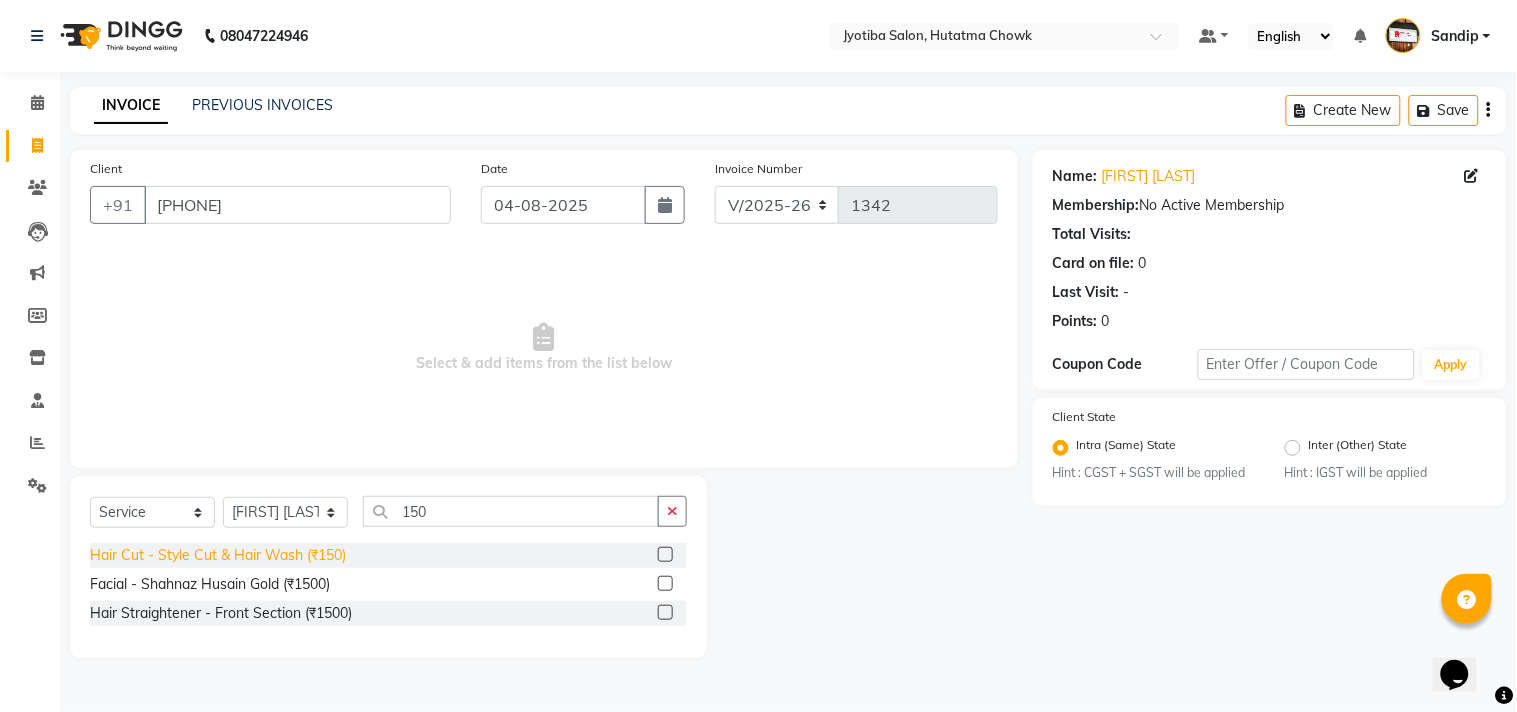 click on "Hair Cut - Style Cut & Hair Wash (₹150)" 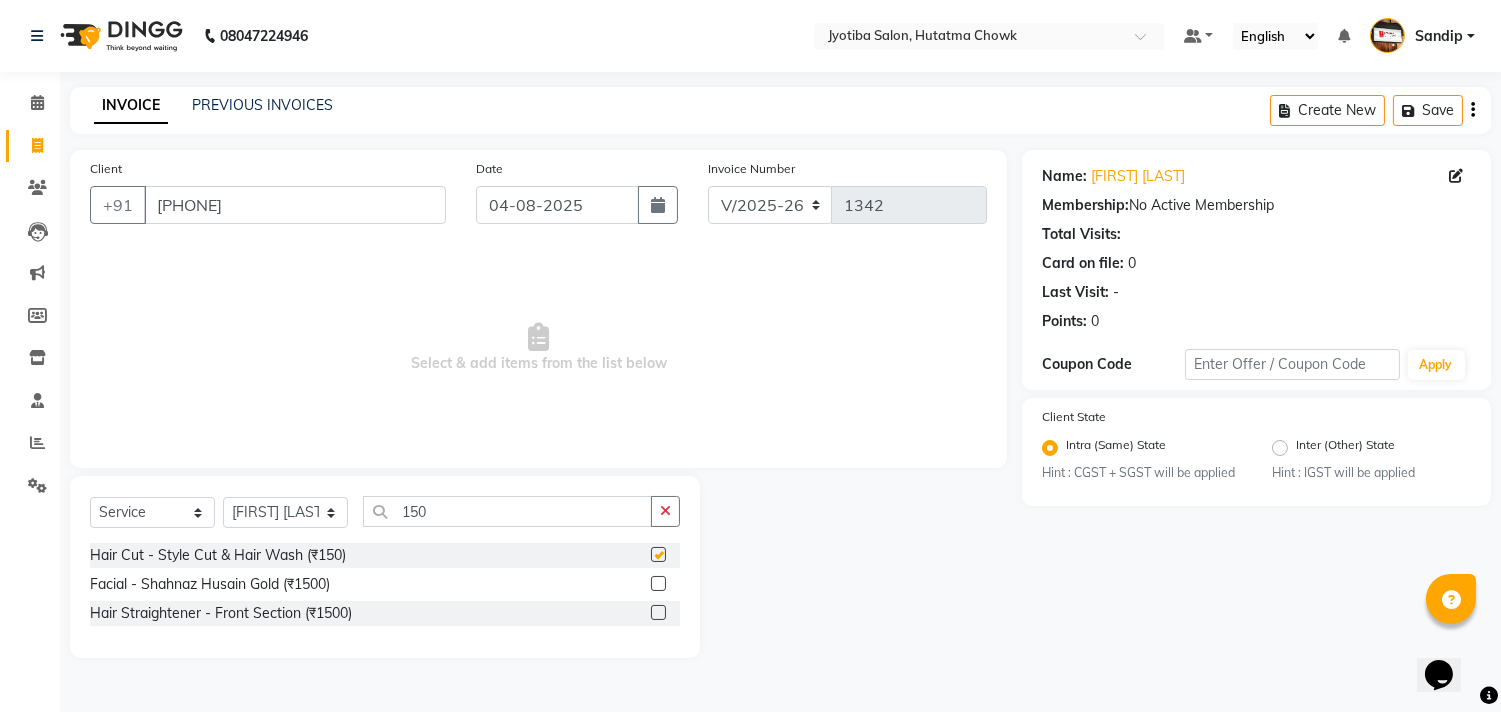 checkbox on "false" 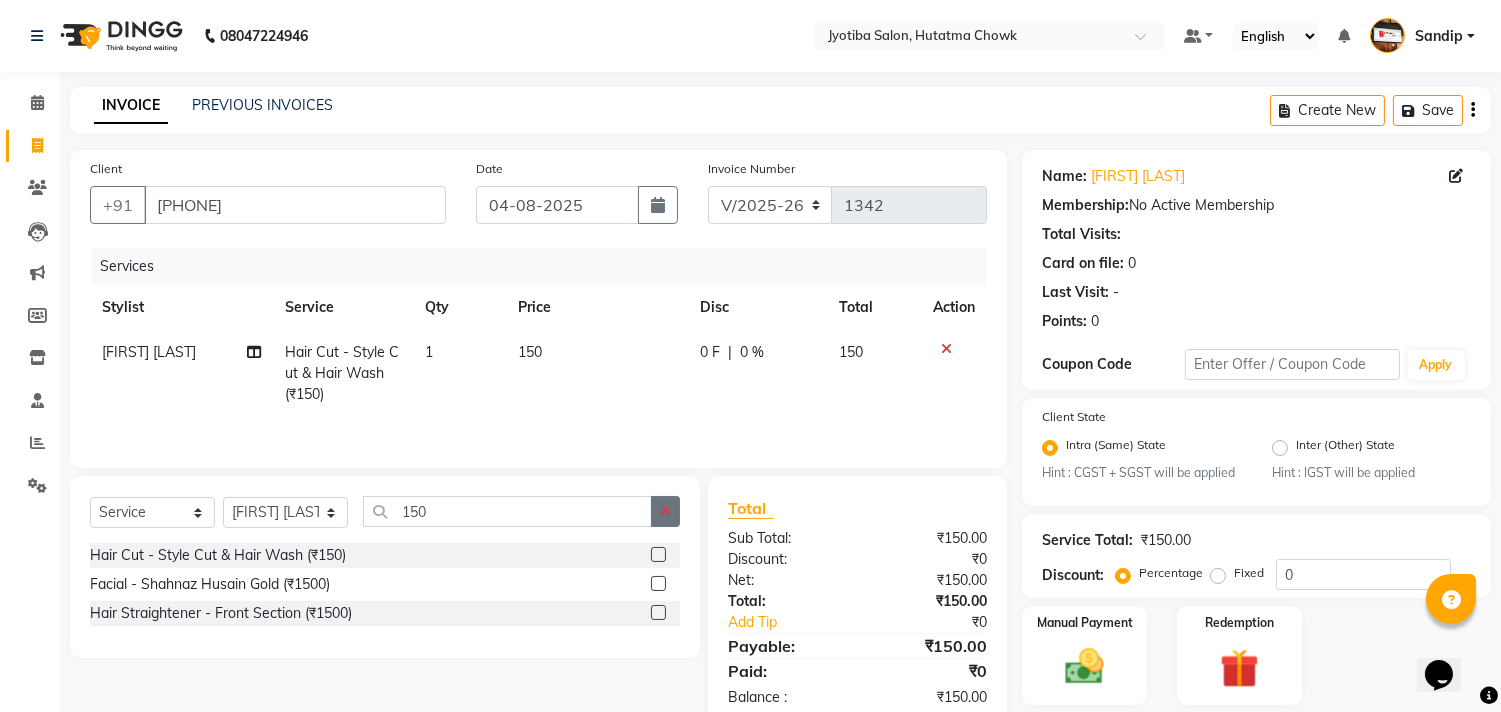 click 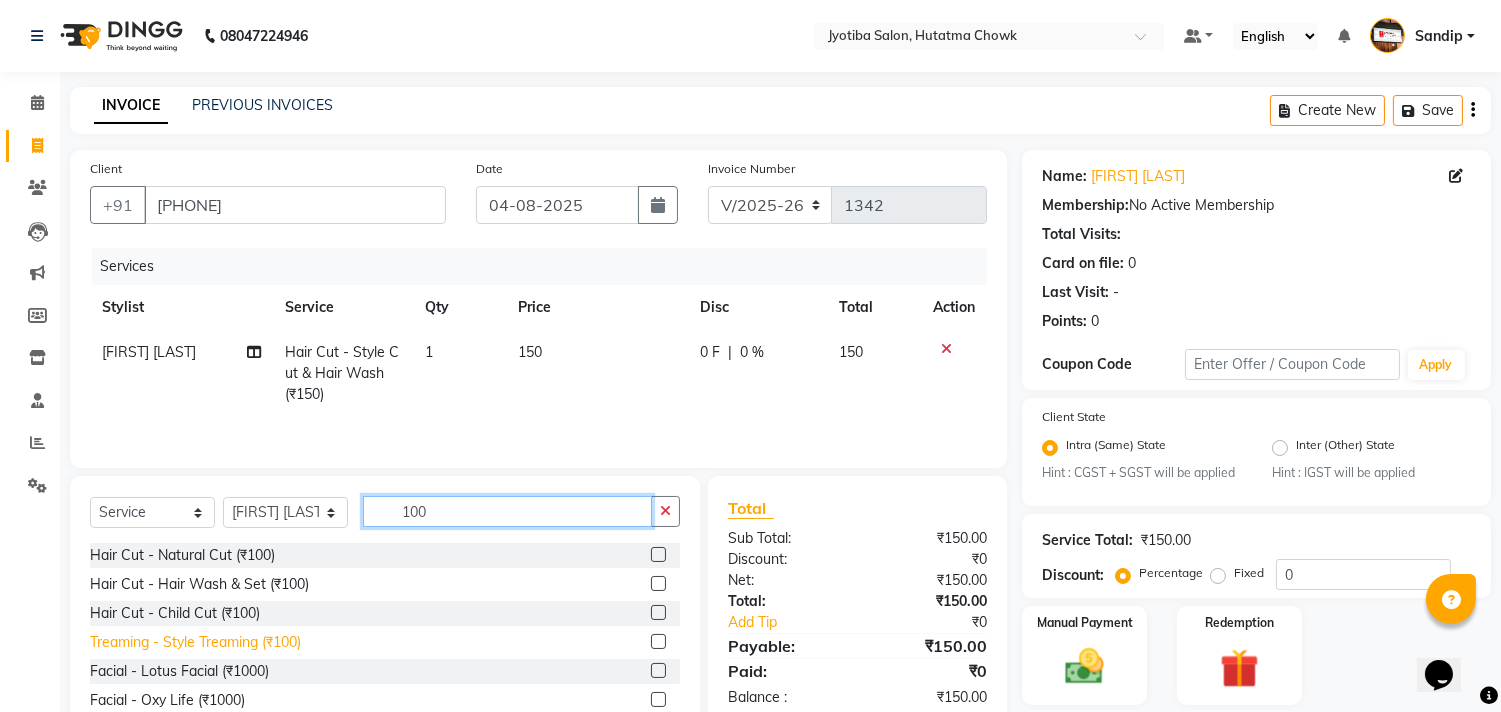 type on "100" 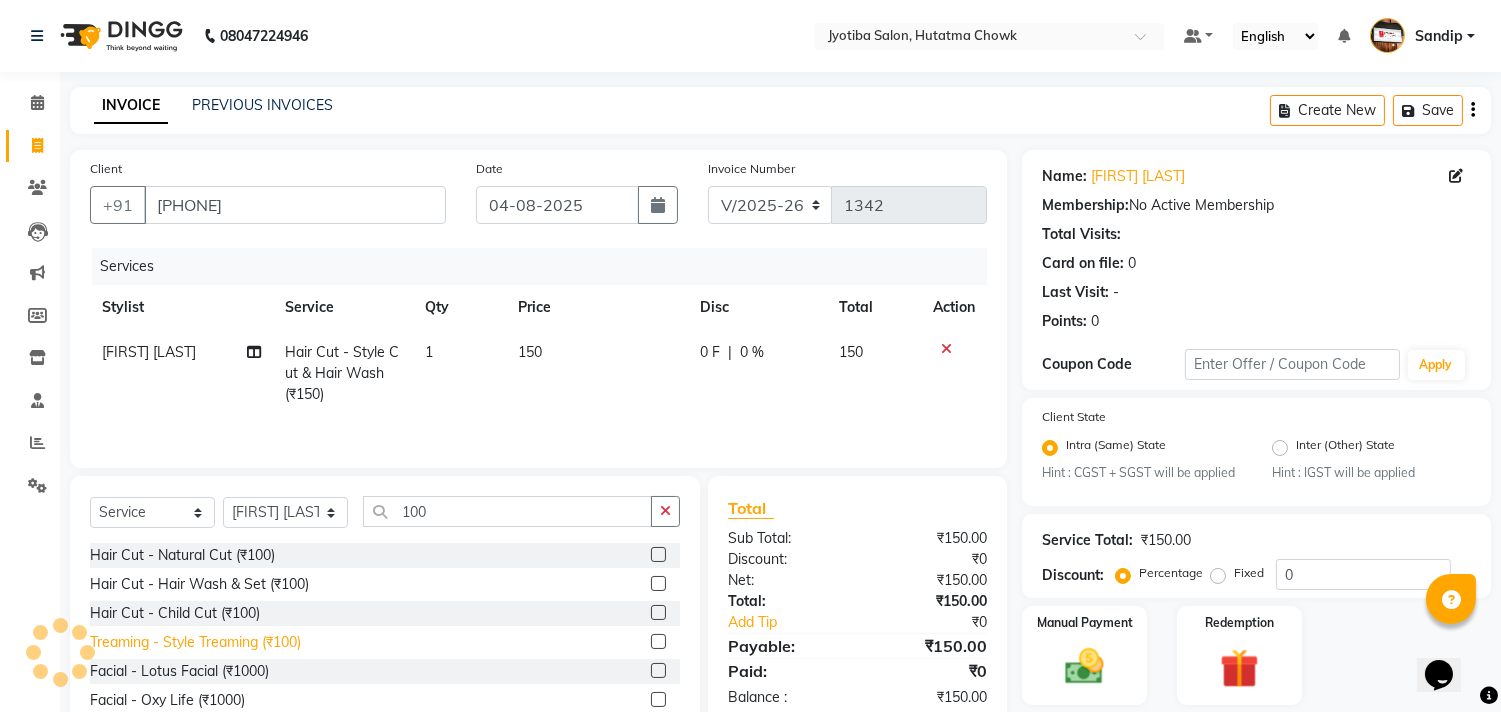 click on "Treaming - Style Treaming (₹100)" 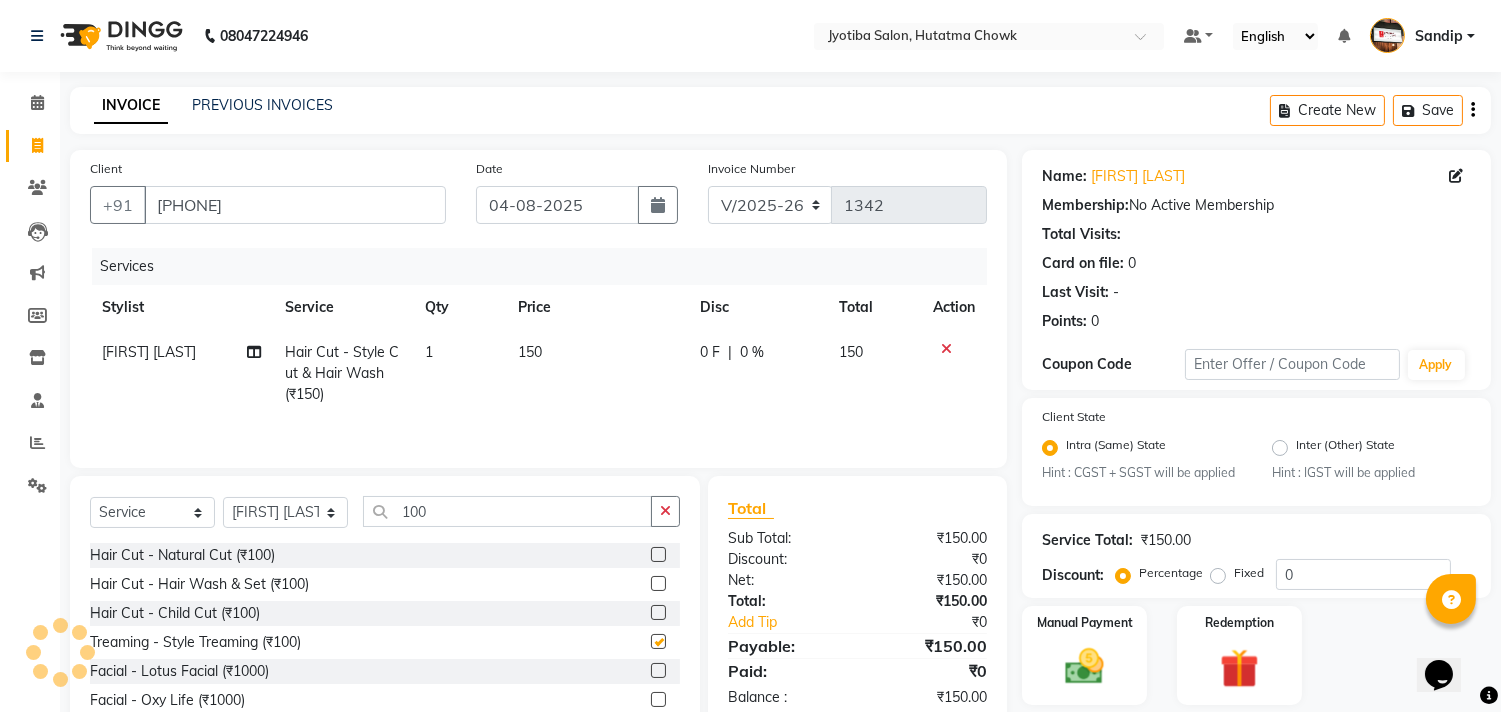 checkbox on "false" 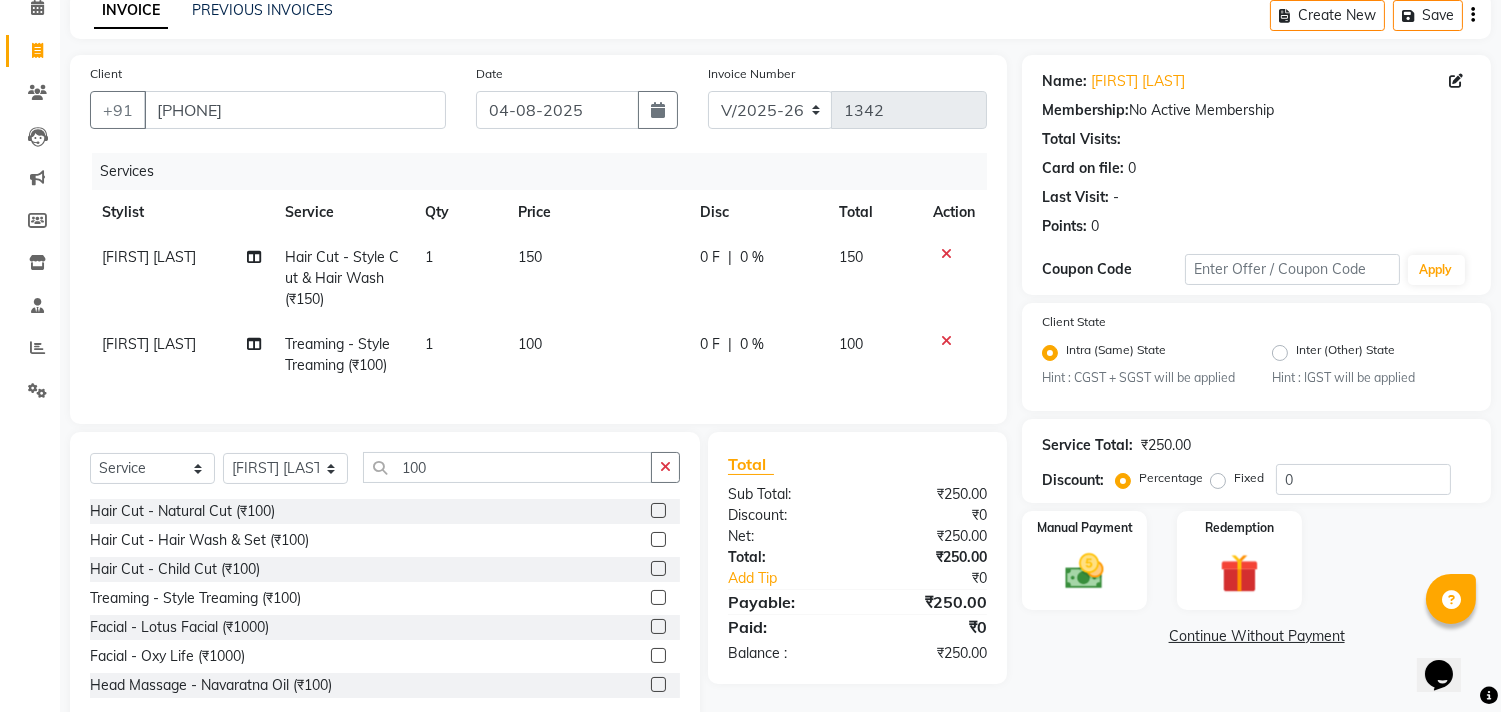 scroll, scrollTop: 156, scrollLeft: 0, axis: vertical 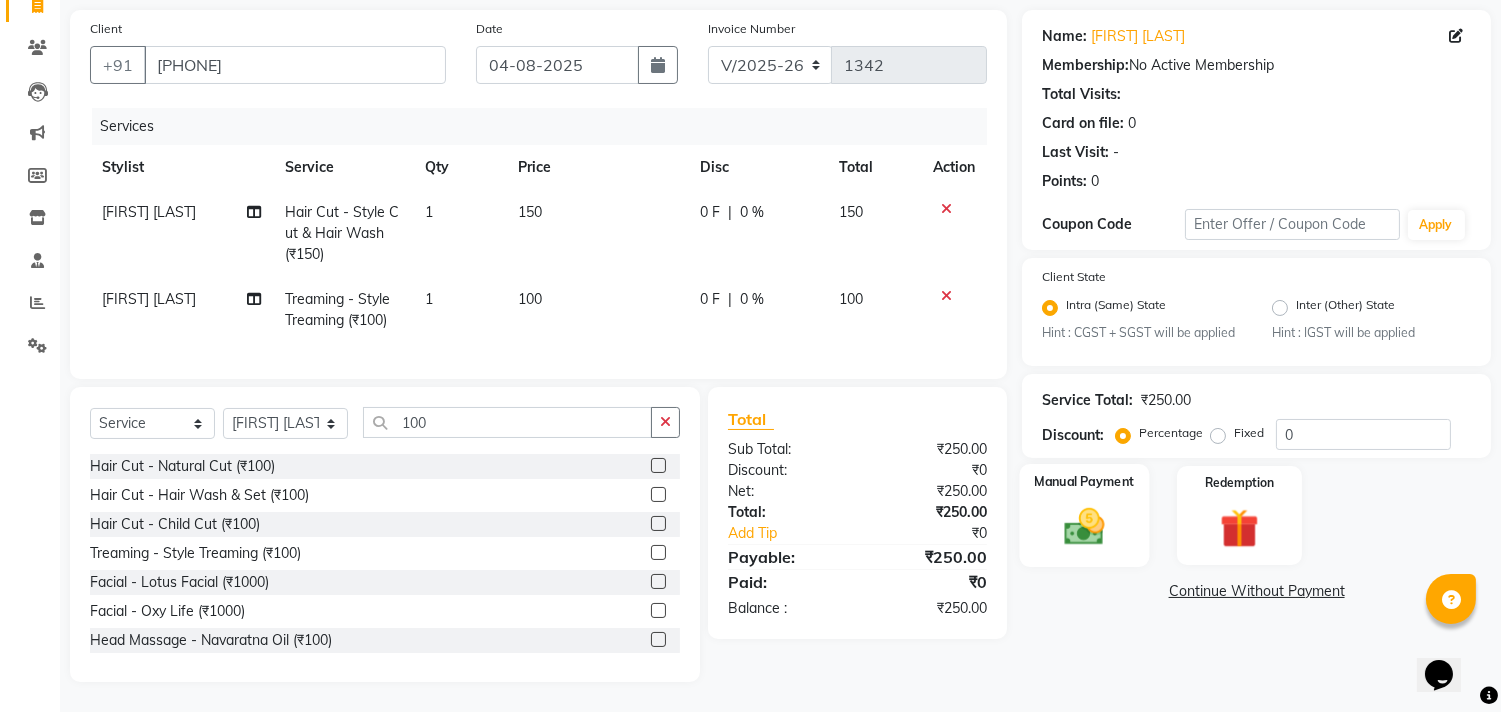 click 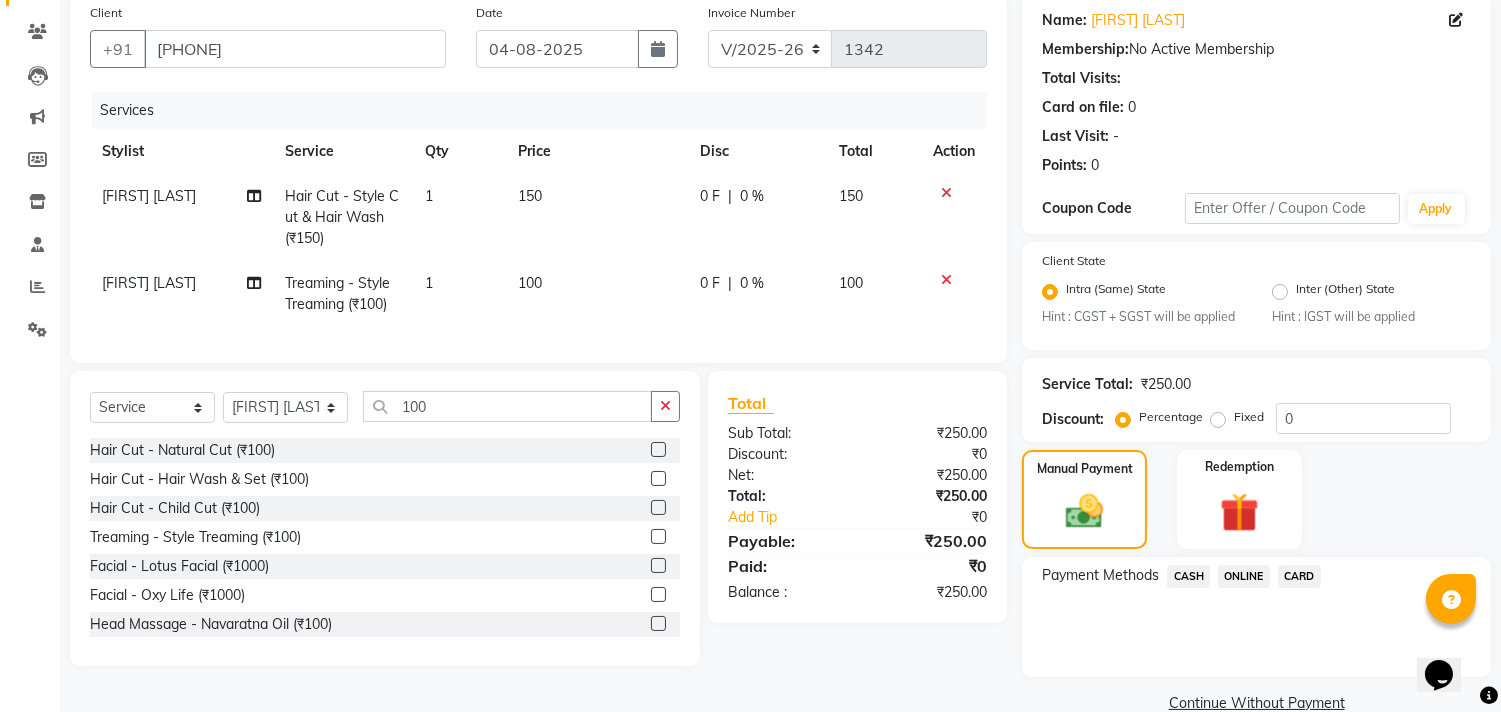 click on "CASH" 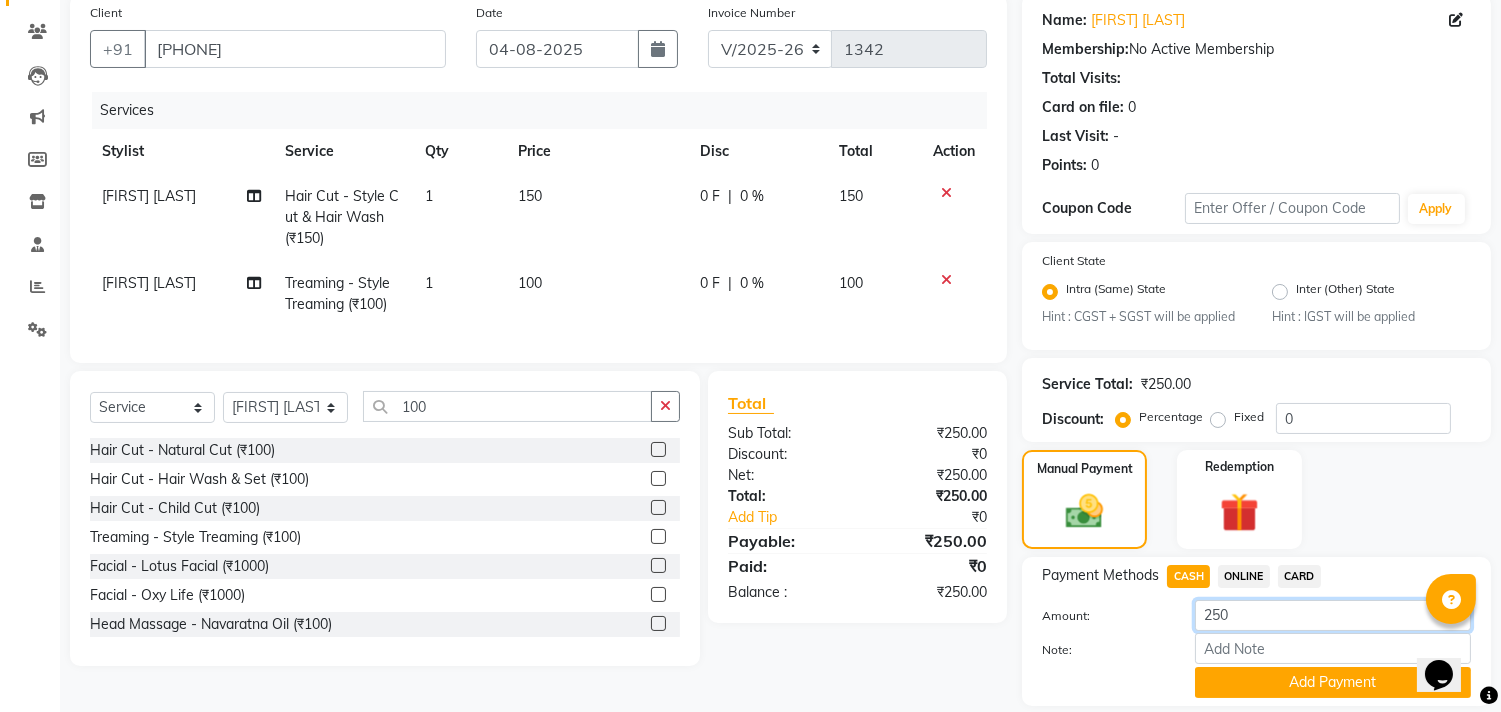 click on "250" 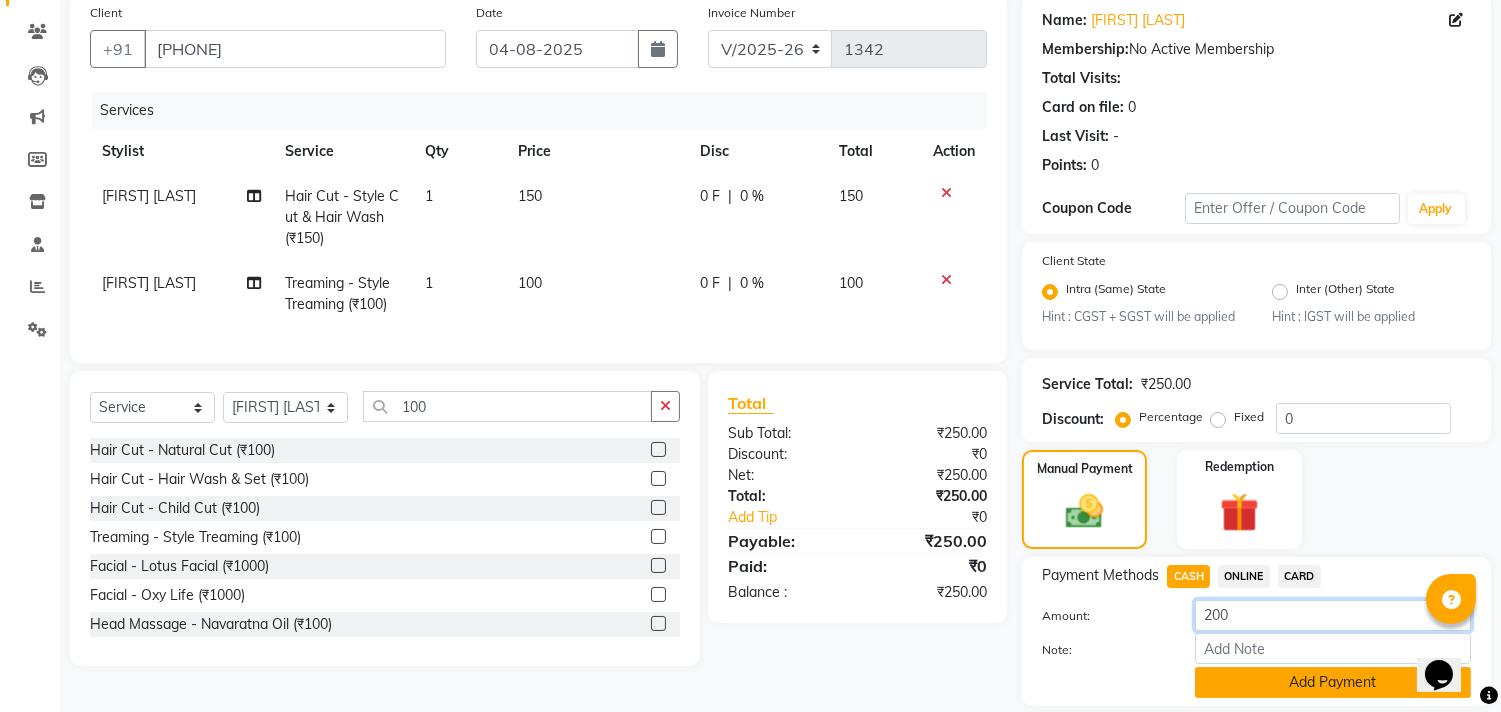 type on "200" 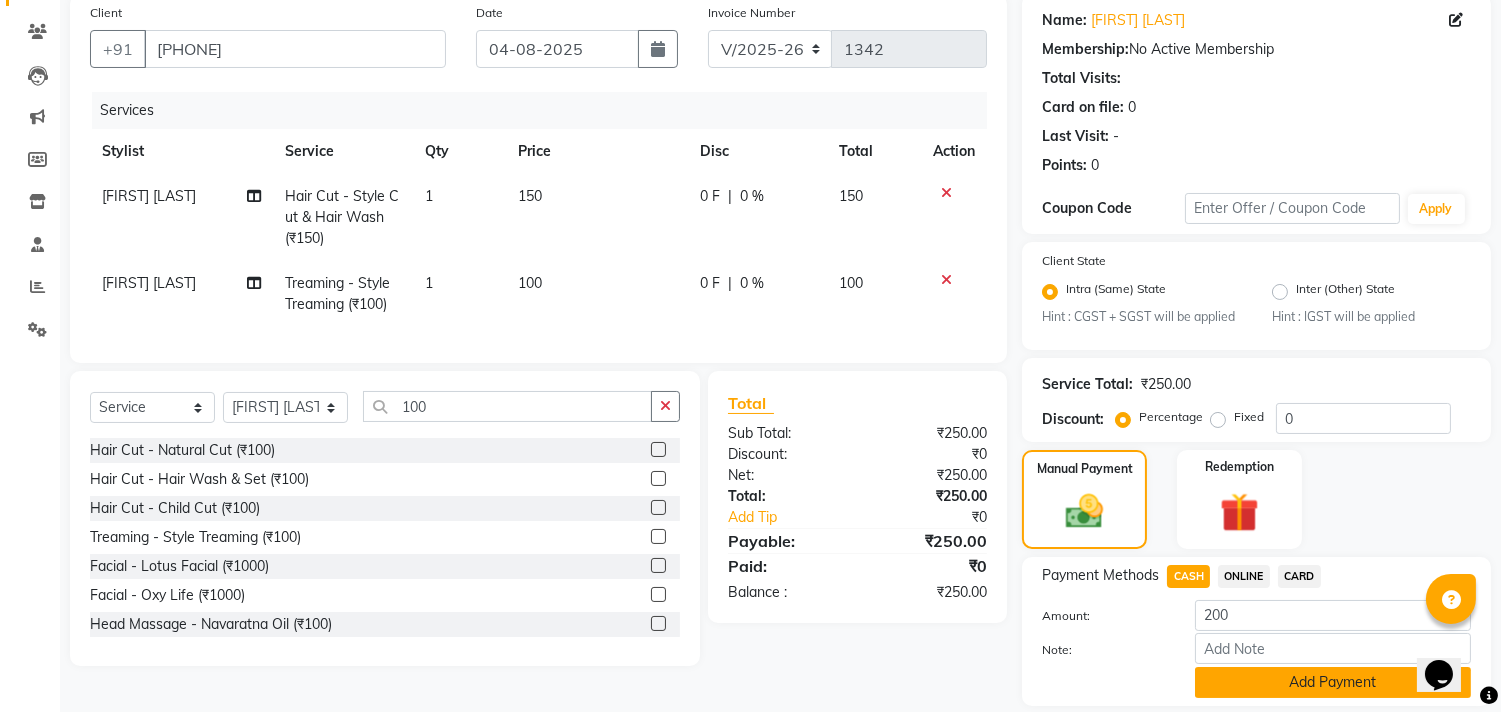 click on "Add Payment" 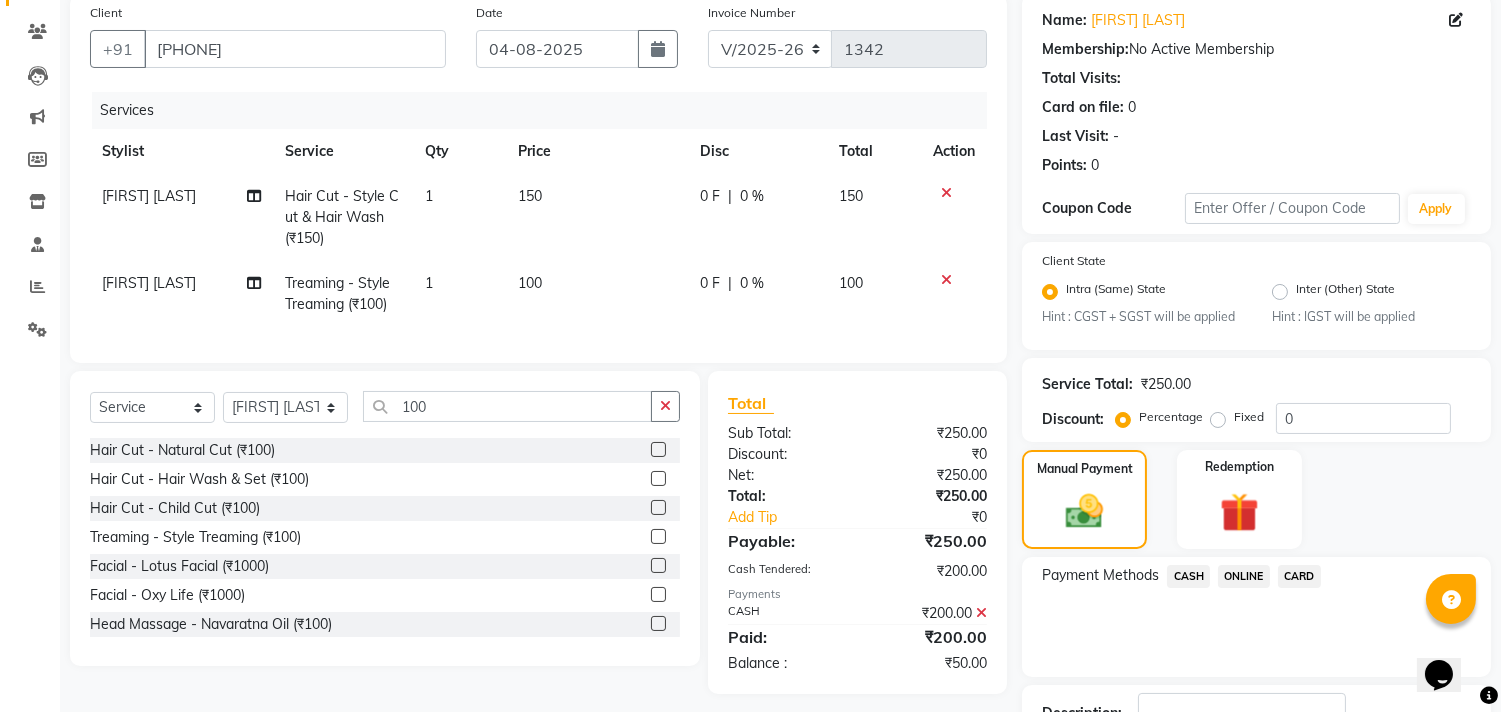 click on "ONLINE" 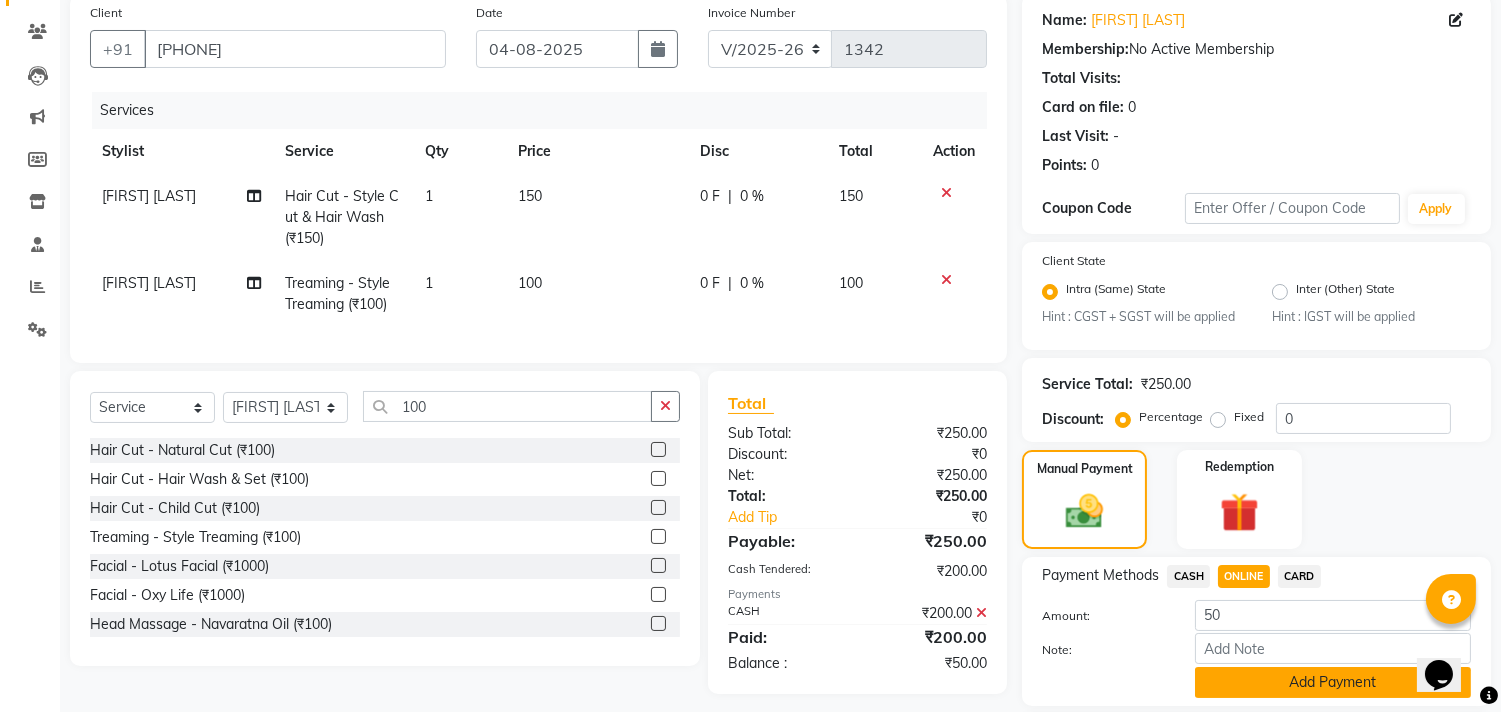 click on "Add Payment" 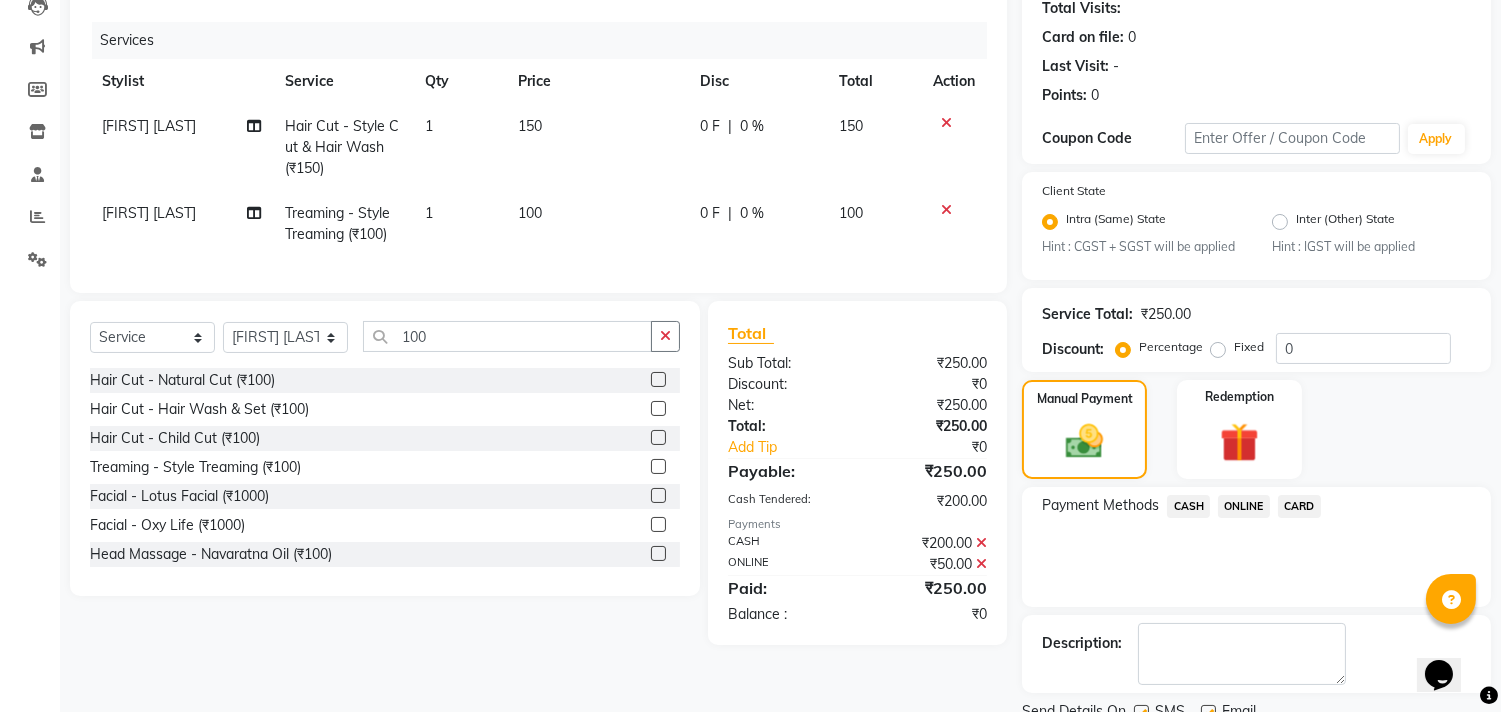 scroll, scrollTop: 305, scrollLeft: 0, axis: vertical 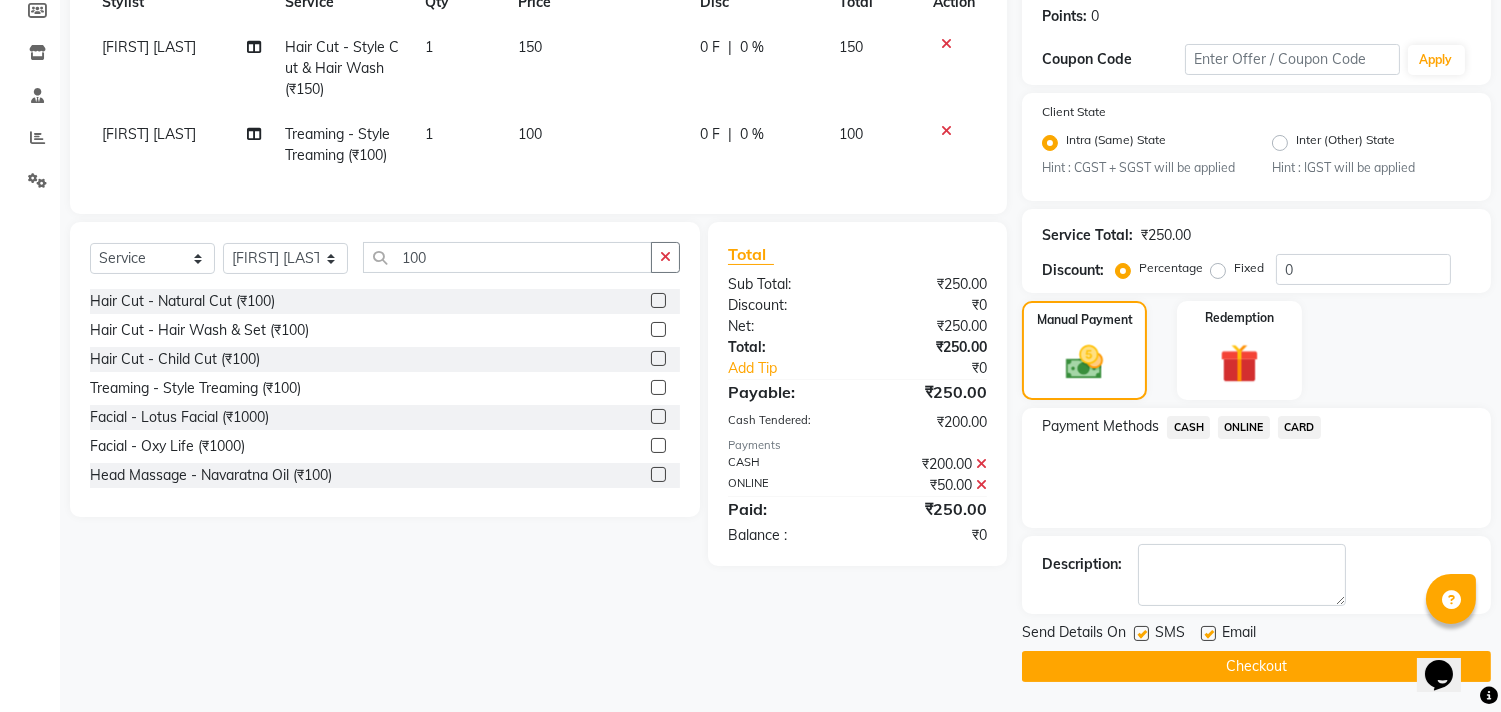 click on "Checkout" 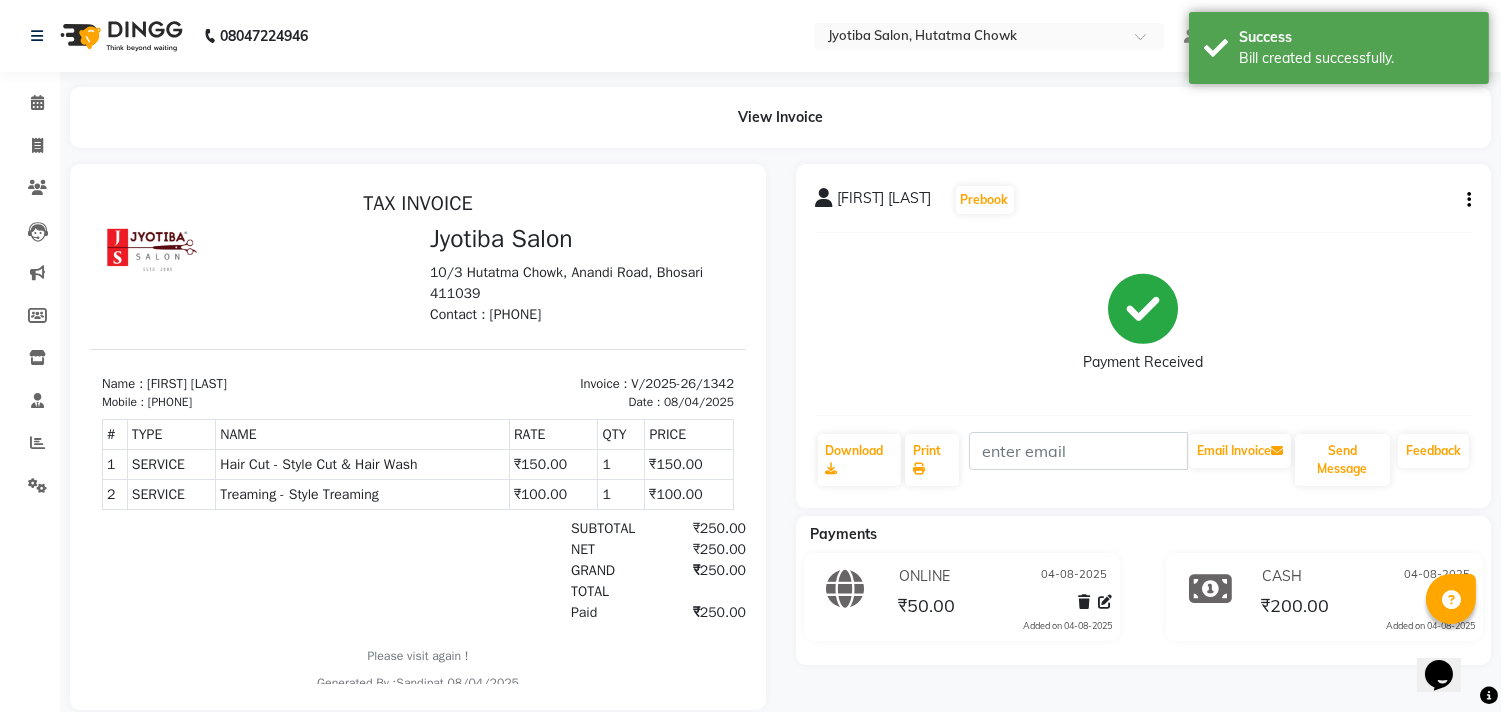 scroll, scrollTop: 0, scrollLeft: 0, axis: both 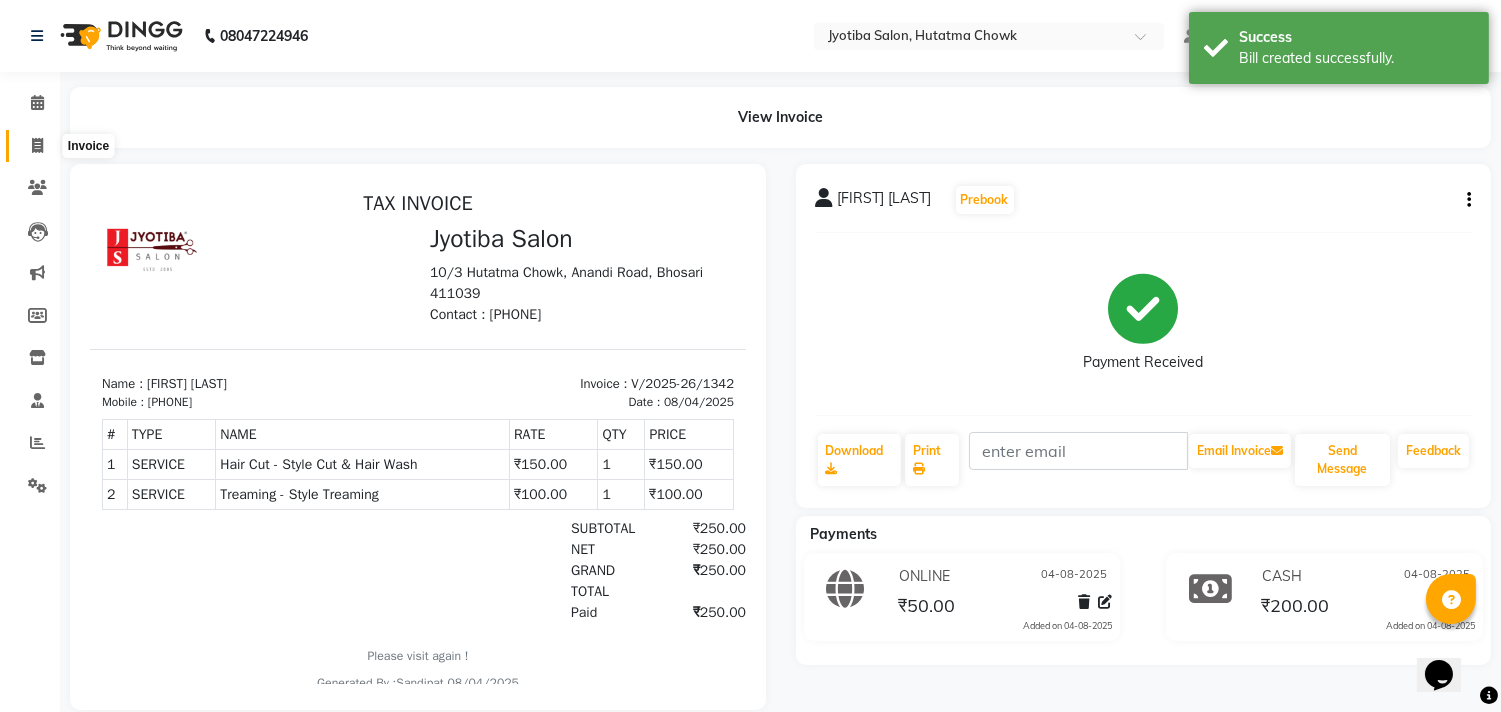 click 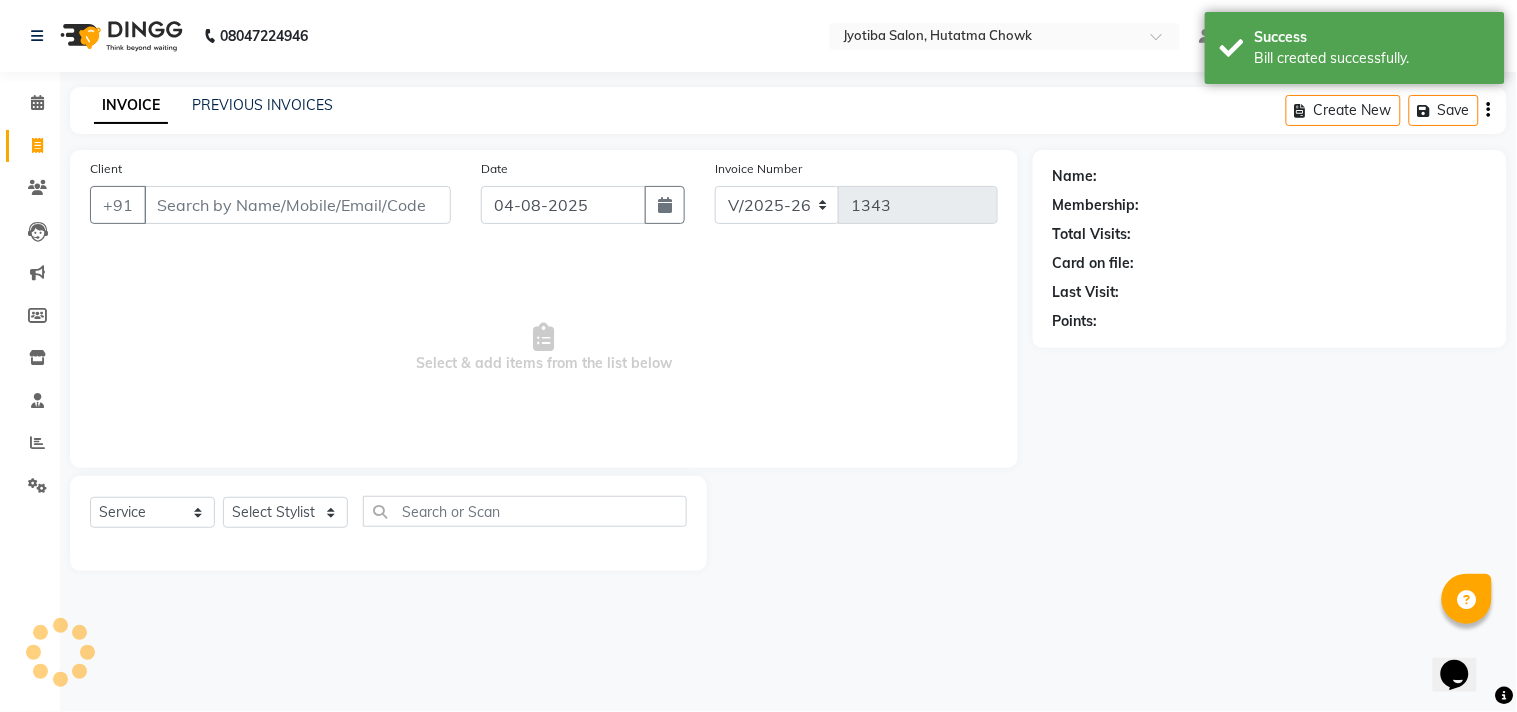 select on "membership" 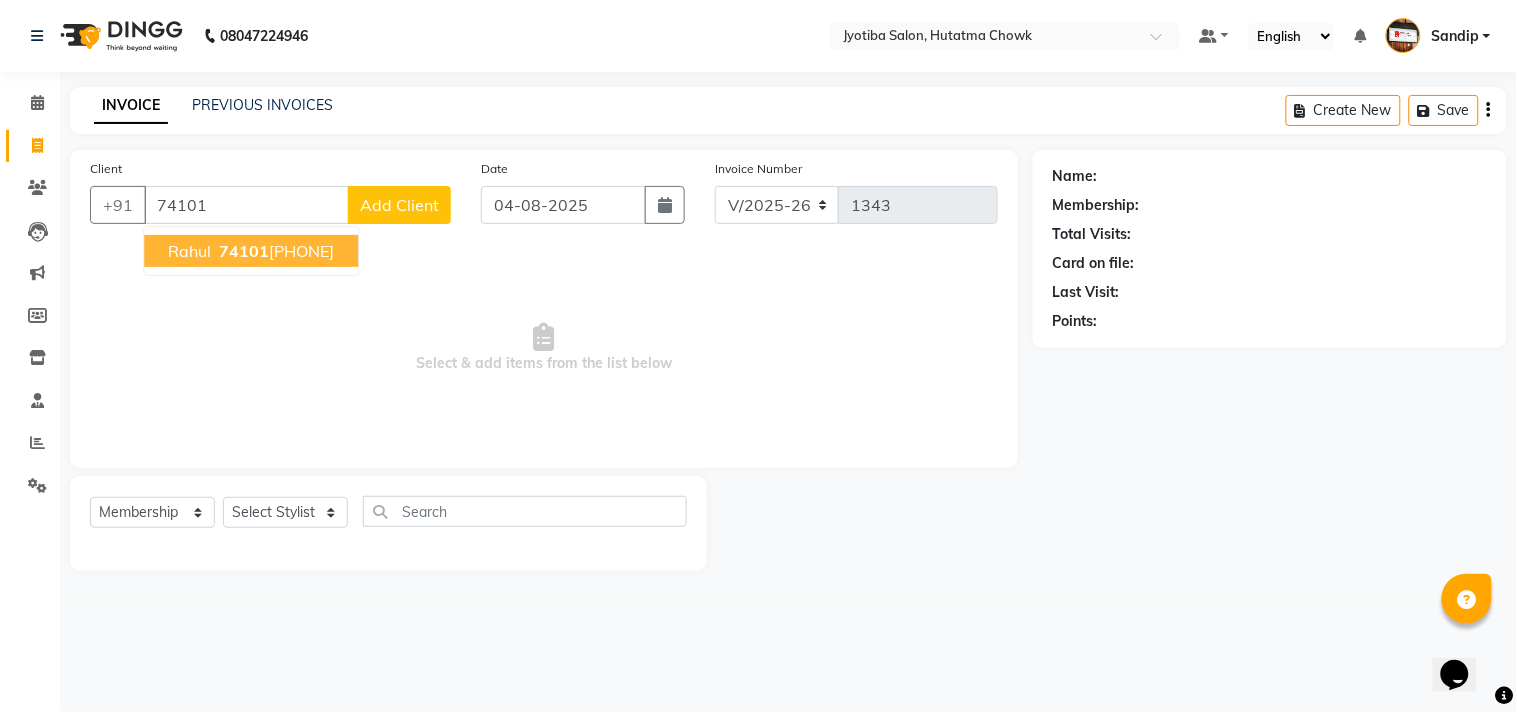 click on "[PHONE]" at bounding box center [274, 251] 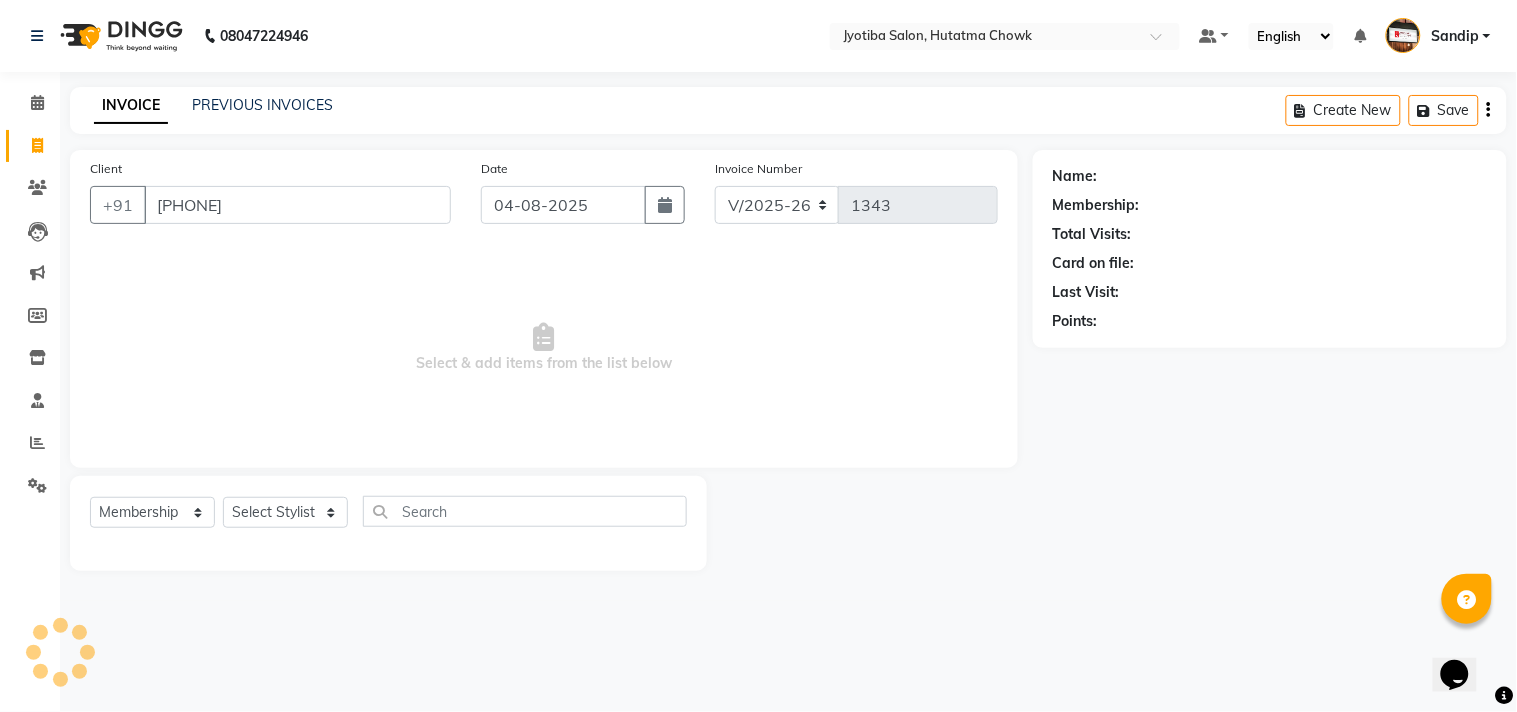 type on "[PHONE]" 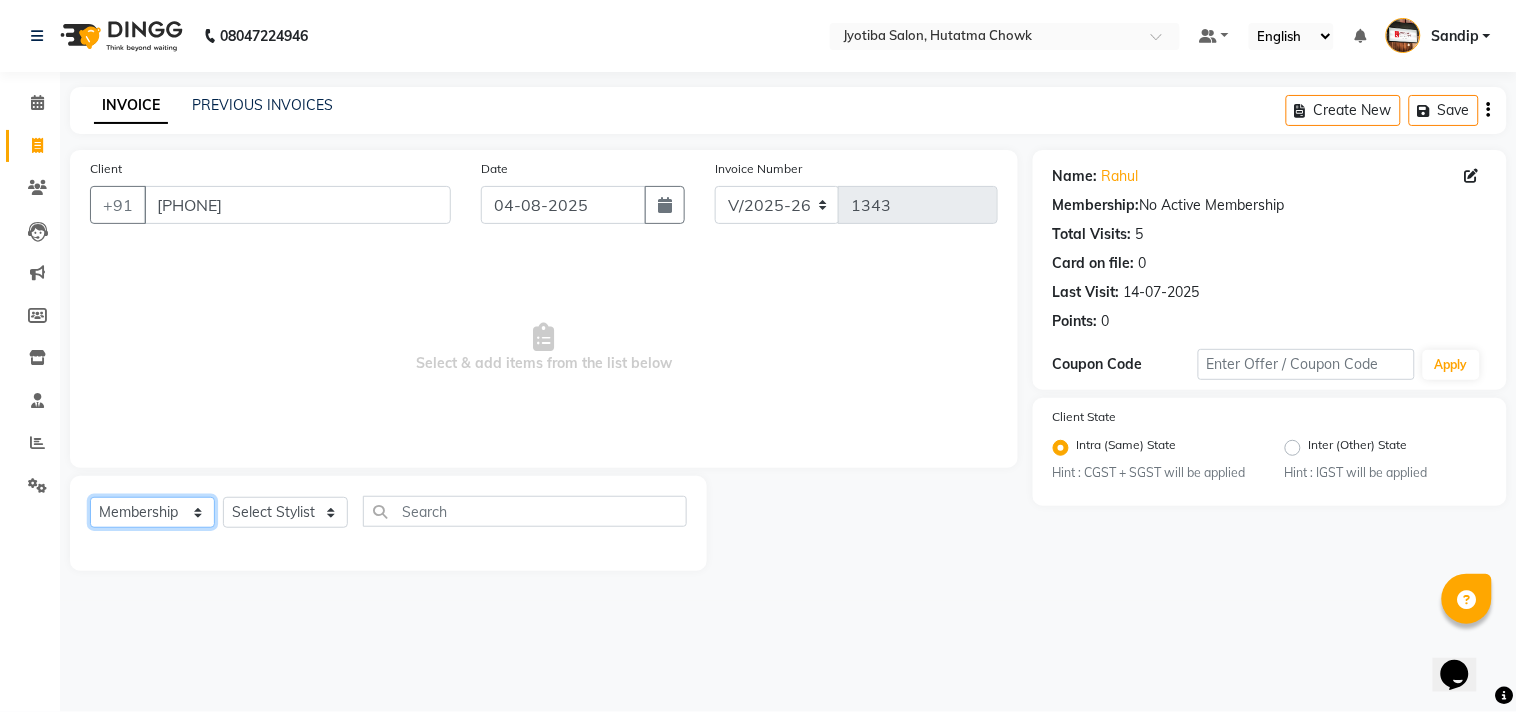 click on "Select  Service  Product  Membership  Package Voucher Prepaid Gift Card" 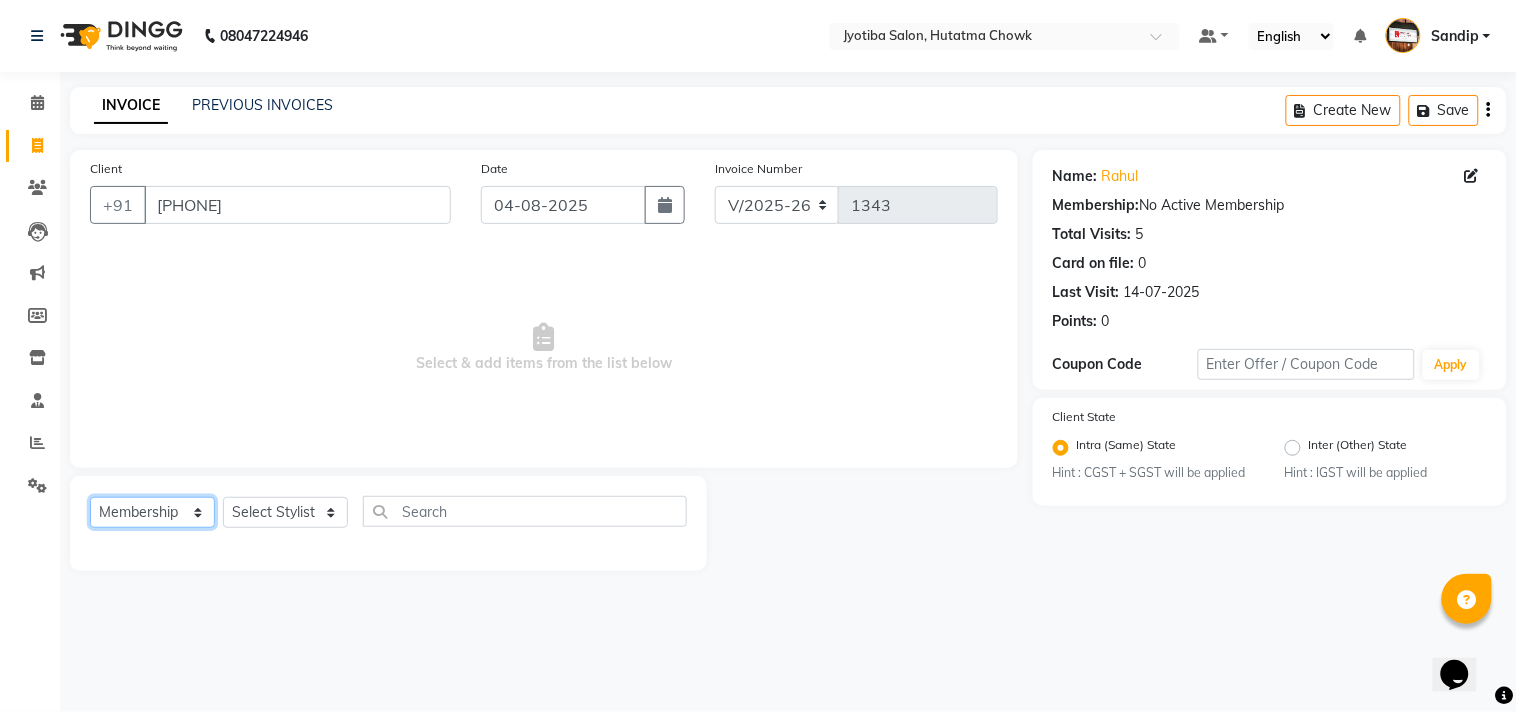 select on "service" 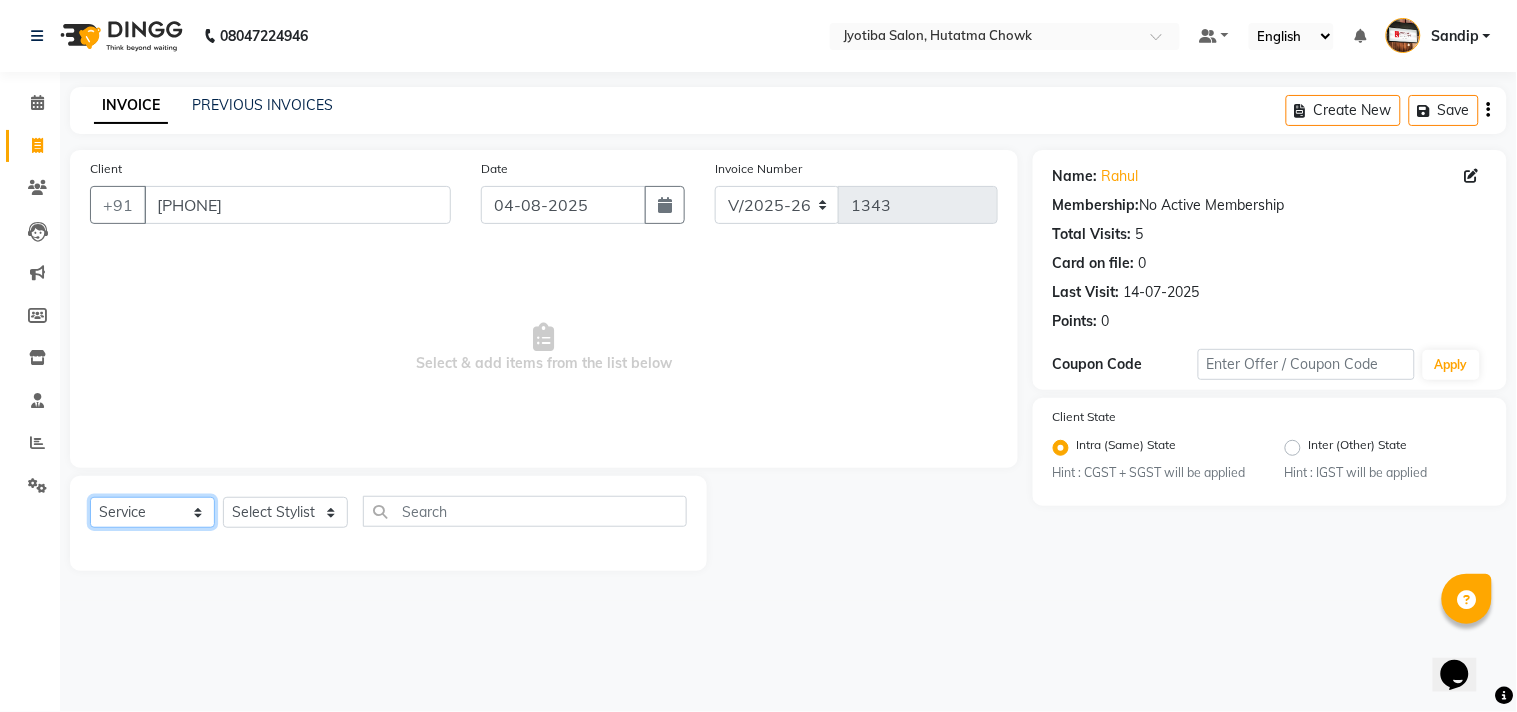 click on "Select  Service  Product  Membership  Package Voucher Prepaid Gift Card" 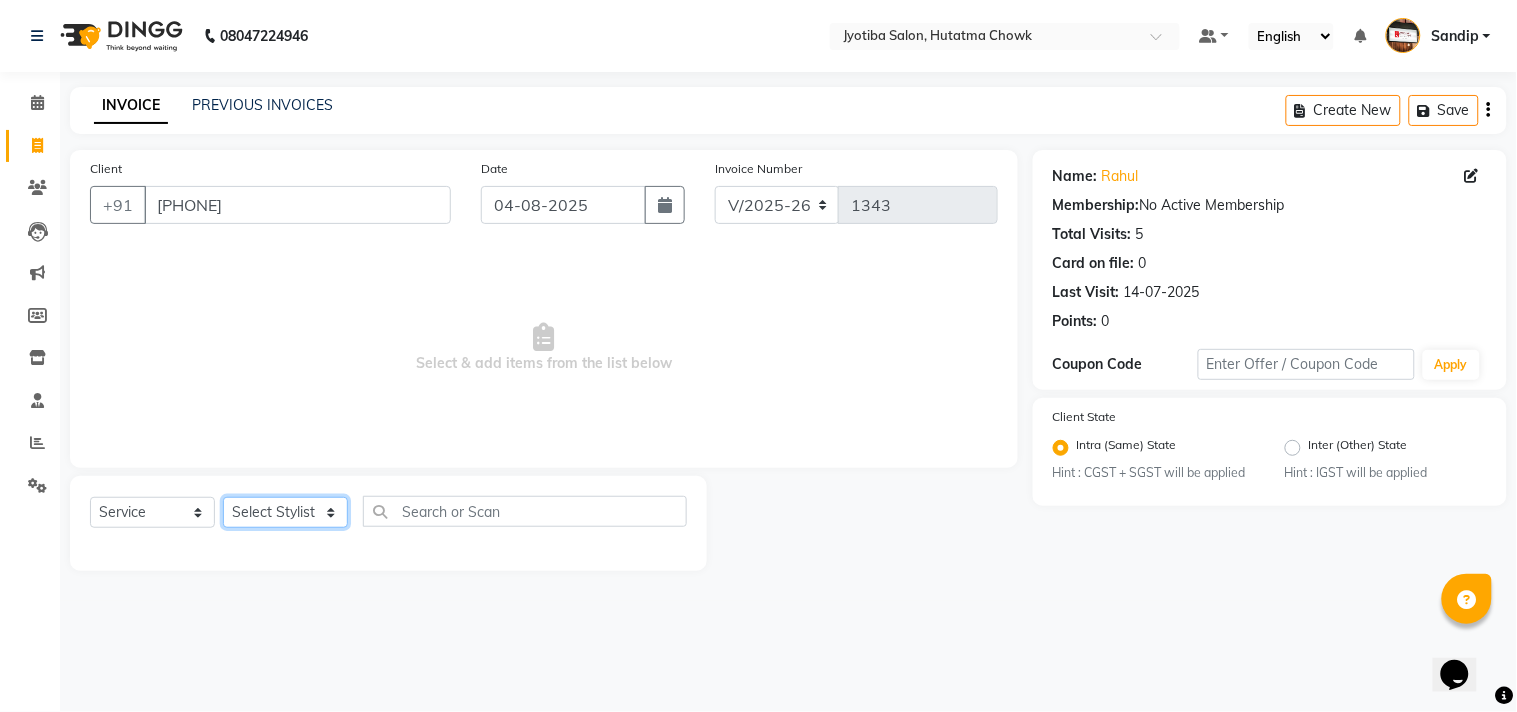 click on "Select Stylist Abdul Dinesh thakur Farman  Juned  mahadev Munna  prem RAHUL Sandip Suresh yasin" 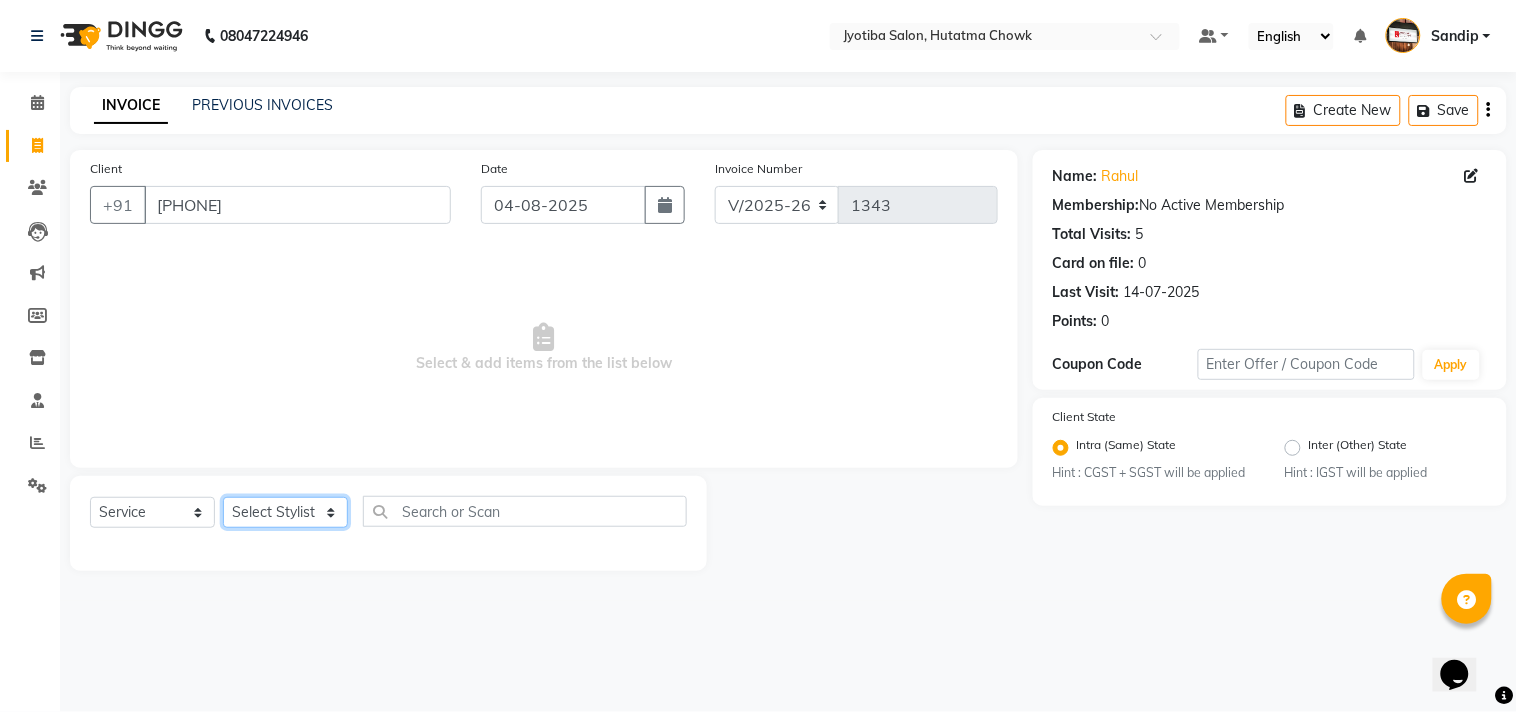 select on "7208" 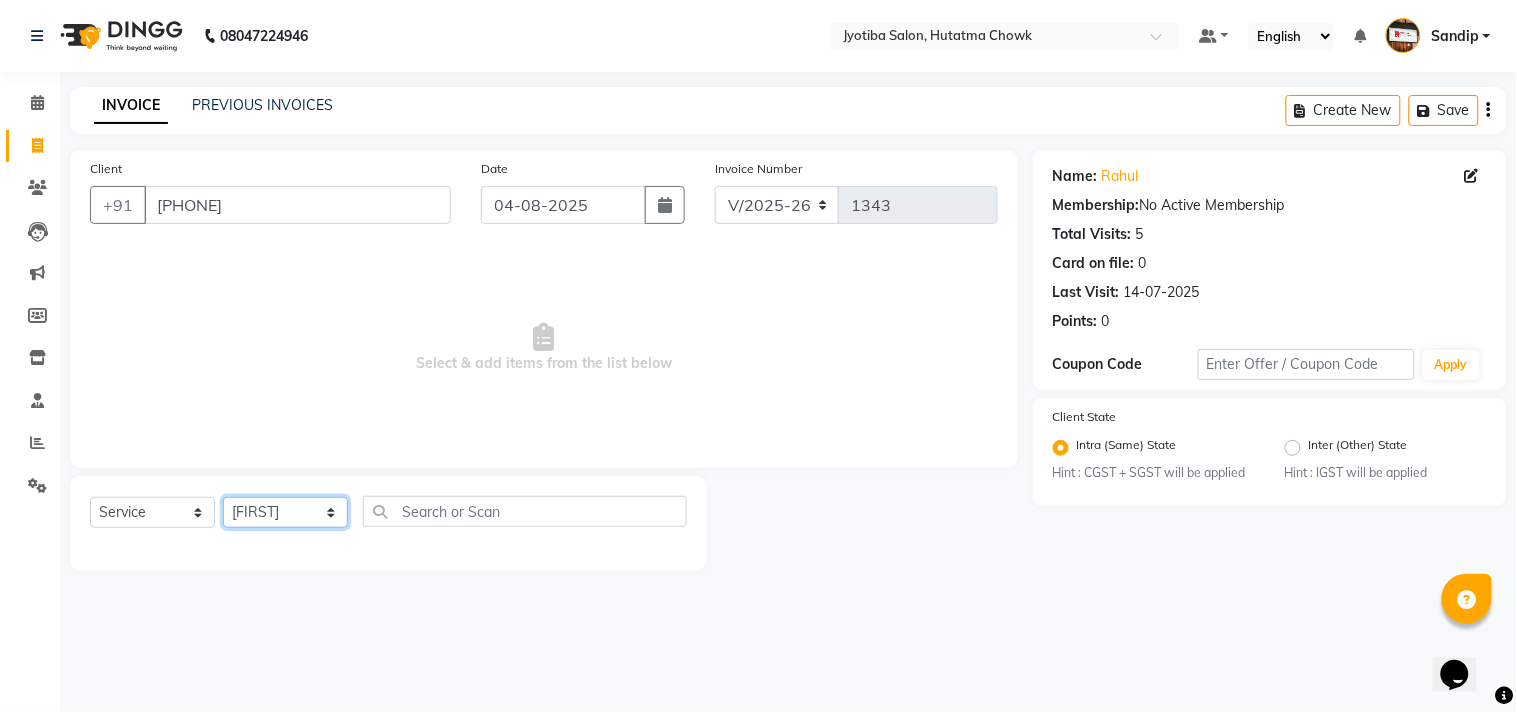 click on "Select Stylist Abdul Dinesh thakur Farman  Juned  mahadev Munna  prem RAHUL Sandip Suresh yasin" 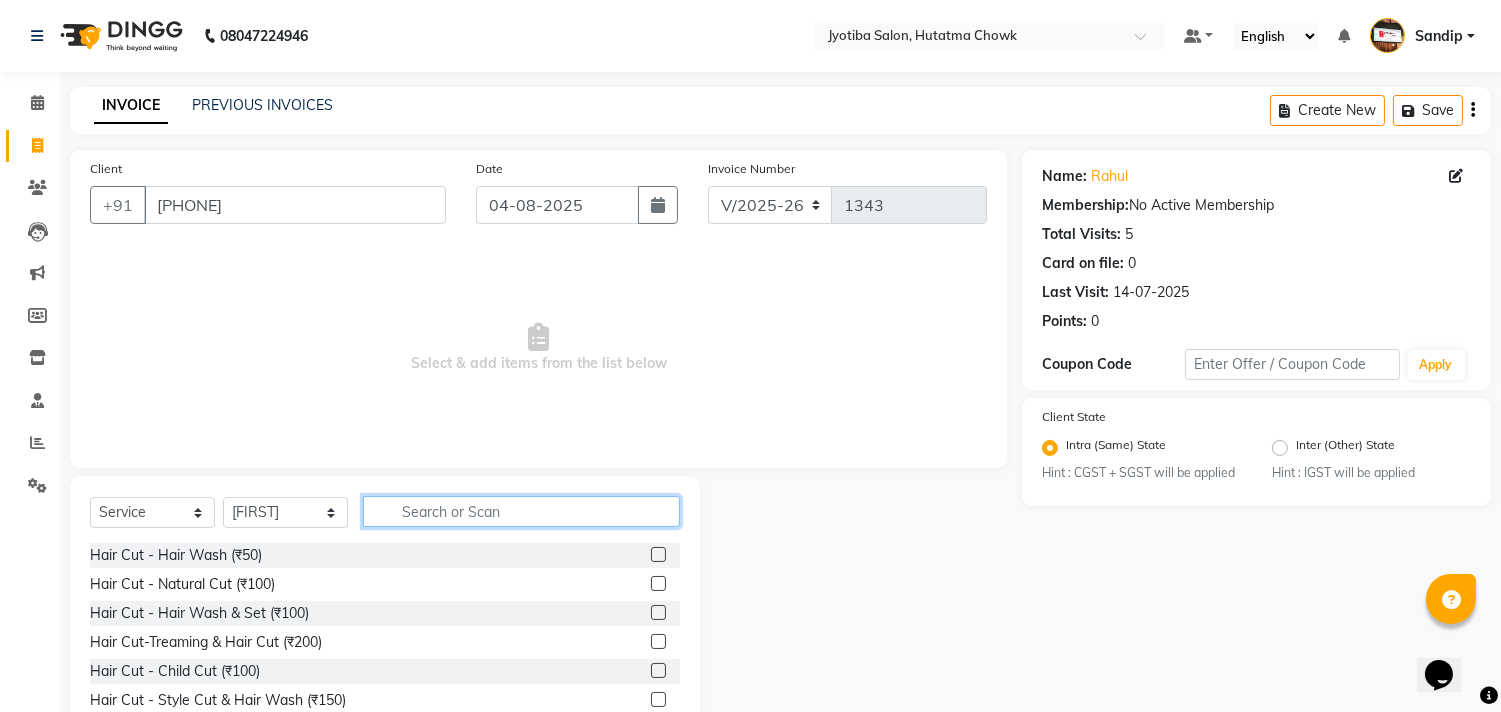 click 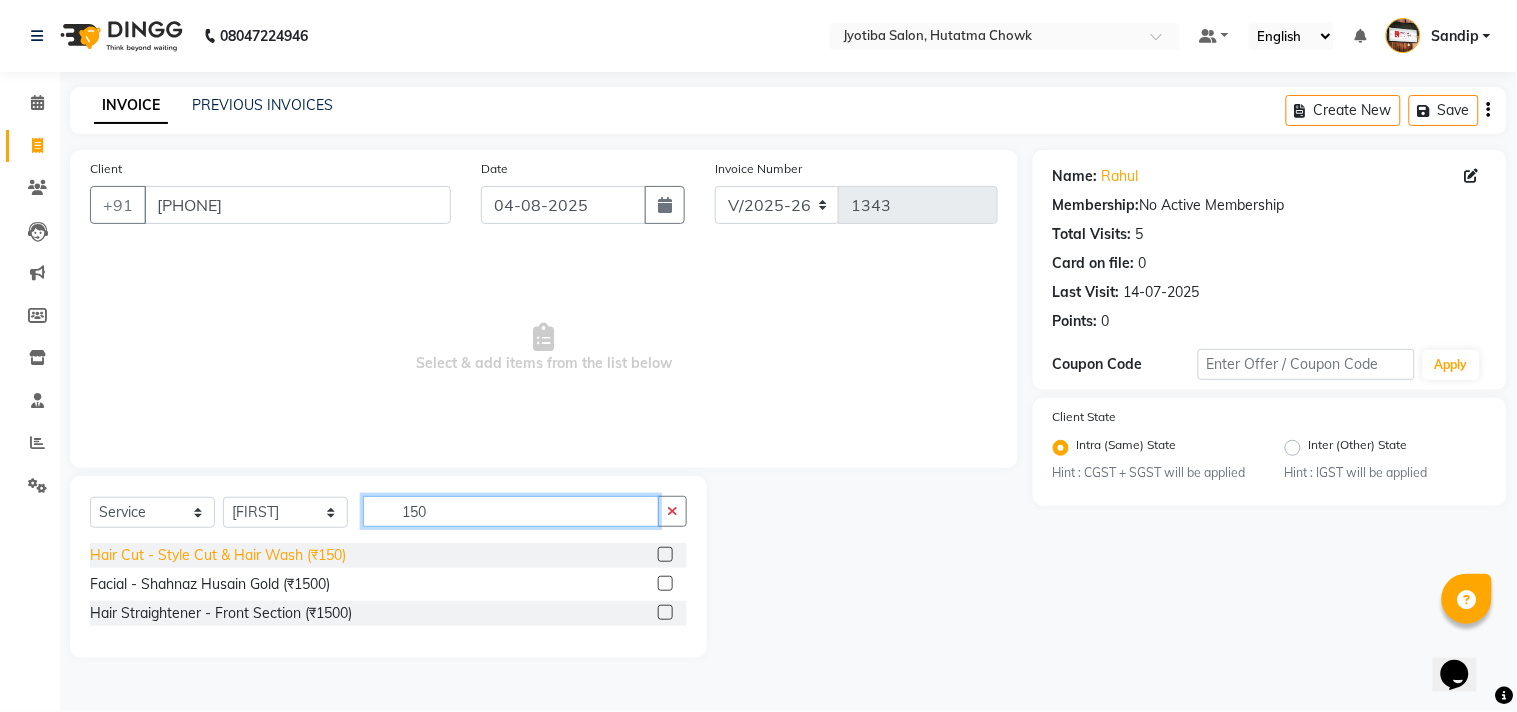 type on "150" 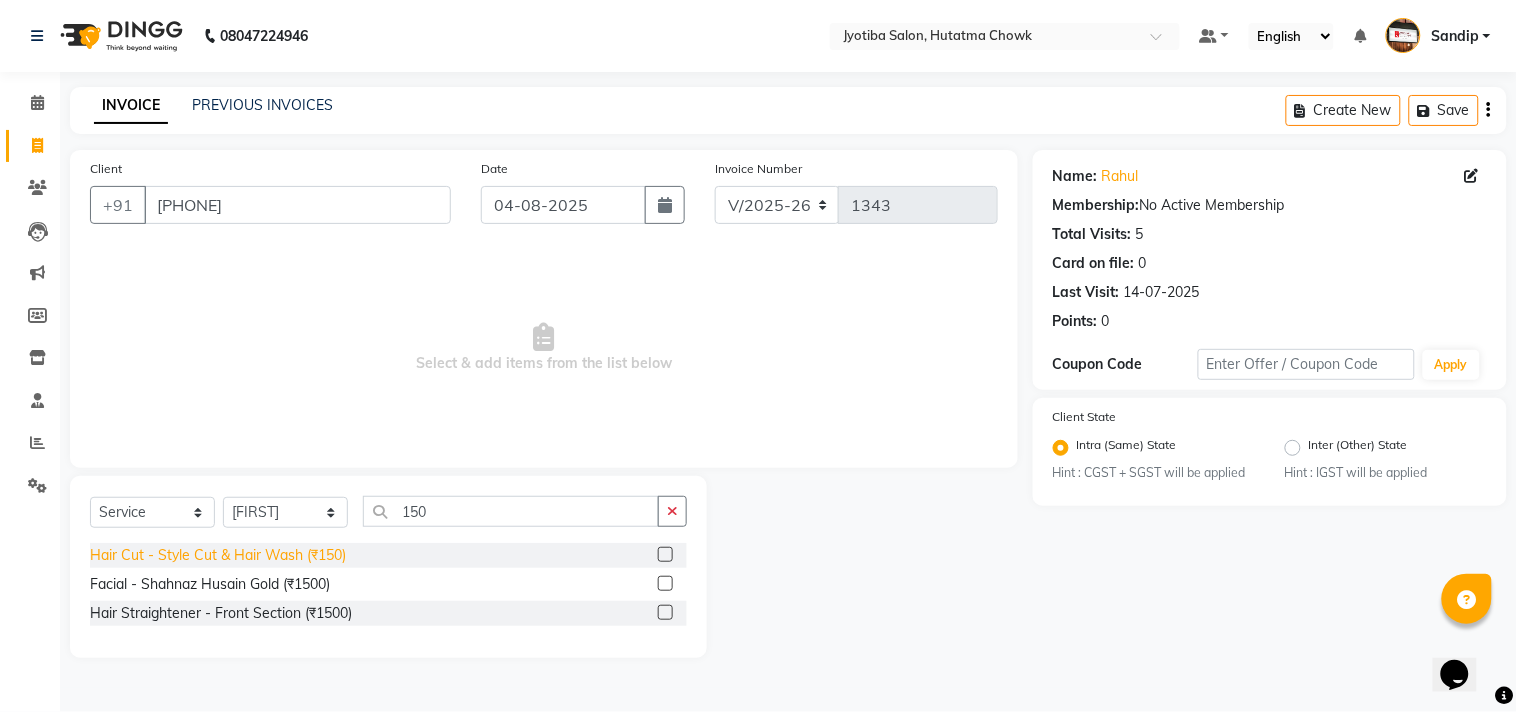 click on "Hair Cut - Style Cut & Hair Wash (₹150)" 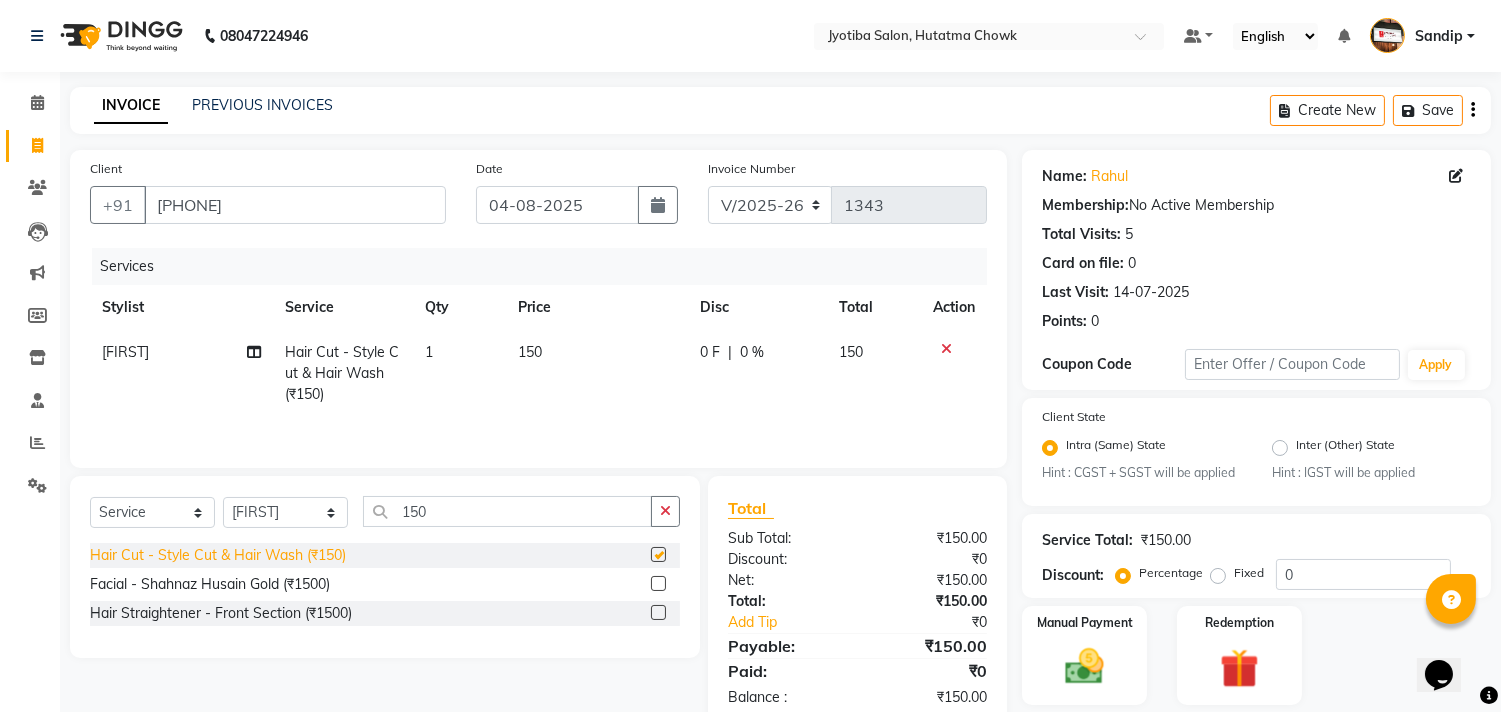 checkbox on "false" 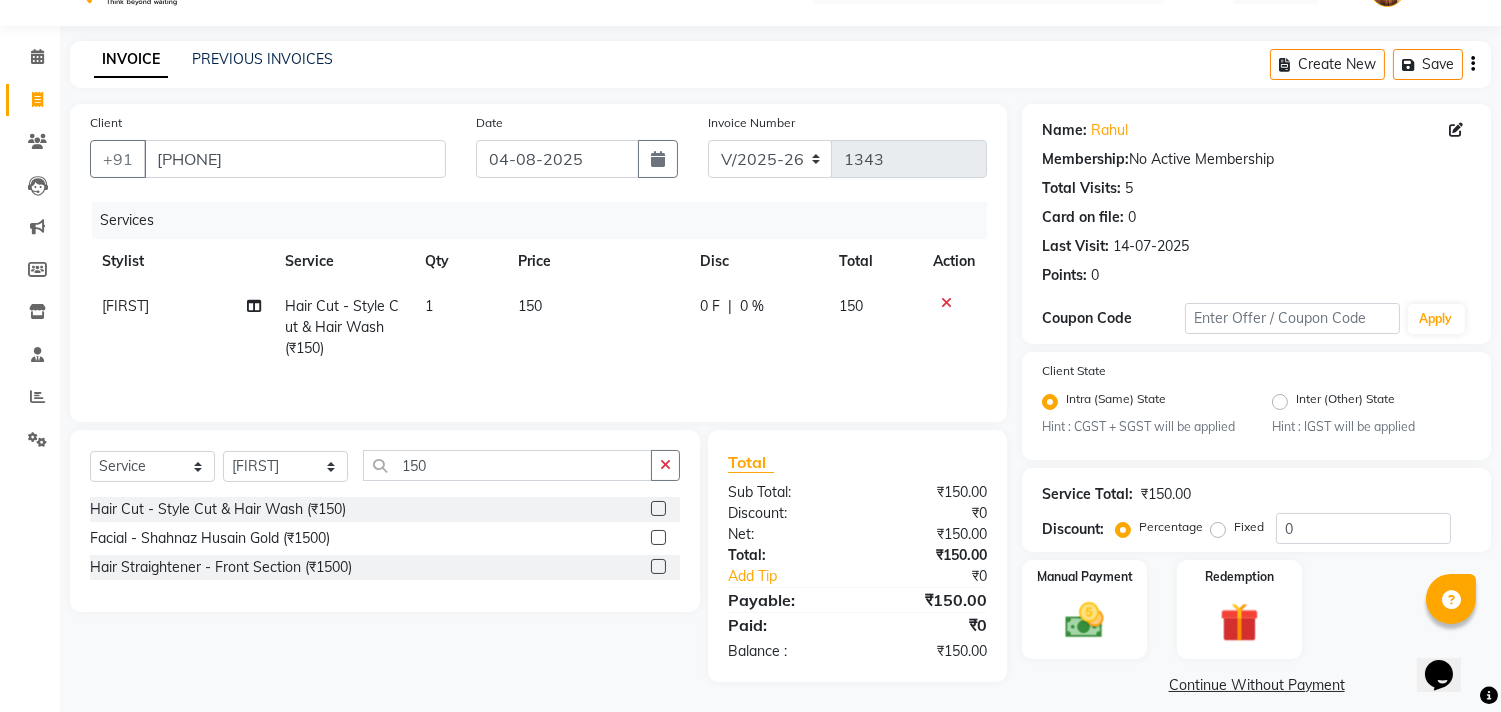 scroll, scrollTop: 63, scrollLeft: 0, axis: vertical 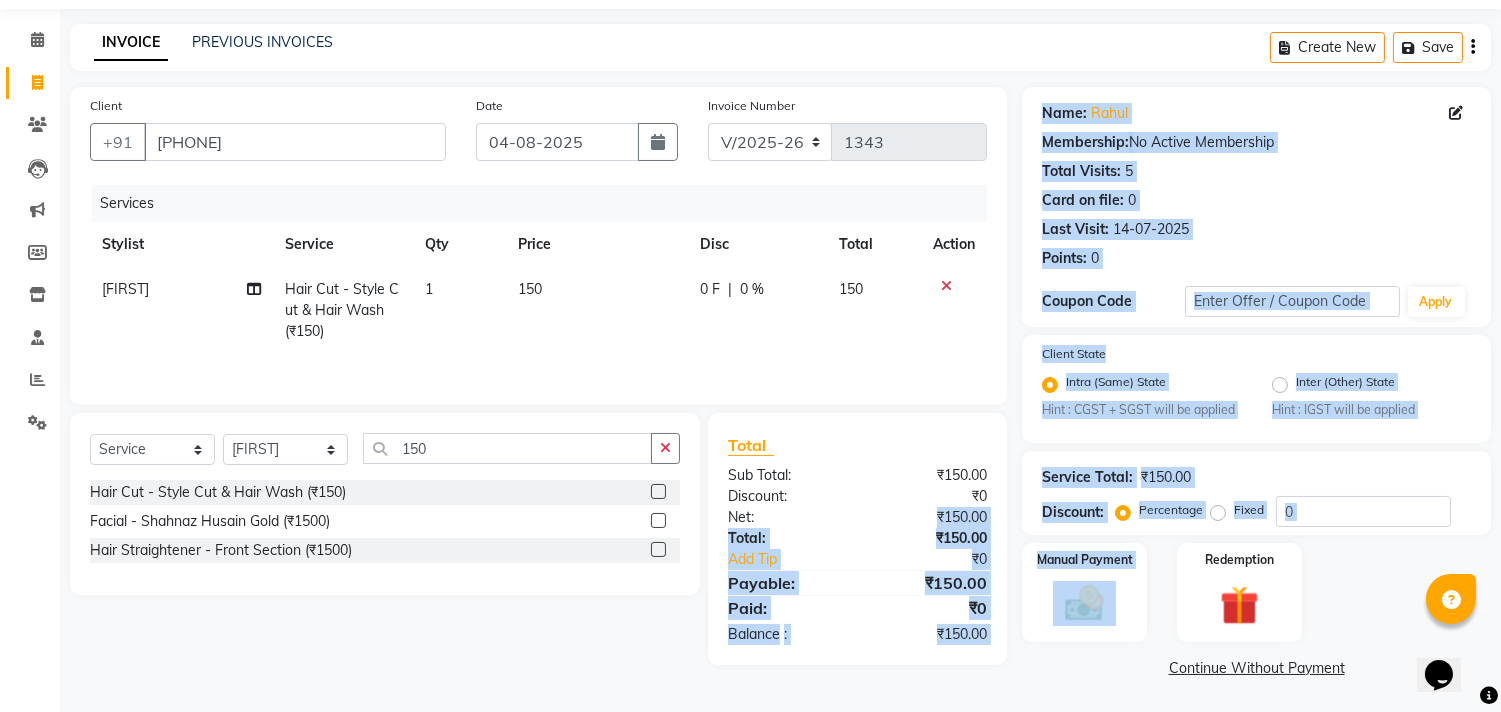 drag, startPoint x: 865, startPoint y: 514, endPoint x: 1156, endPoint y: 620, distance: 309.7047 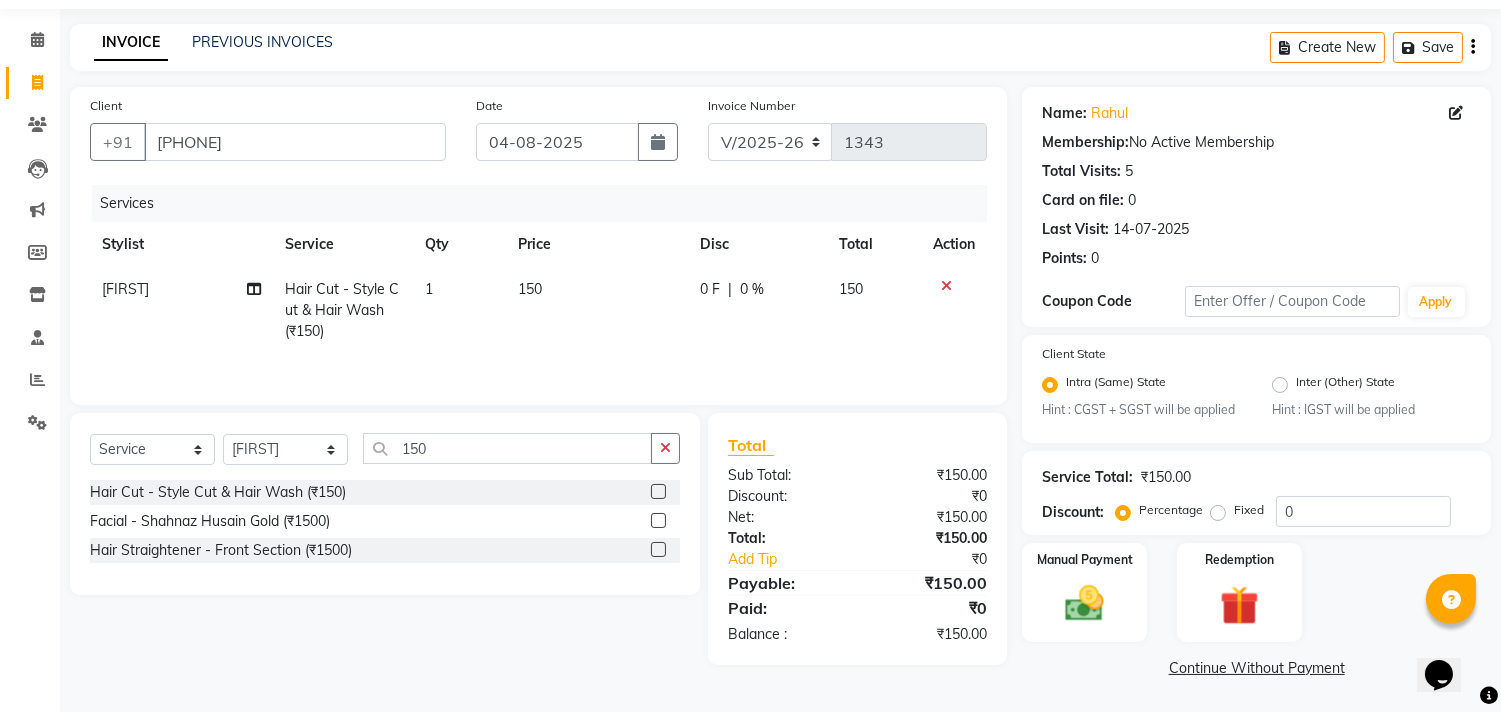 click on "Discount:" 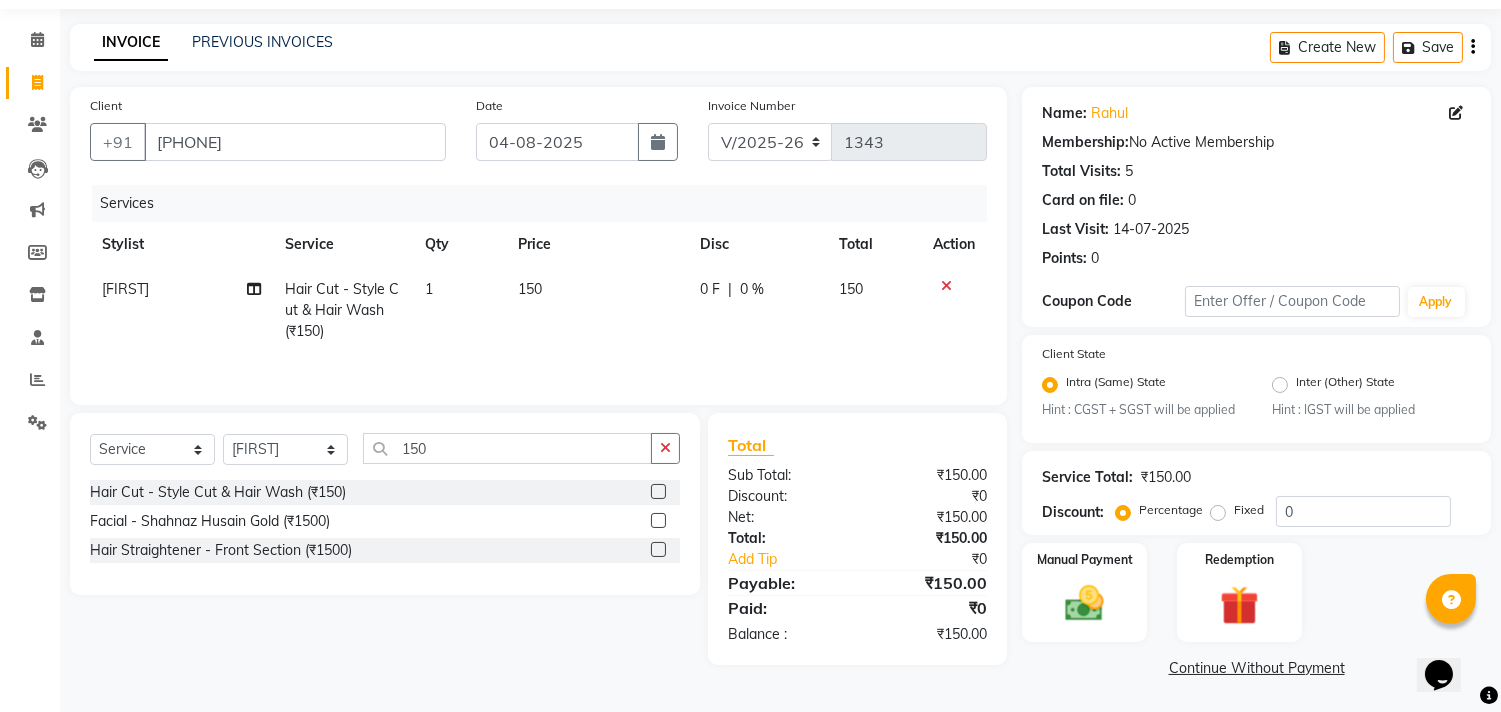 click on "Continue Without Payment" 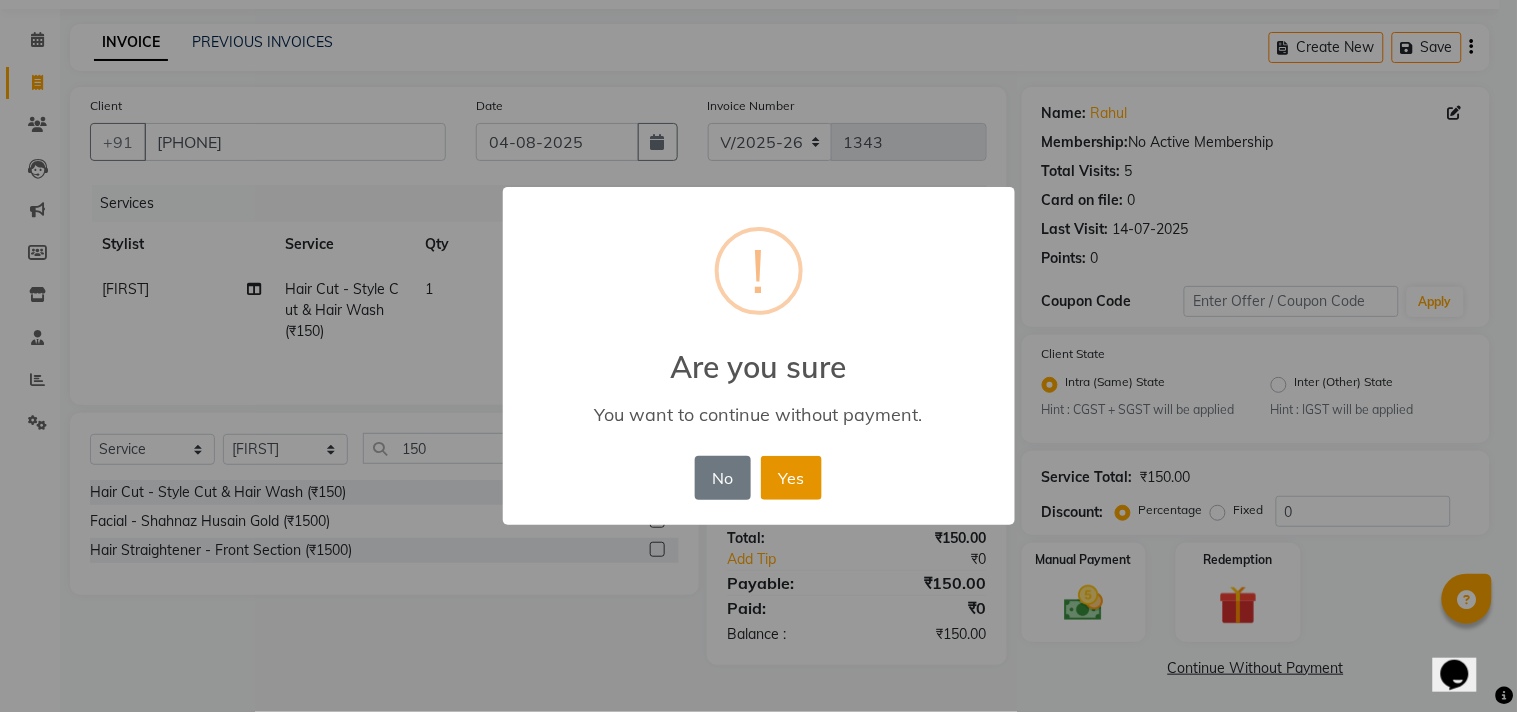 click on "Yes" at bounding box center [791, 478] 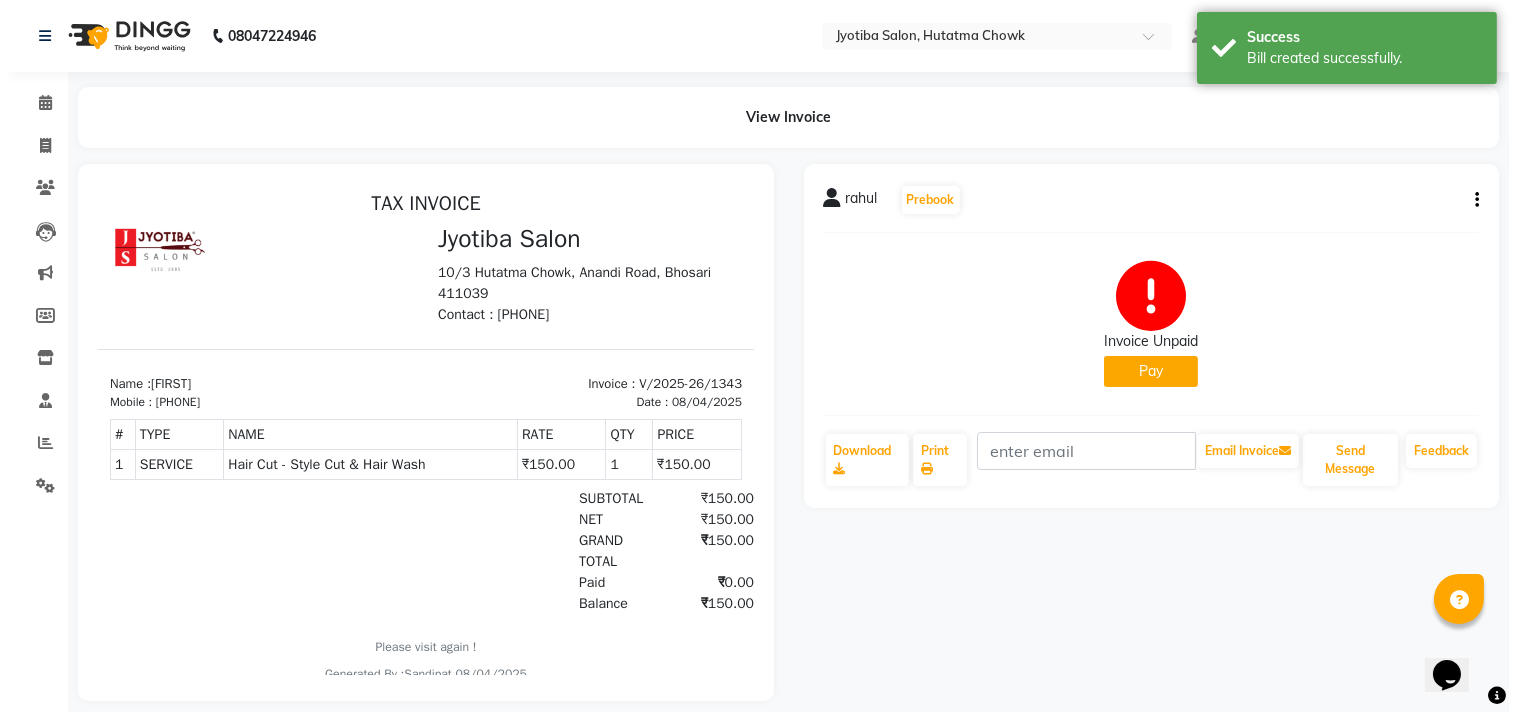 scroll, scrollTop: 0, scrollLeft: 0, axis: both 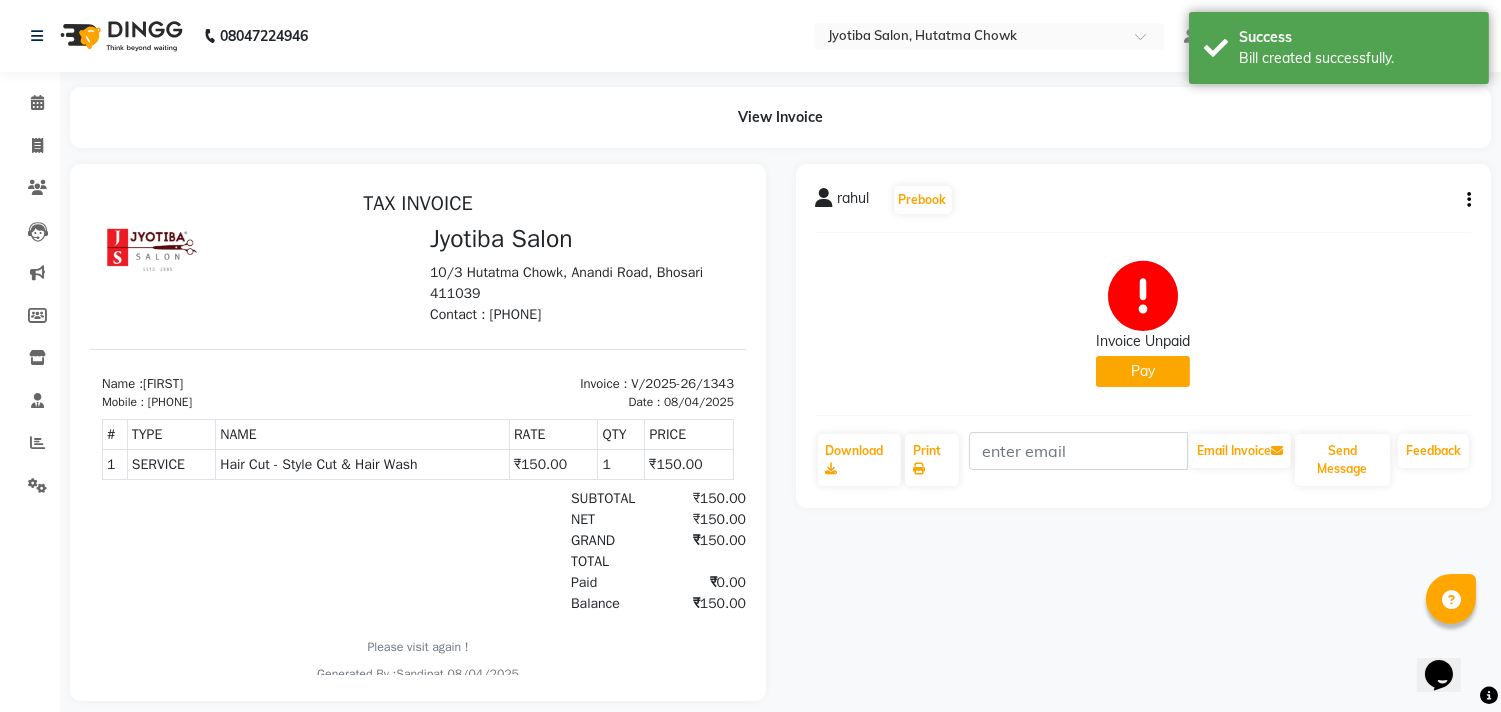 click on "Pay" 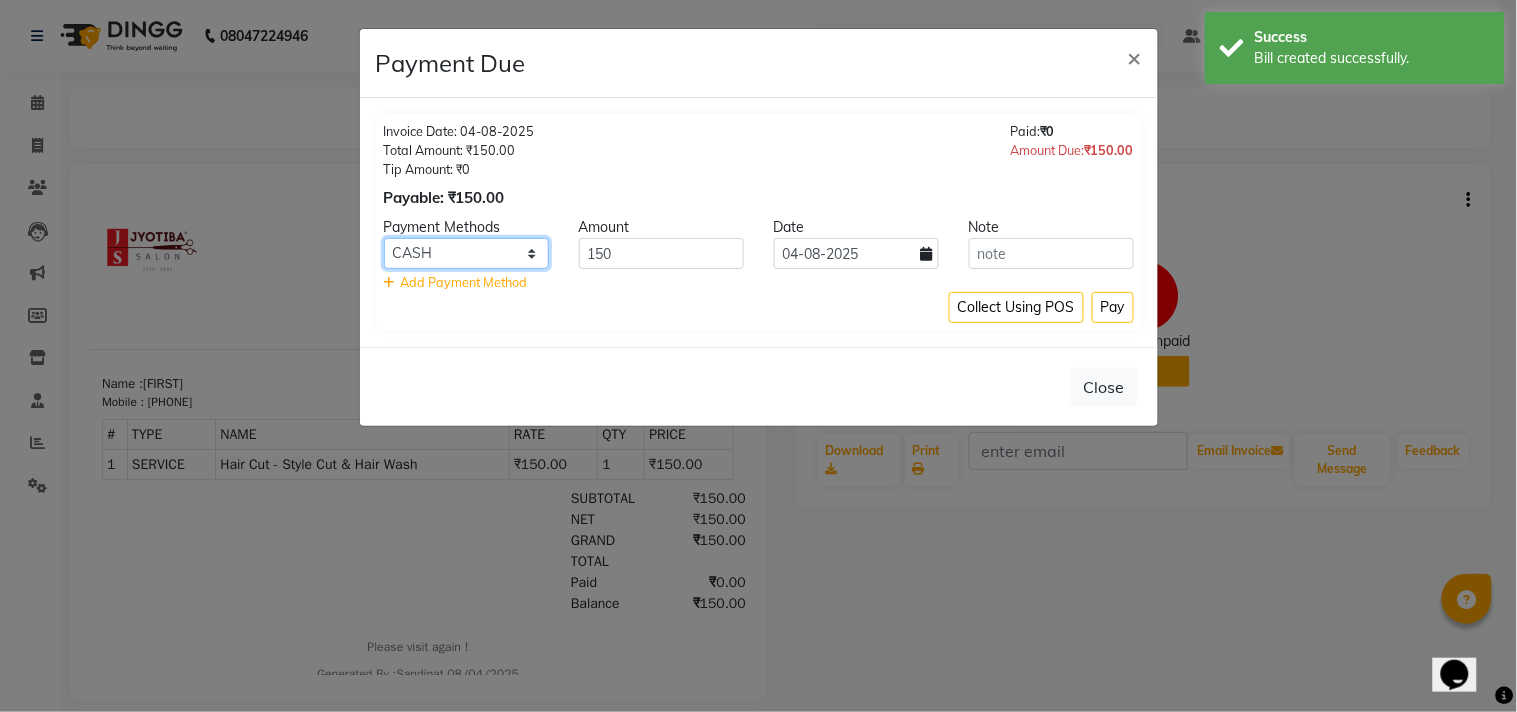 click on "CASH ONLINE CARD" 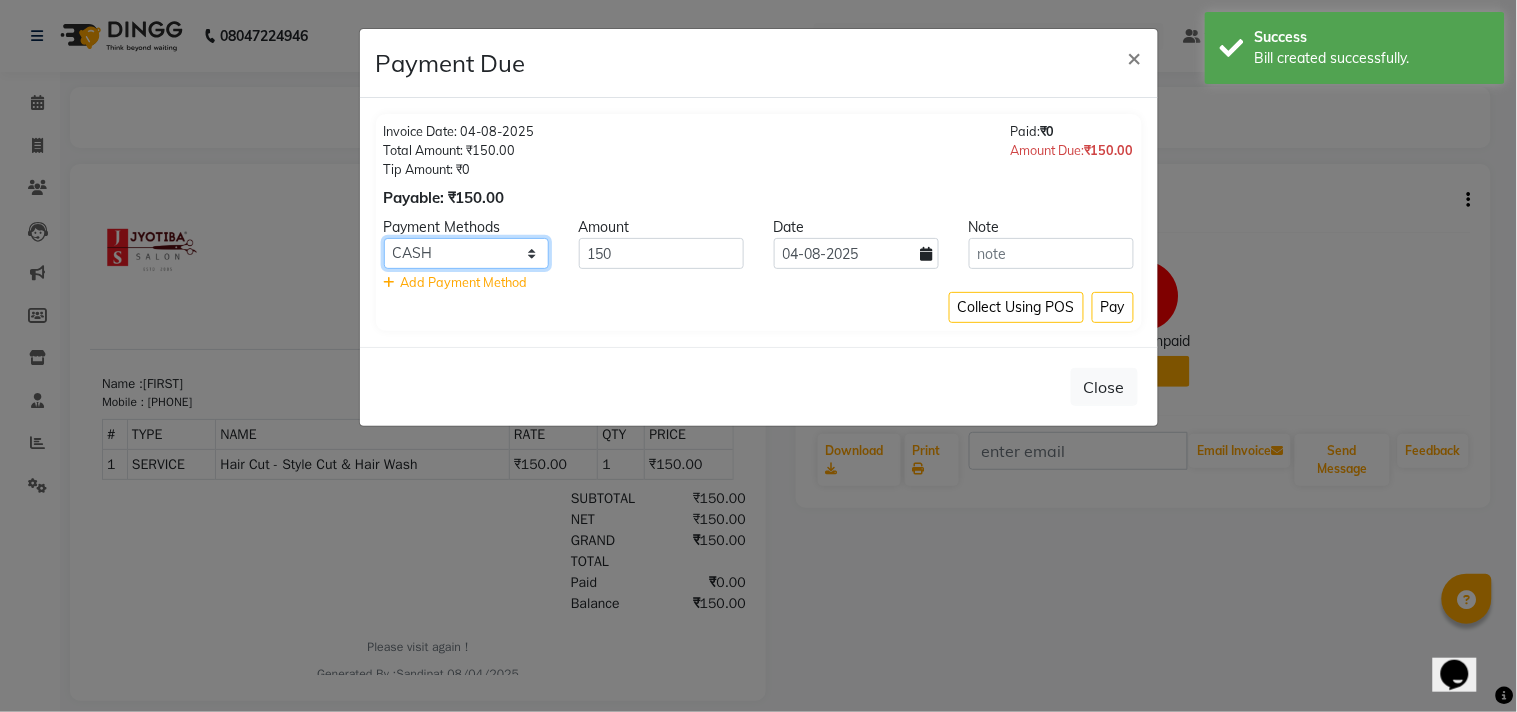 select on "3" 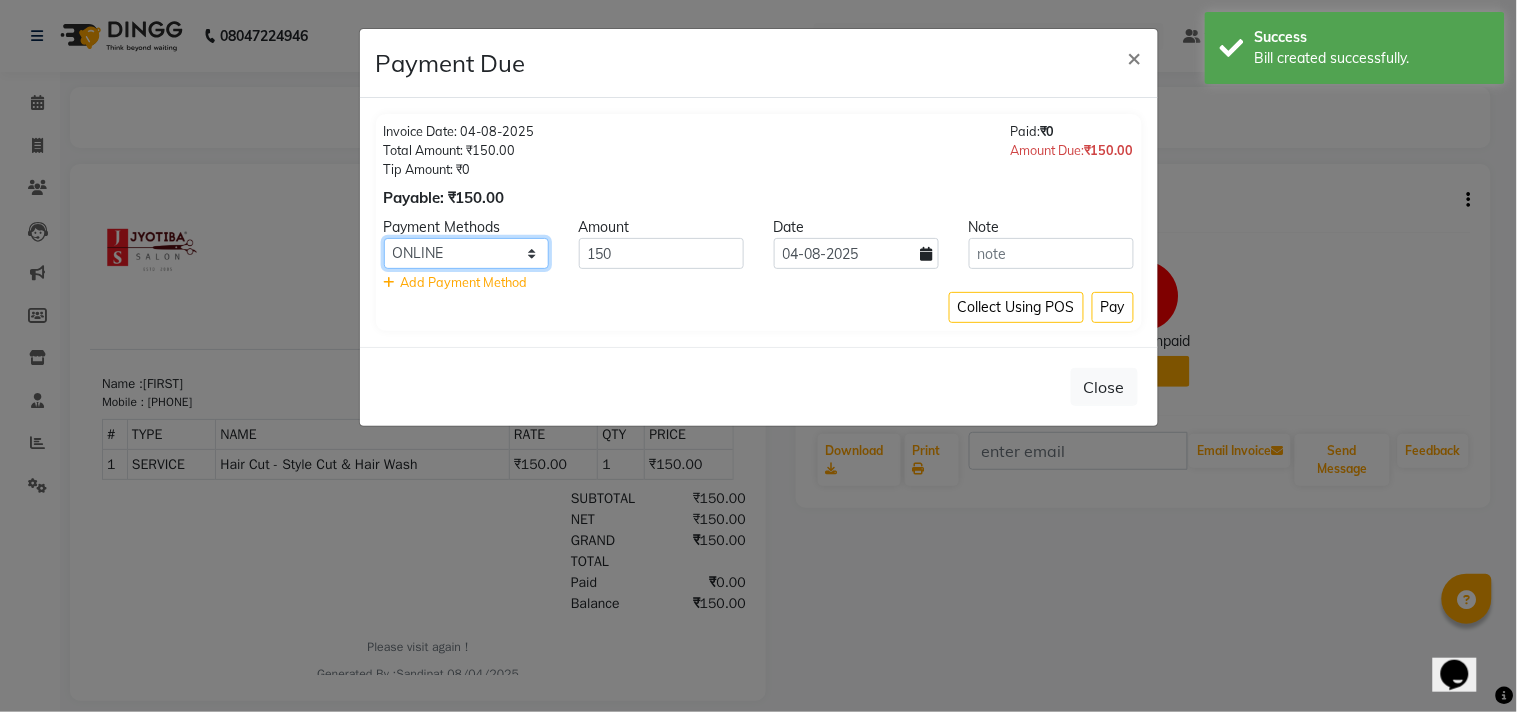 click on "CASH ONLINE CARD" 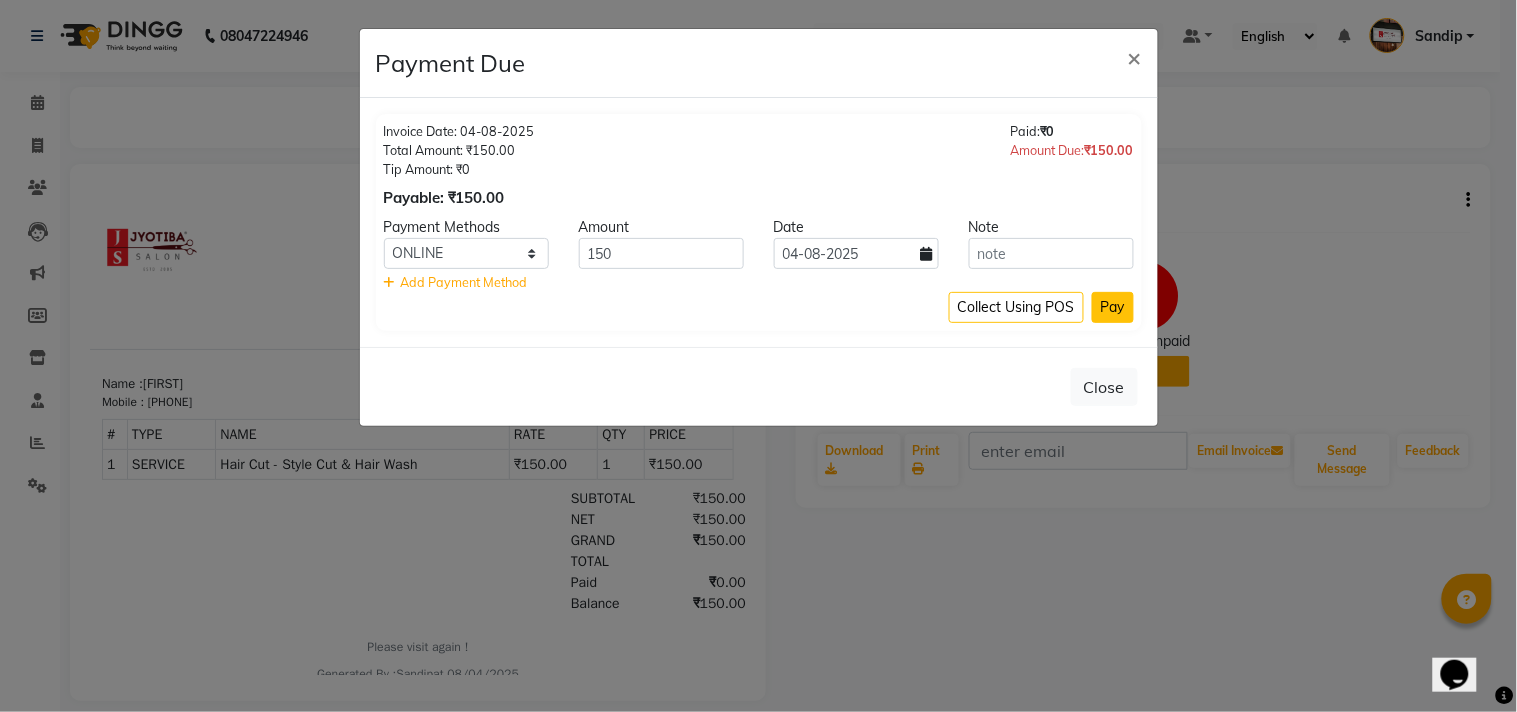 click on "Pay" 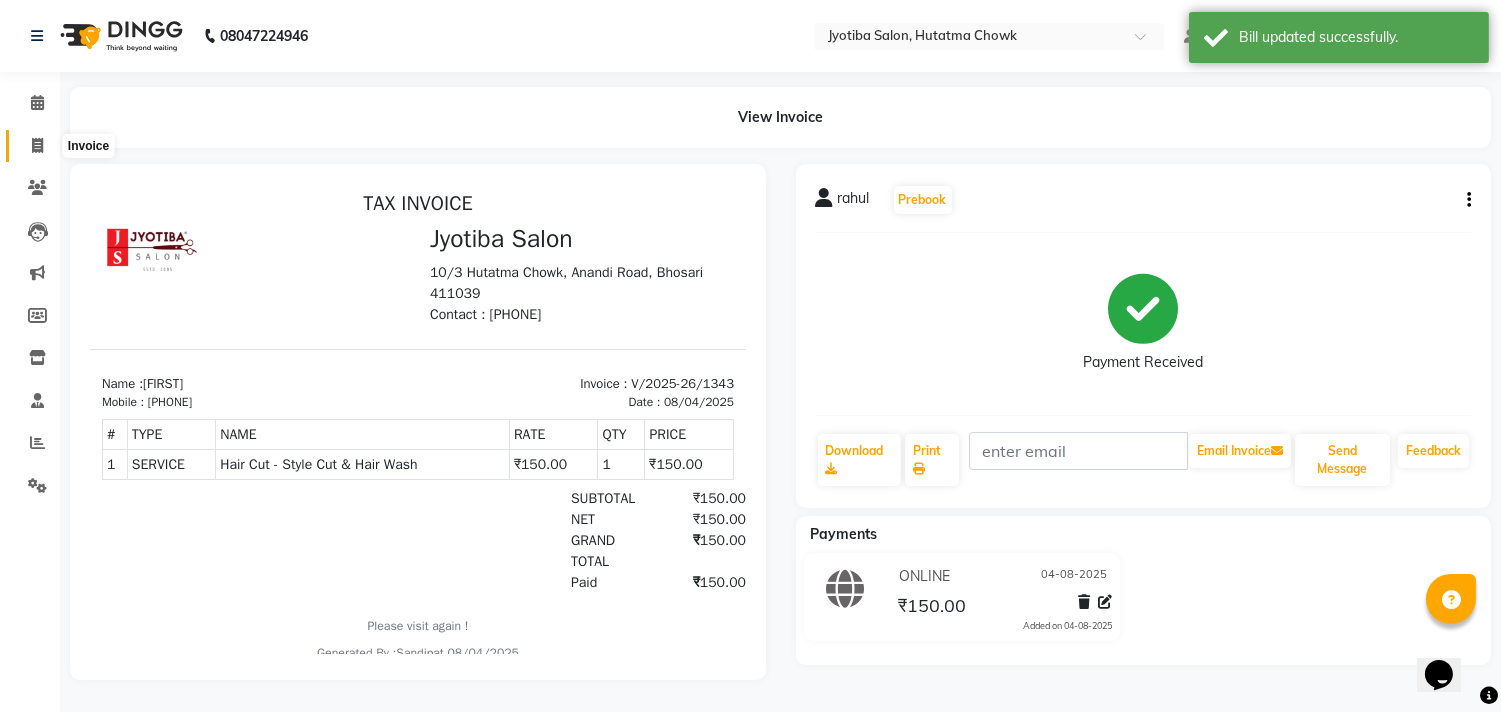 click 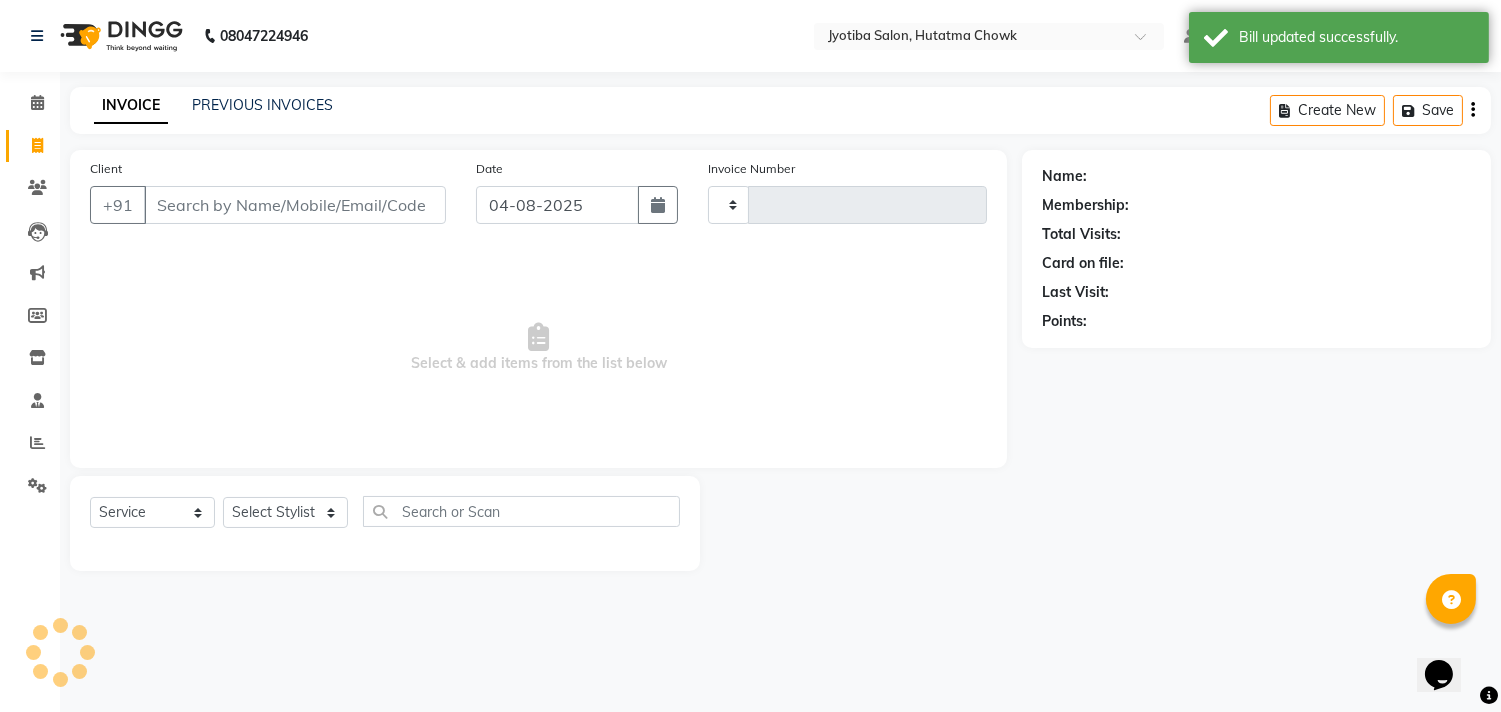 type on "1344" 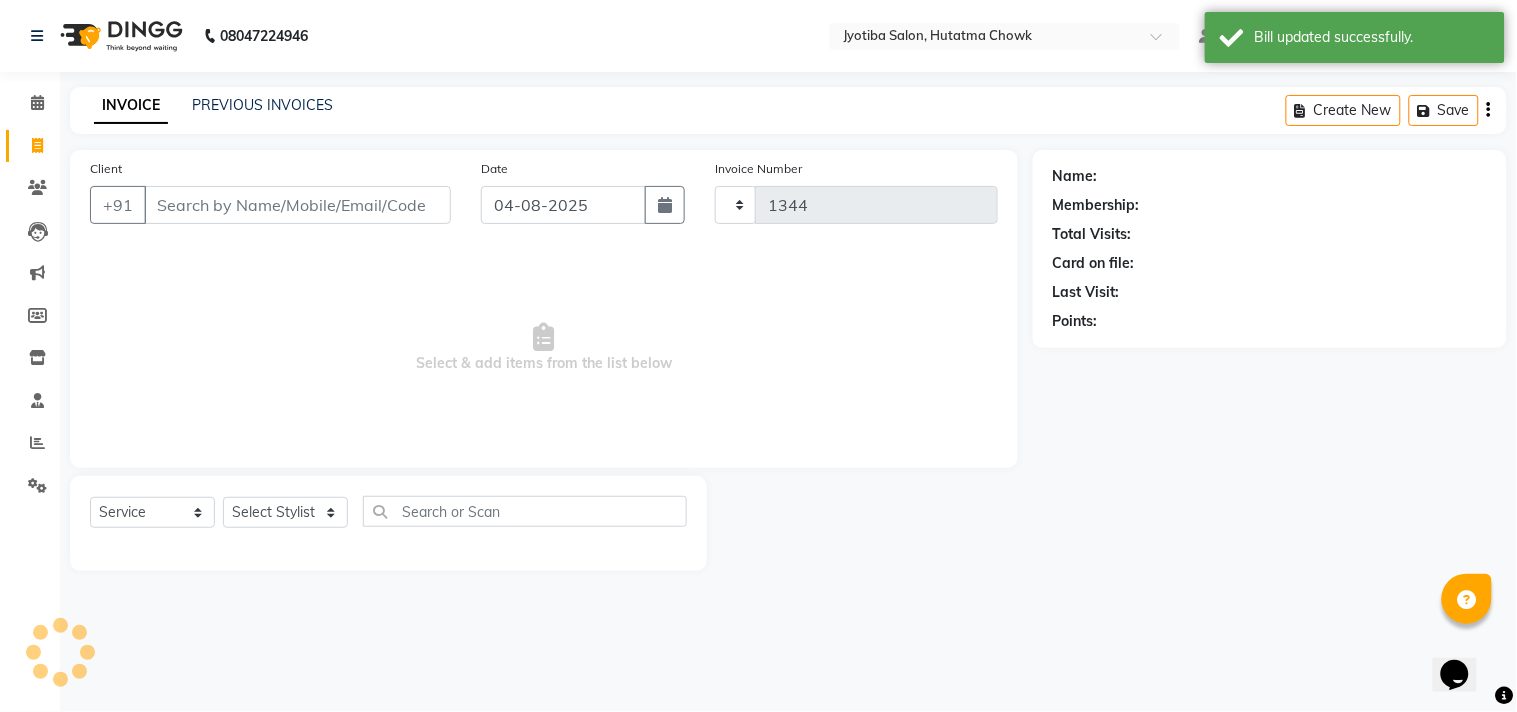 select on "556" 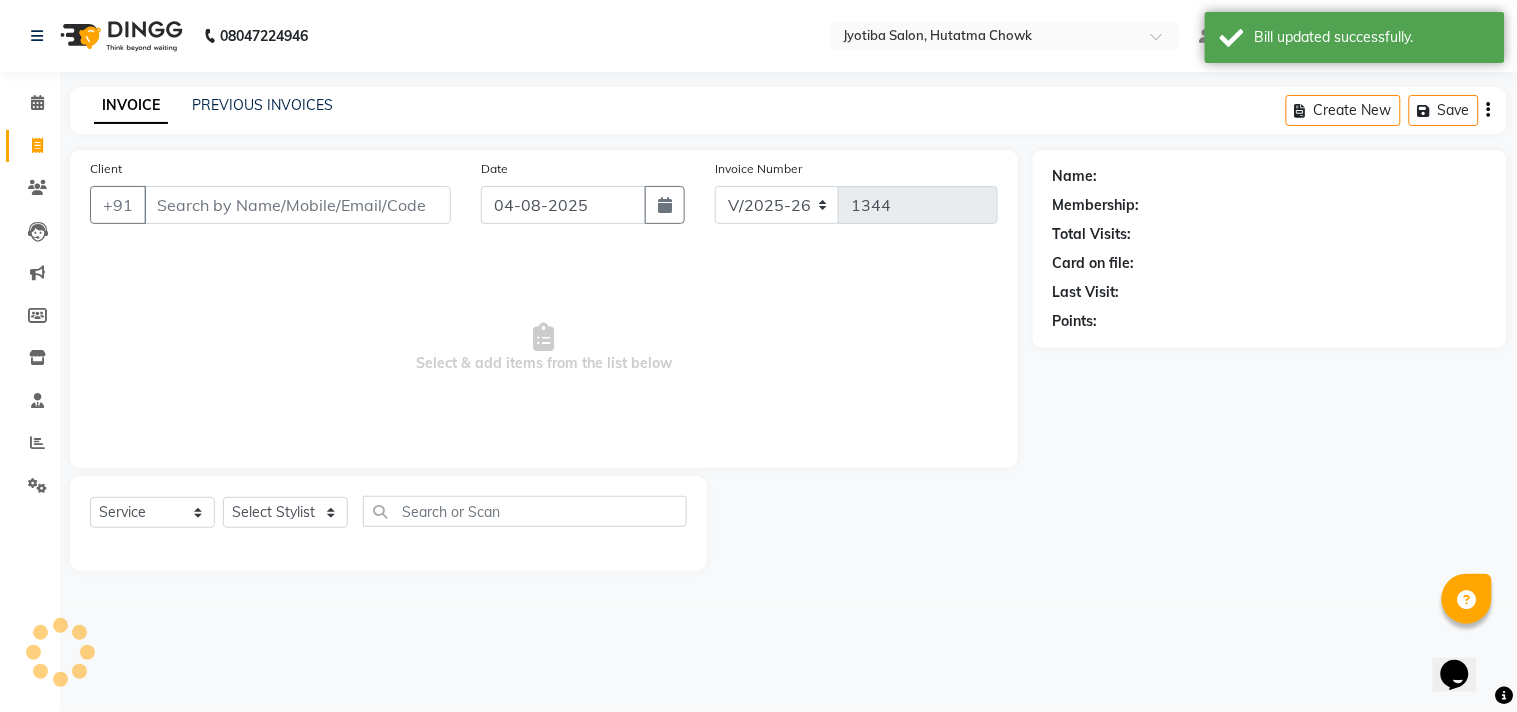 select on "membership" 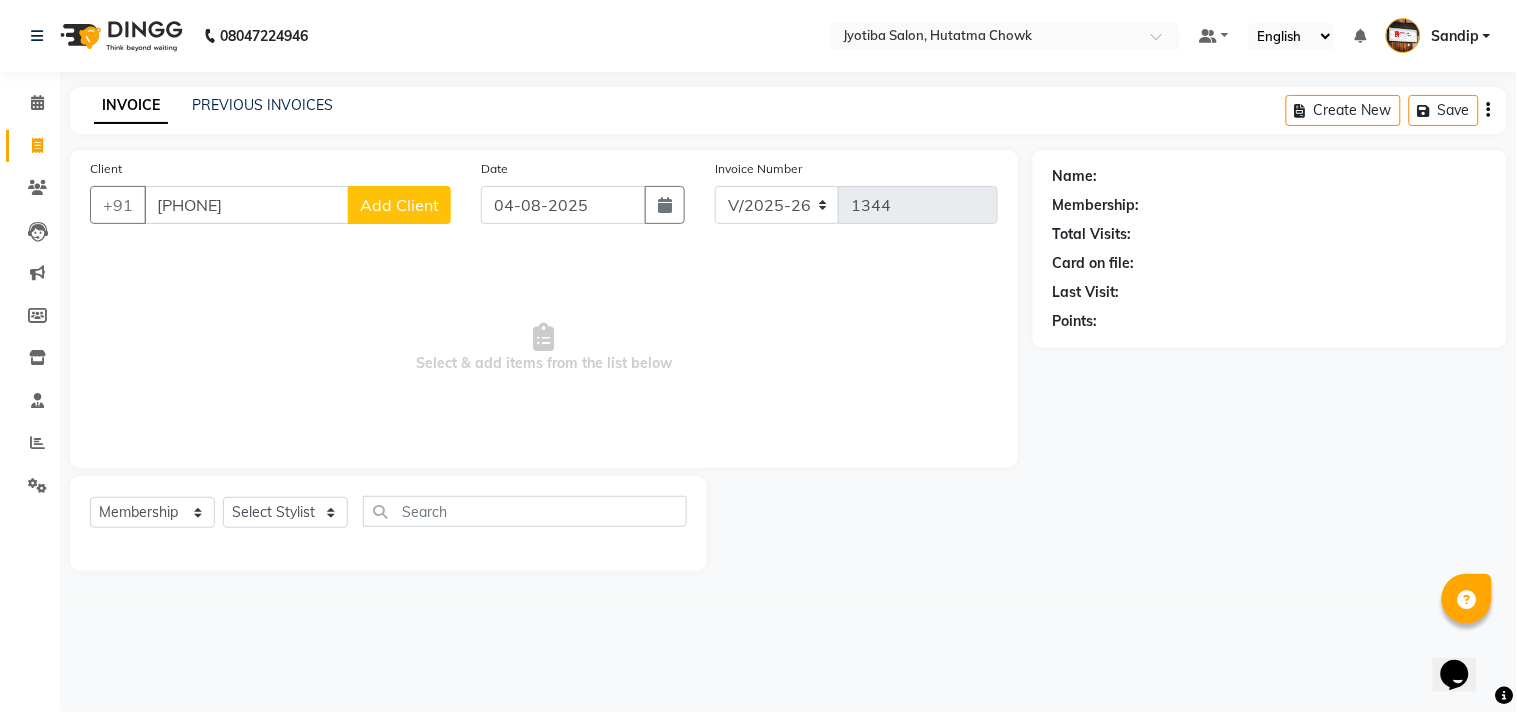 type on "[PHONE]" 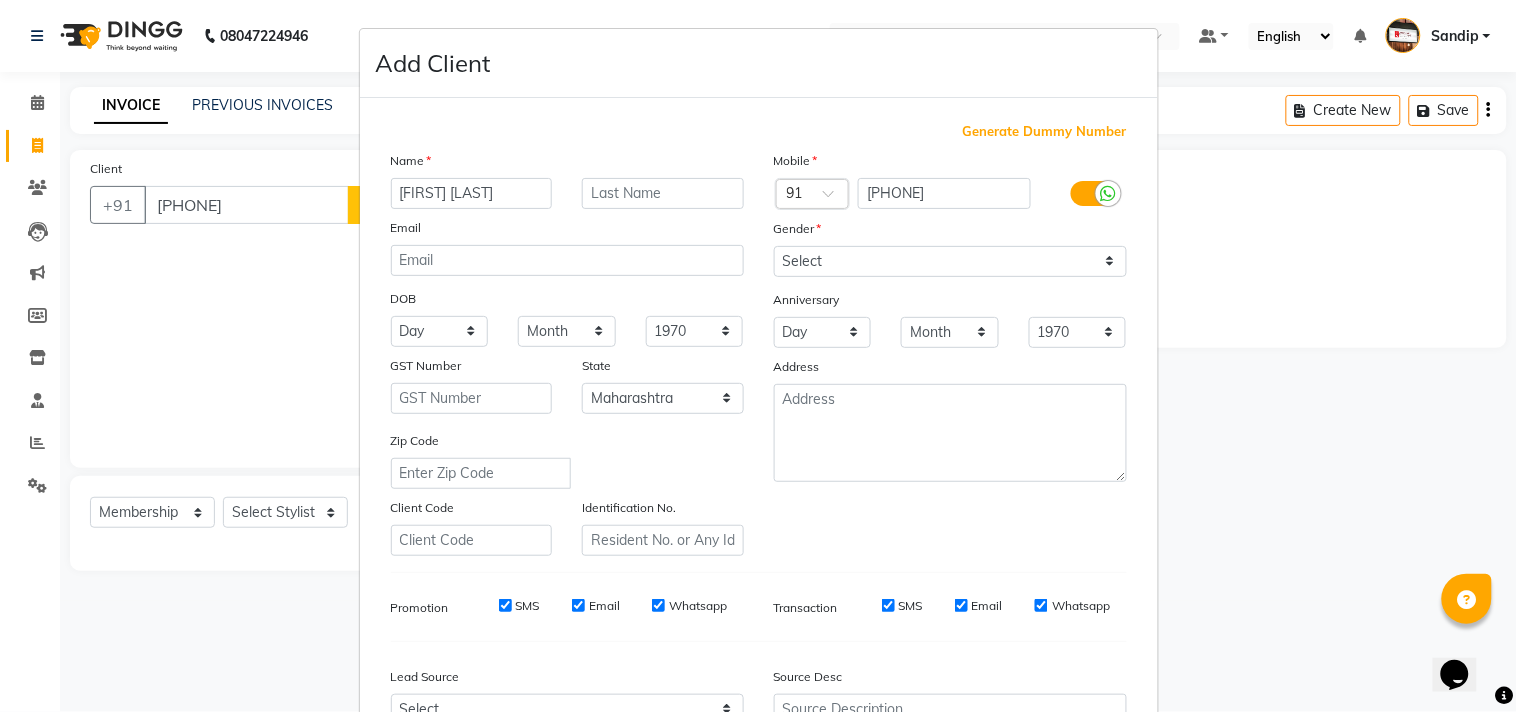 type on "[FIRST] [LAST]" 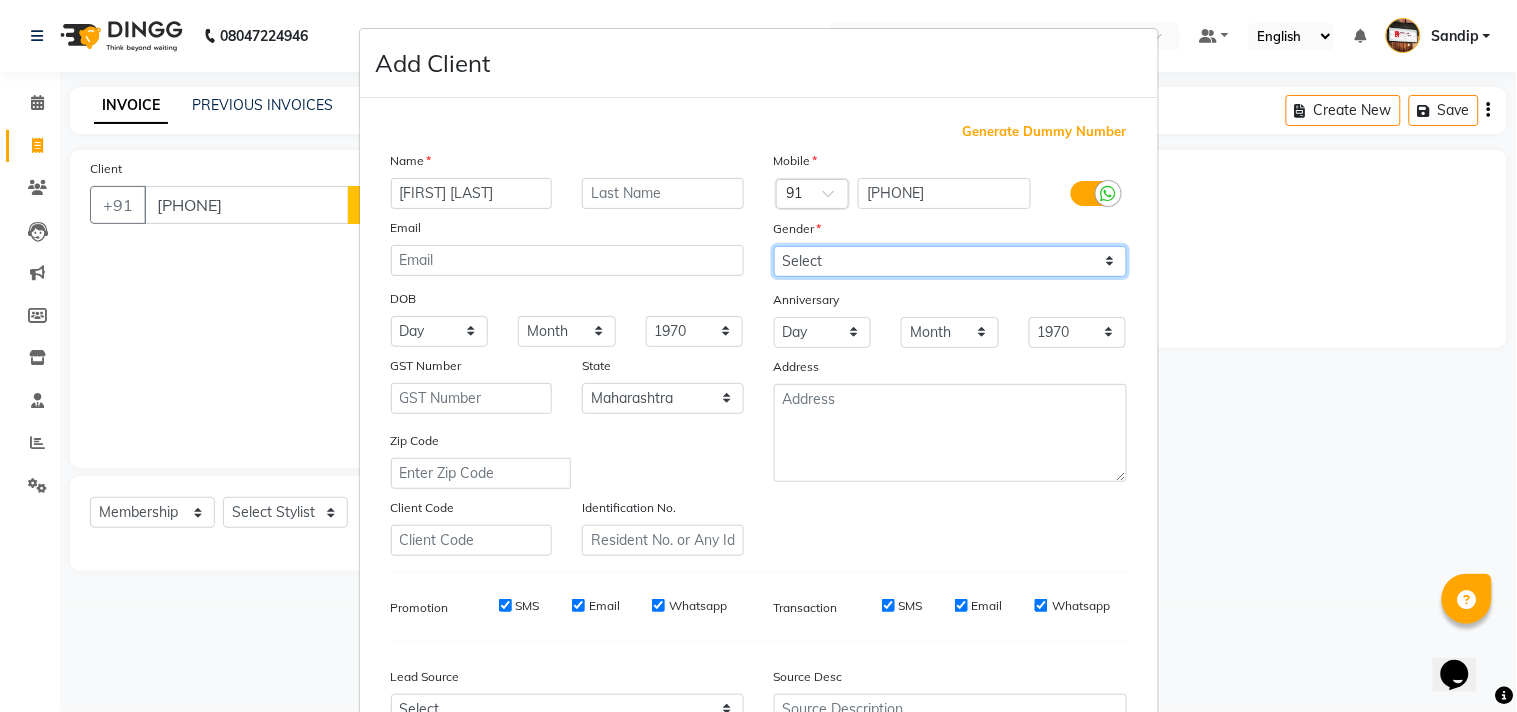 click on "Select Male Female Other Prefer Not To Say" at bounding box center [950, 261] 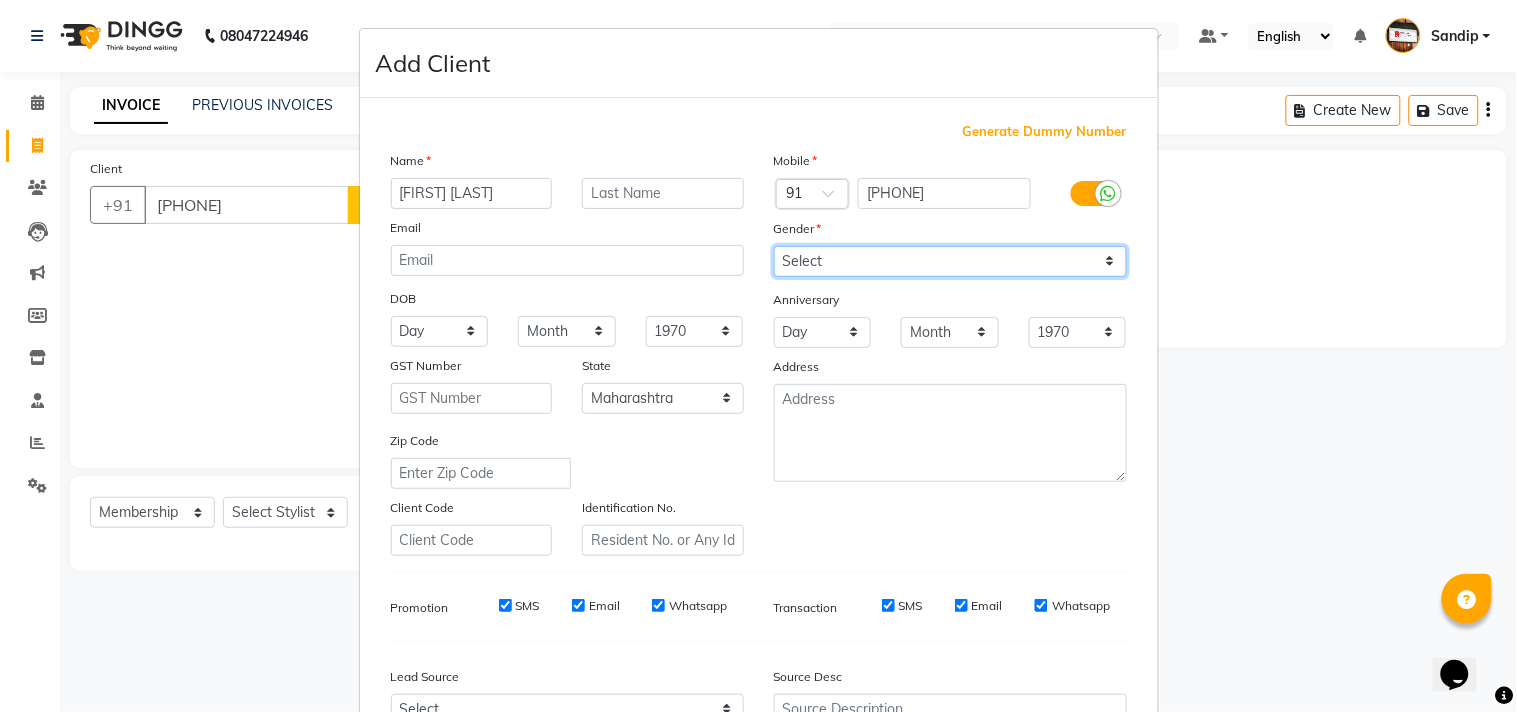 select on "male" 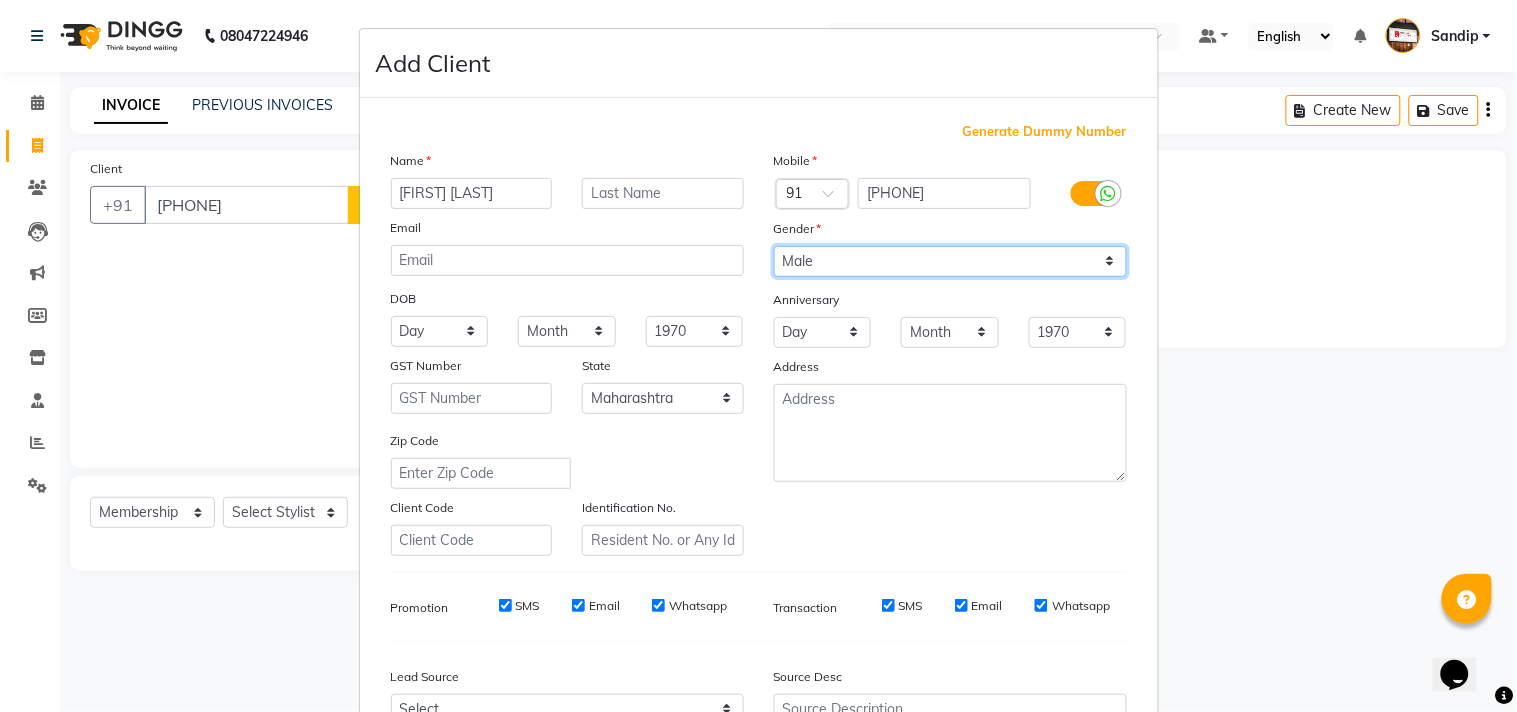 click on "Select Male Female Other Prefer Not To Say" at bounding box center (950, 261) 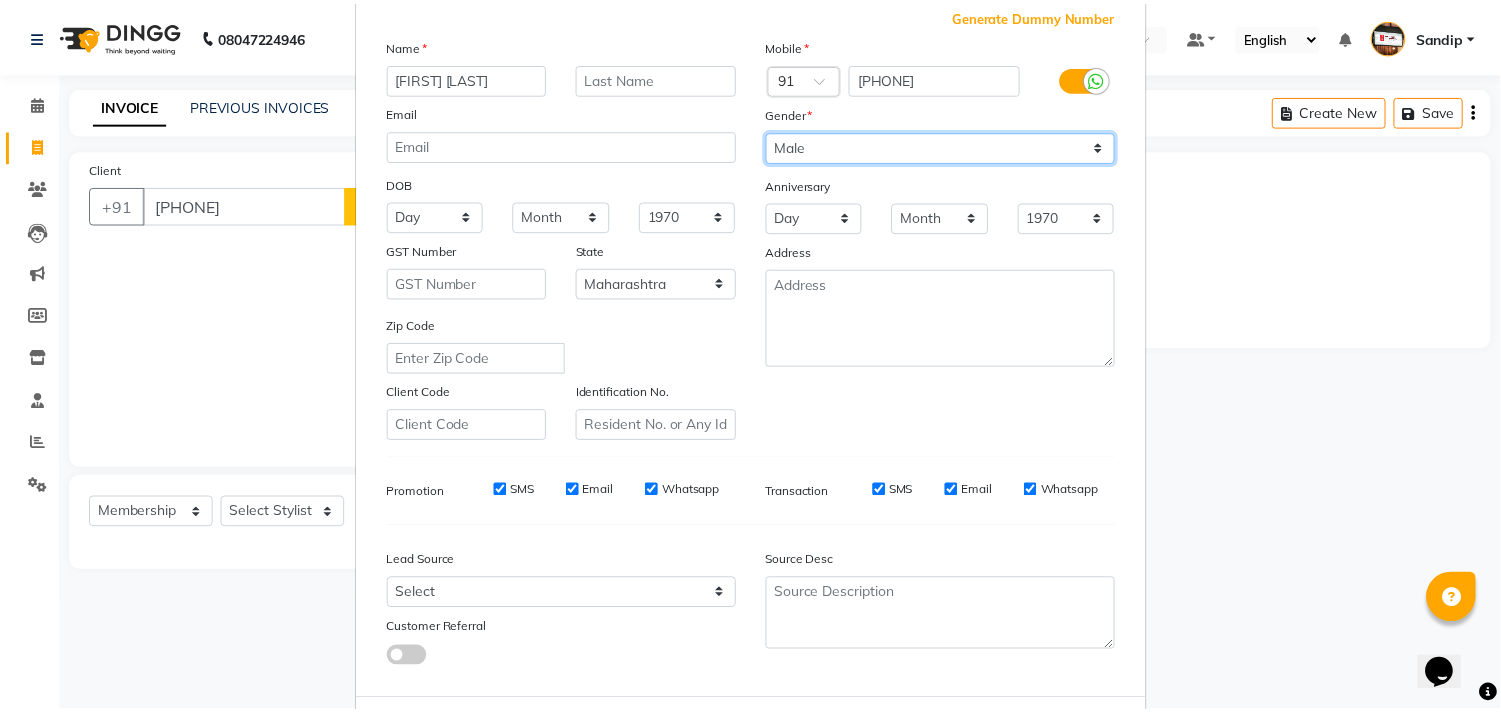 scroll, scrollTop: 212, scrollLeft: 0, axis: vertical 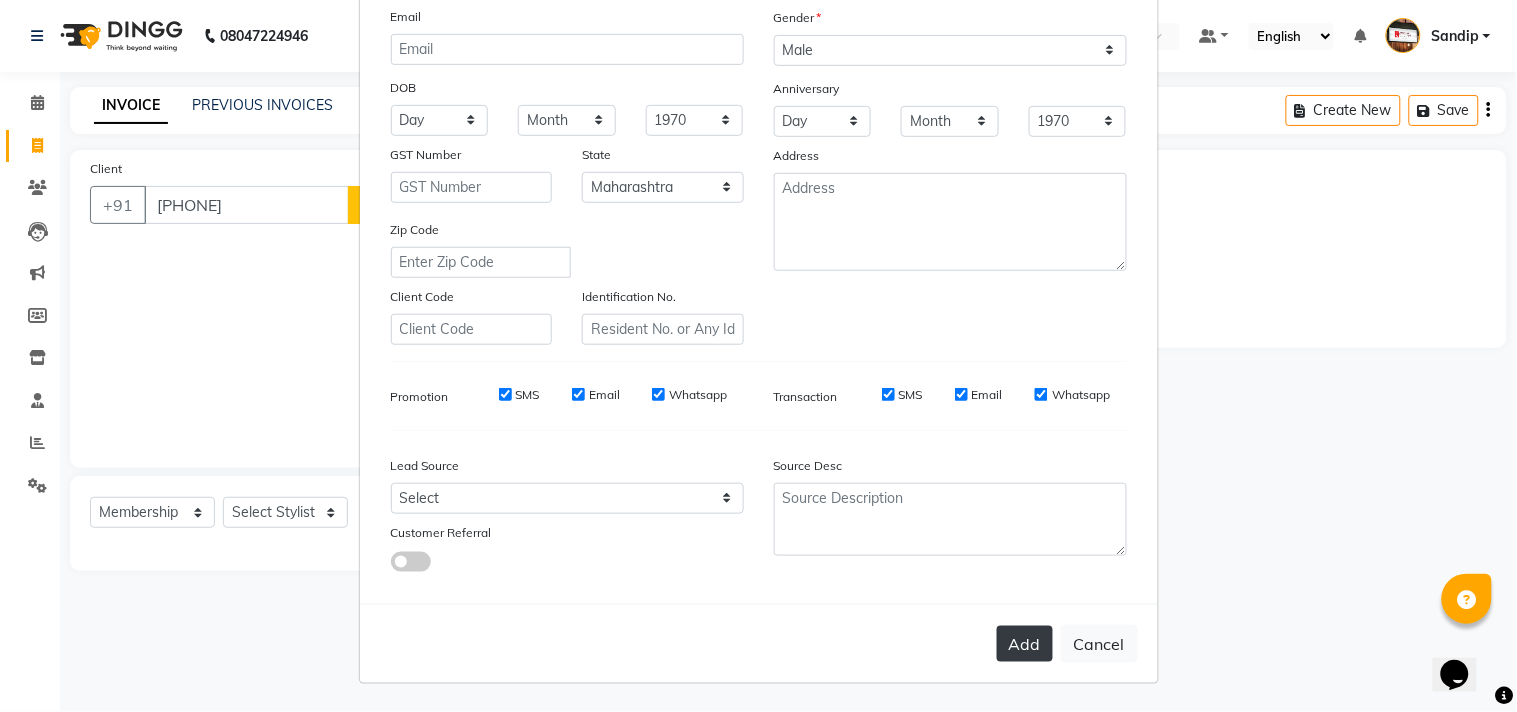 click on "Add" at bounding box center [1025, 644] 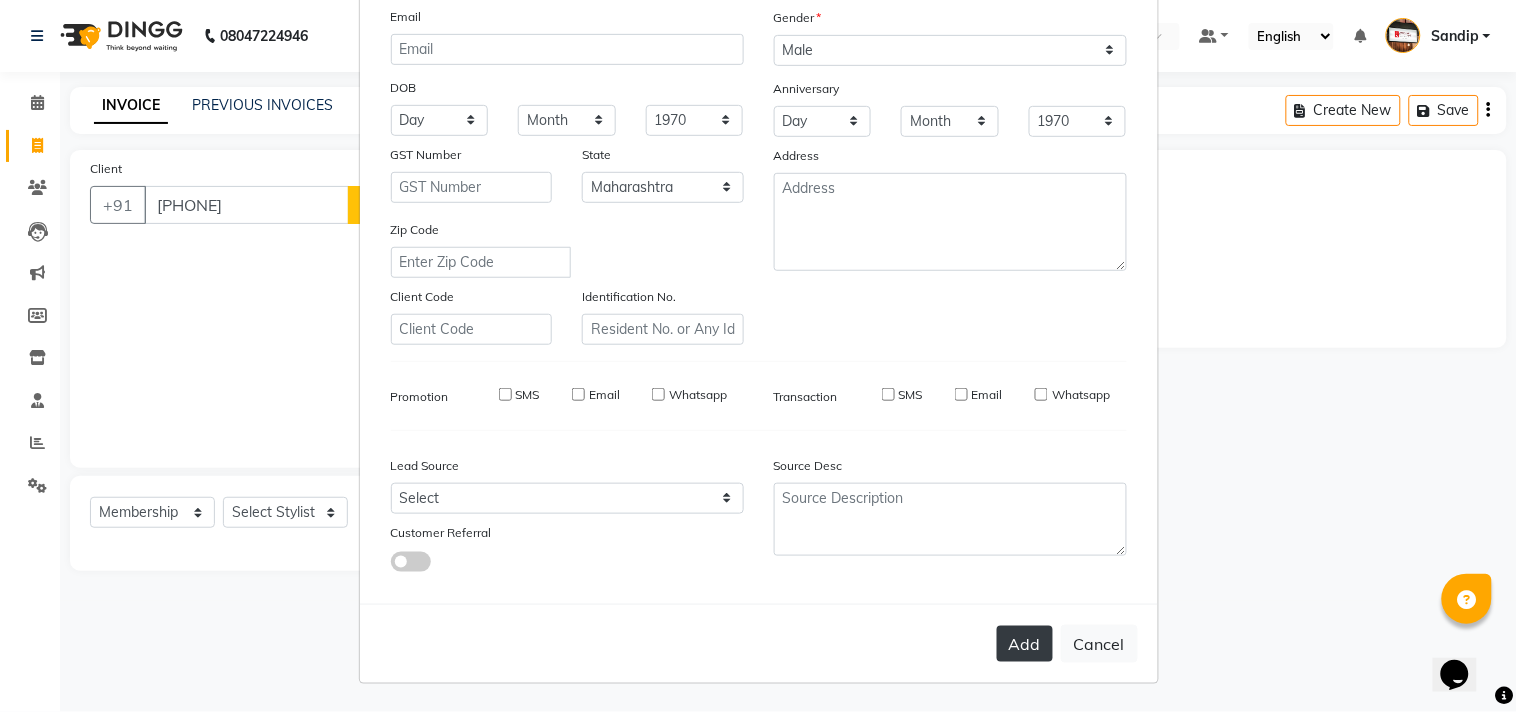 type 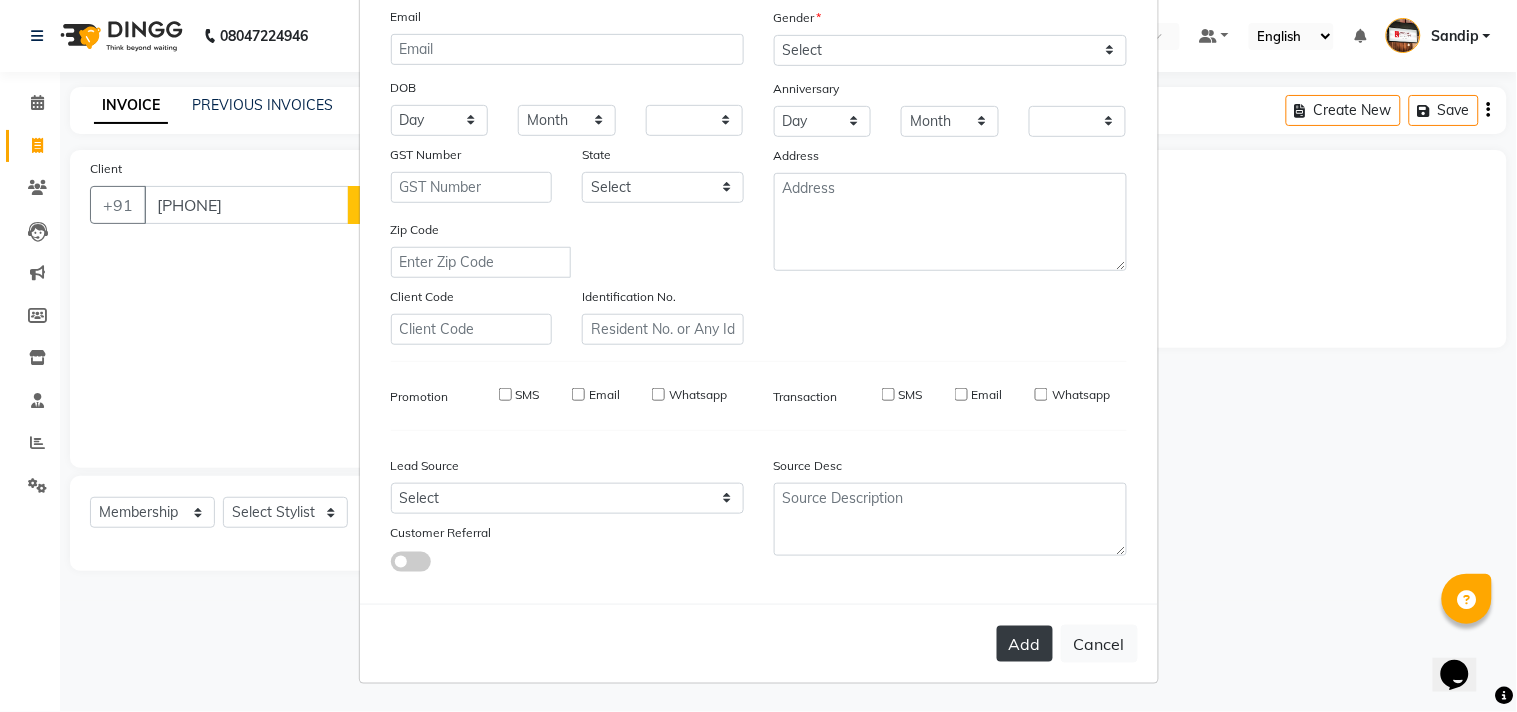 checkbox on "false" 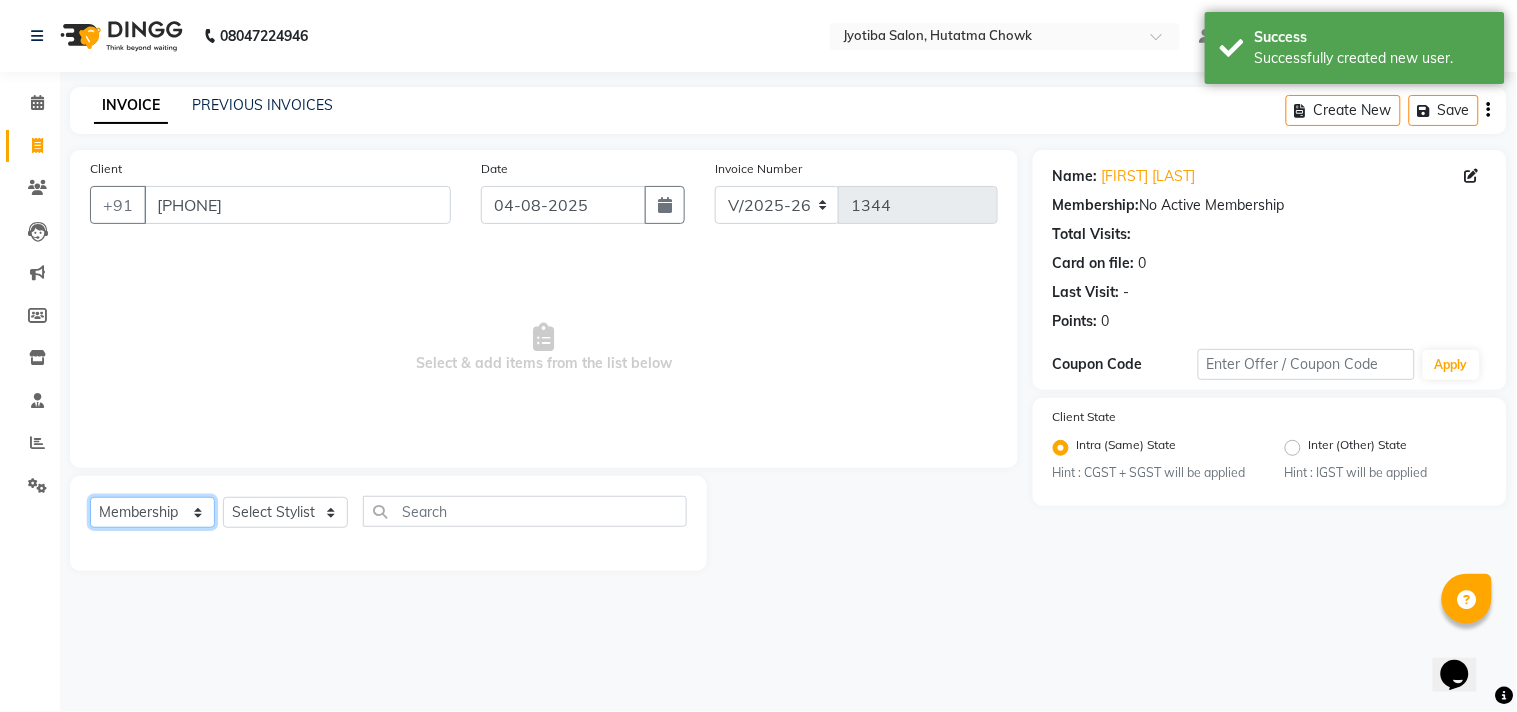 click on "Select  Service  Product  Membership  Package Voucher Prepaid Gift Card" 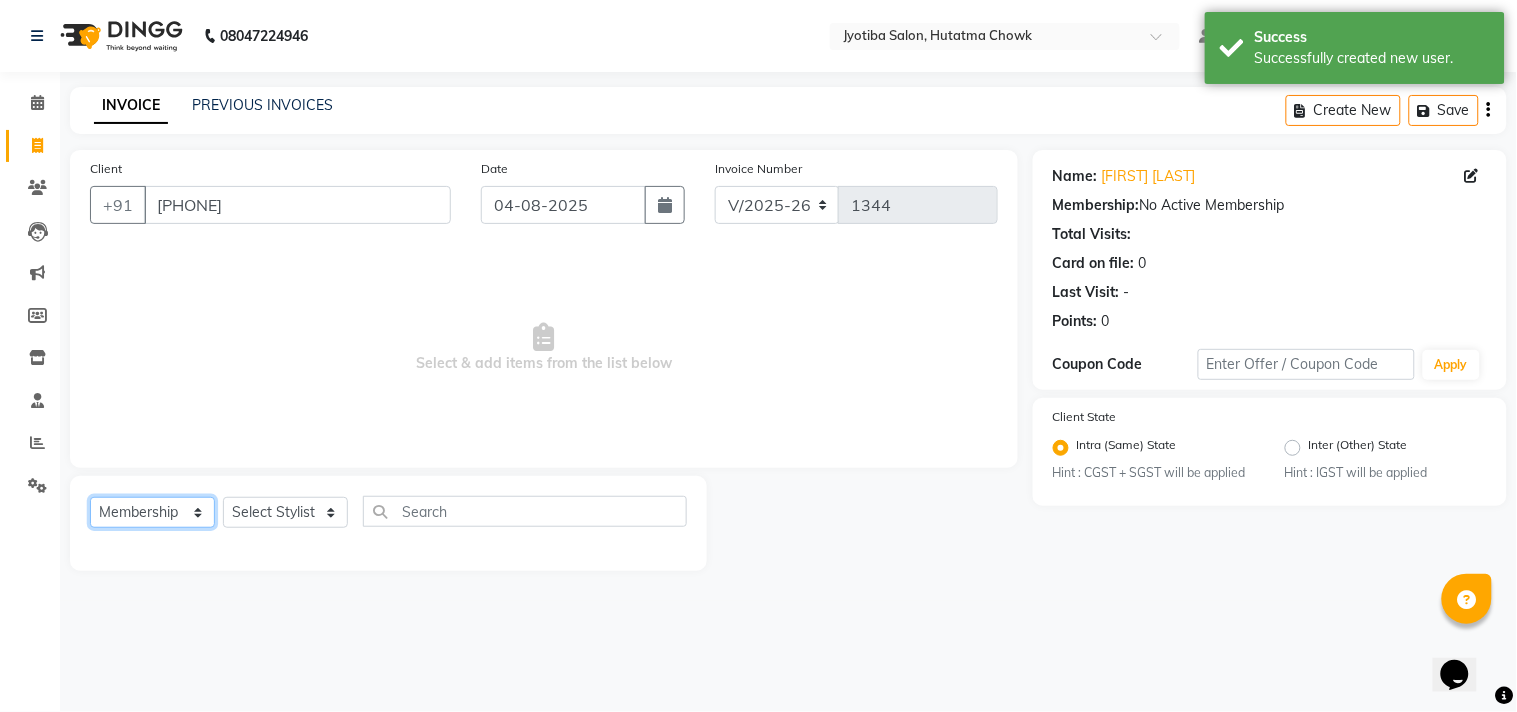 select on "service" 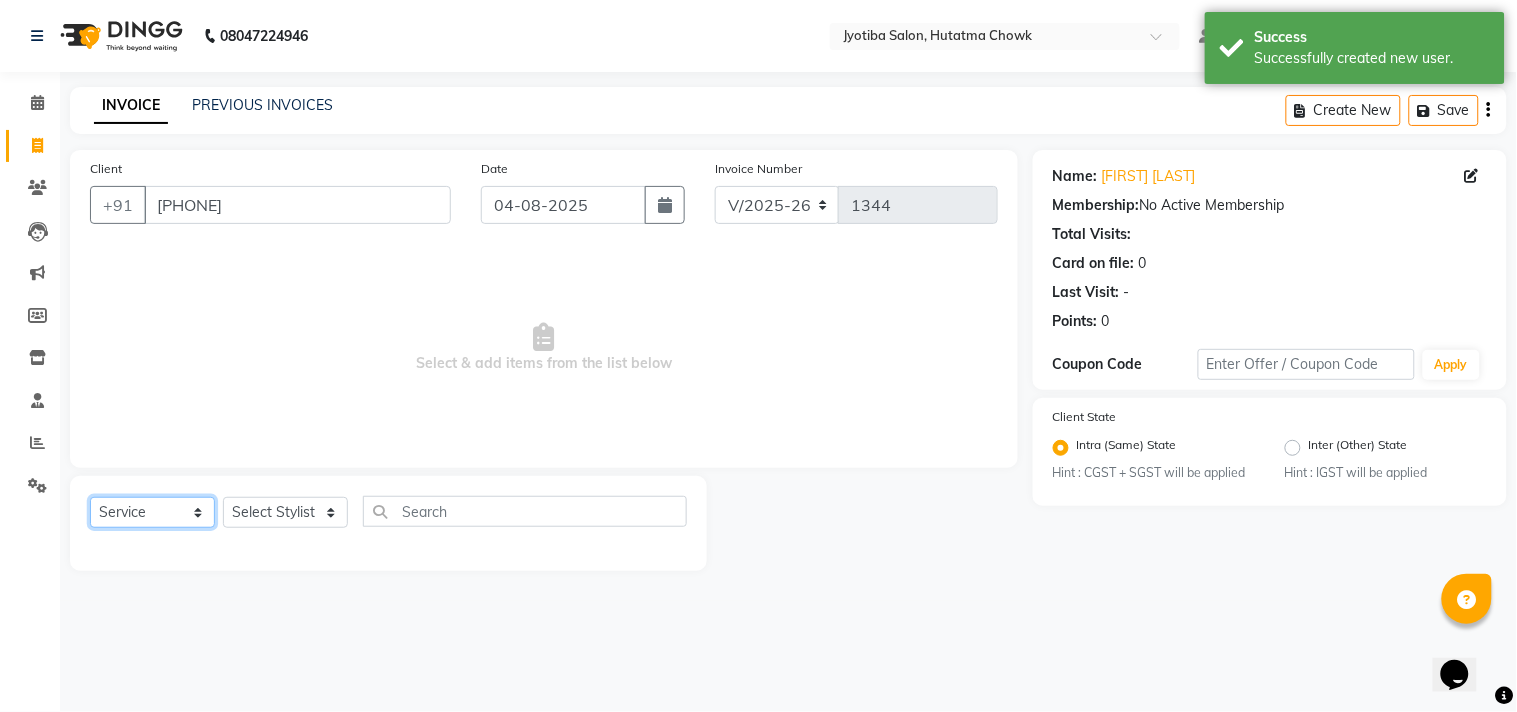 click on "Select  Service  Product  Membership  Package Voucher Prepaid Gift Card" 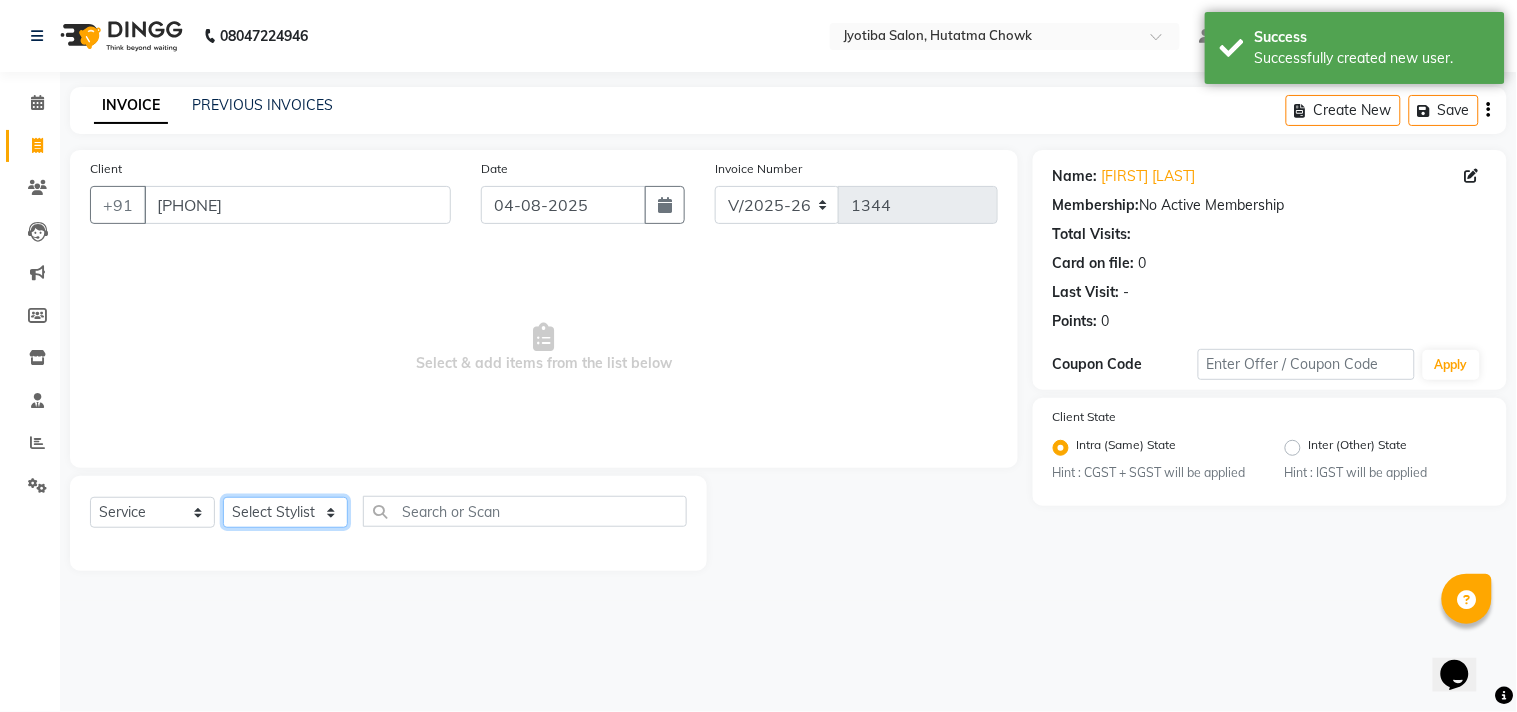 click on "Select Stylist Abdul Dinesh thakur Farman  Juned  mahadev Munna  prem RAHUL Sandip Suresh yasin" 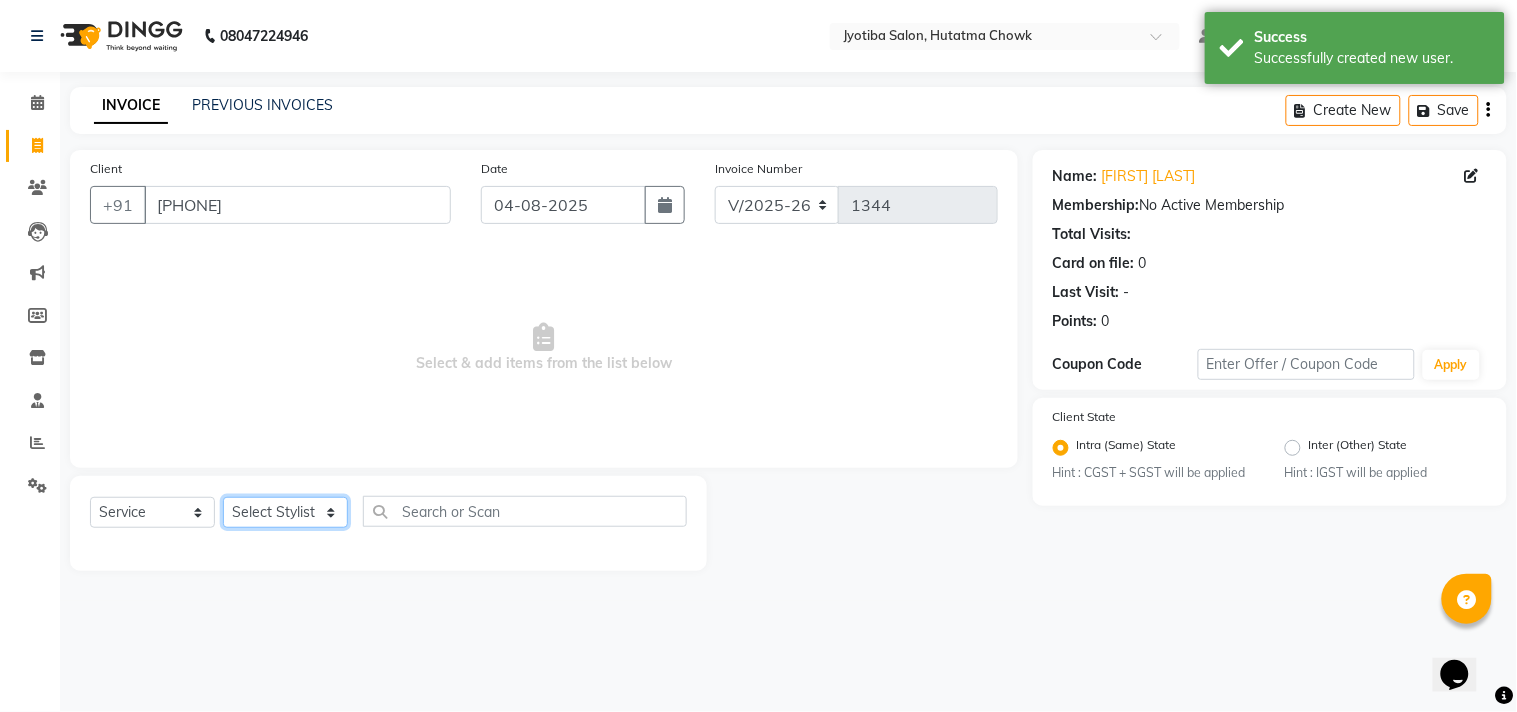 select on "84596" 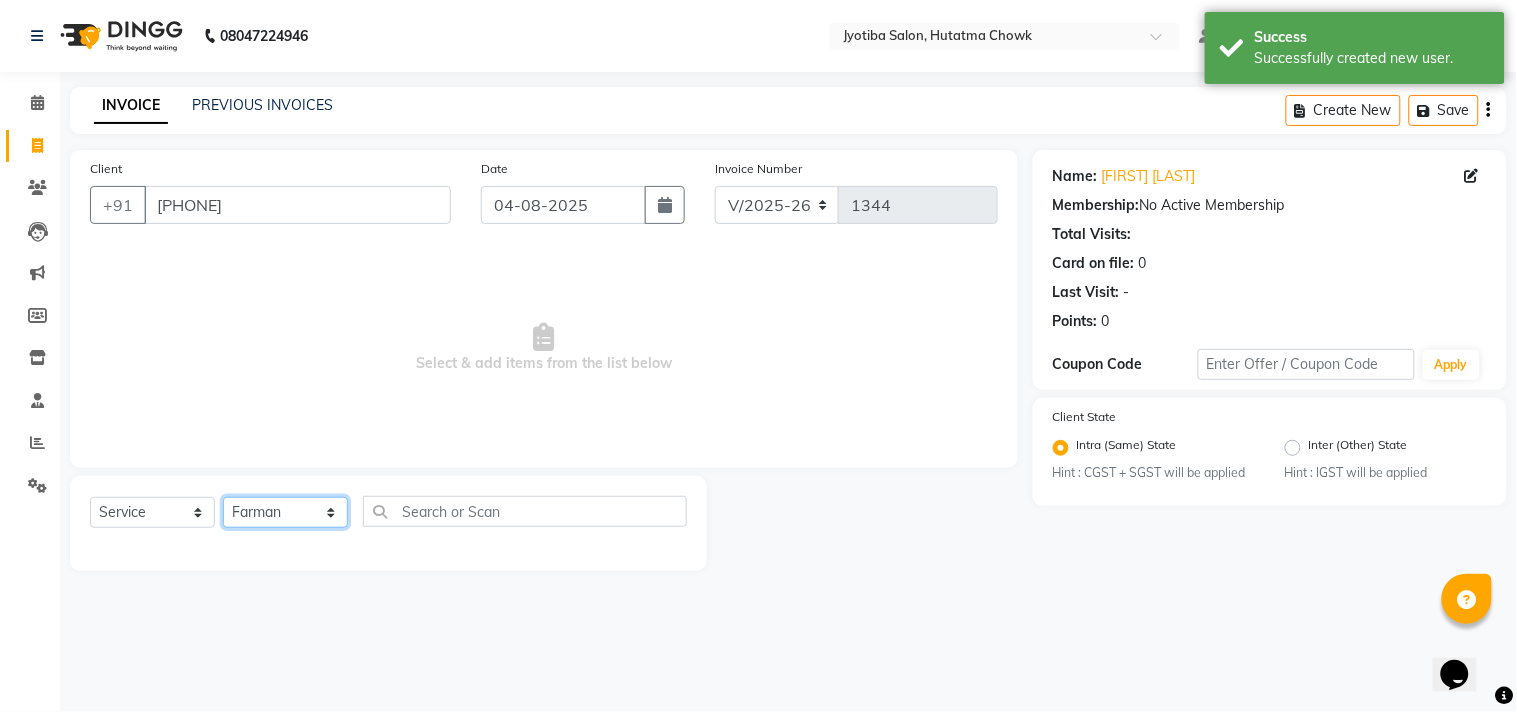 click on "Select Stylist Abdul Dinesh thakur Farman  Juned  mahadev Munna  prem RAHUL Sandip Suresh yasin" 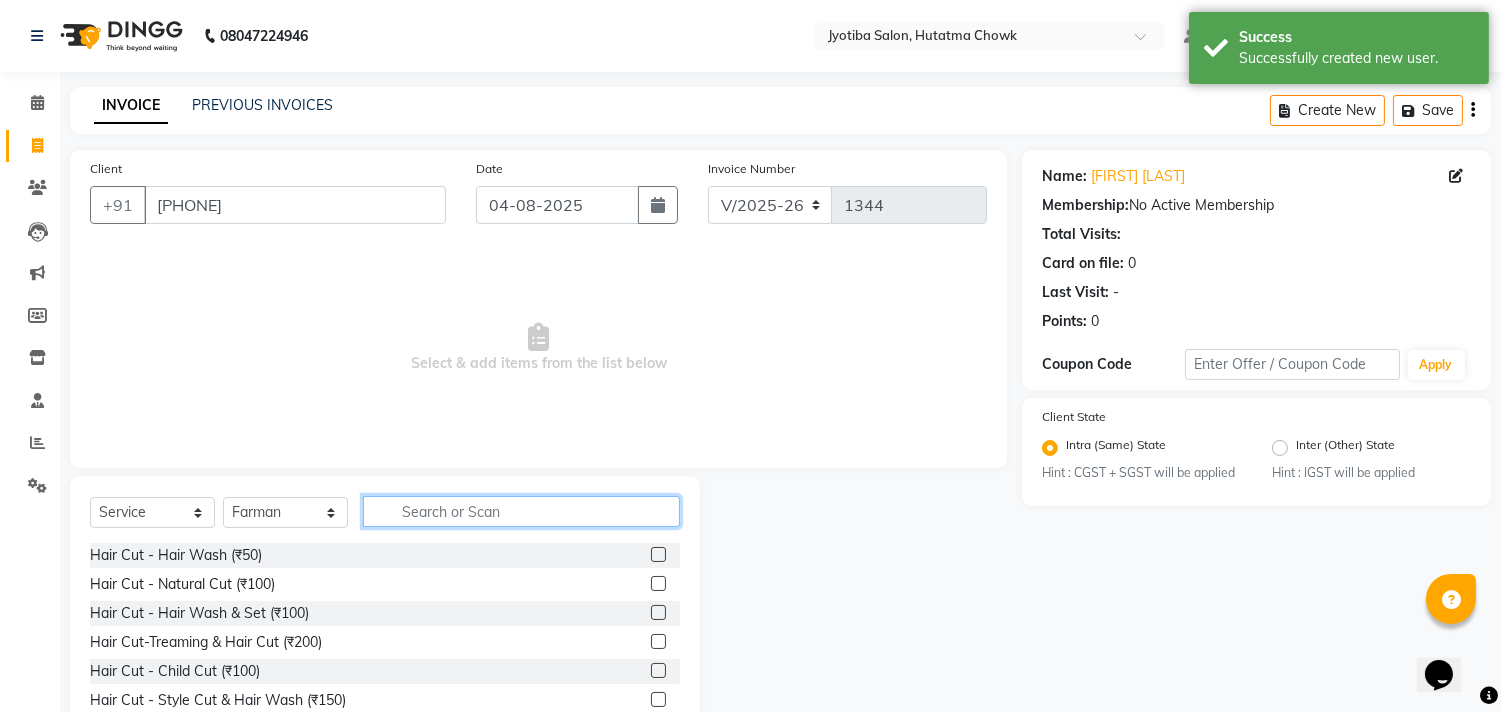 click 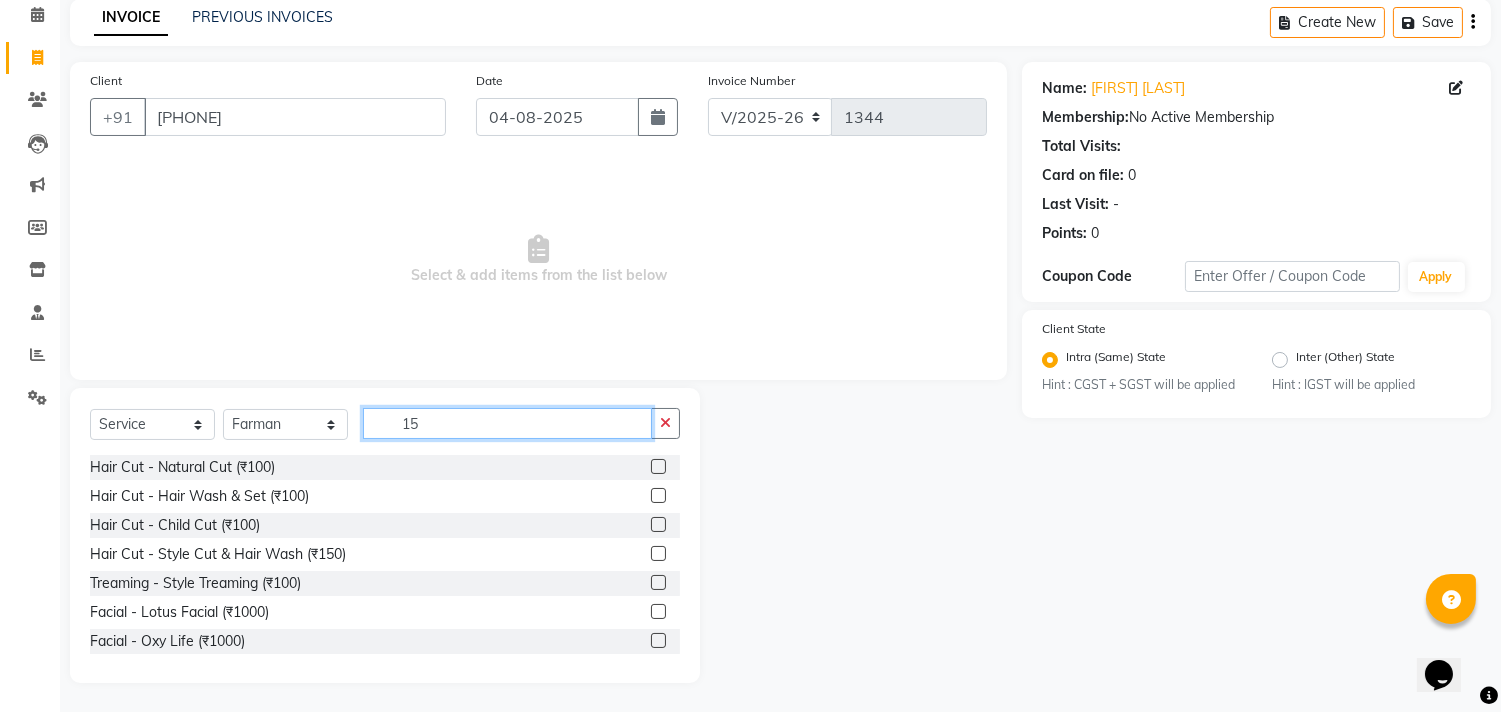 scroll, scrollTop: 0, scrollLeft: 0, axis: both 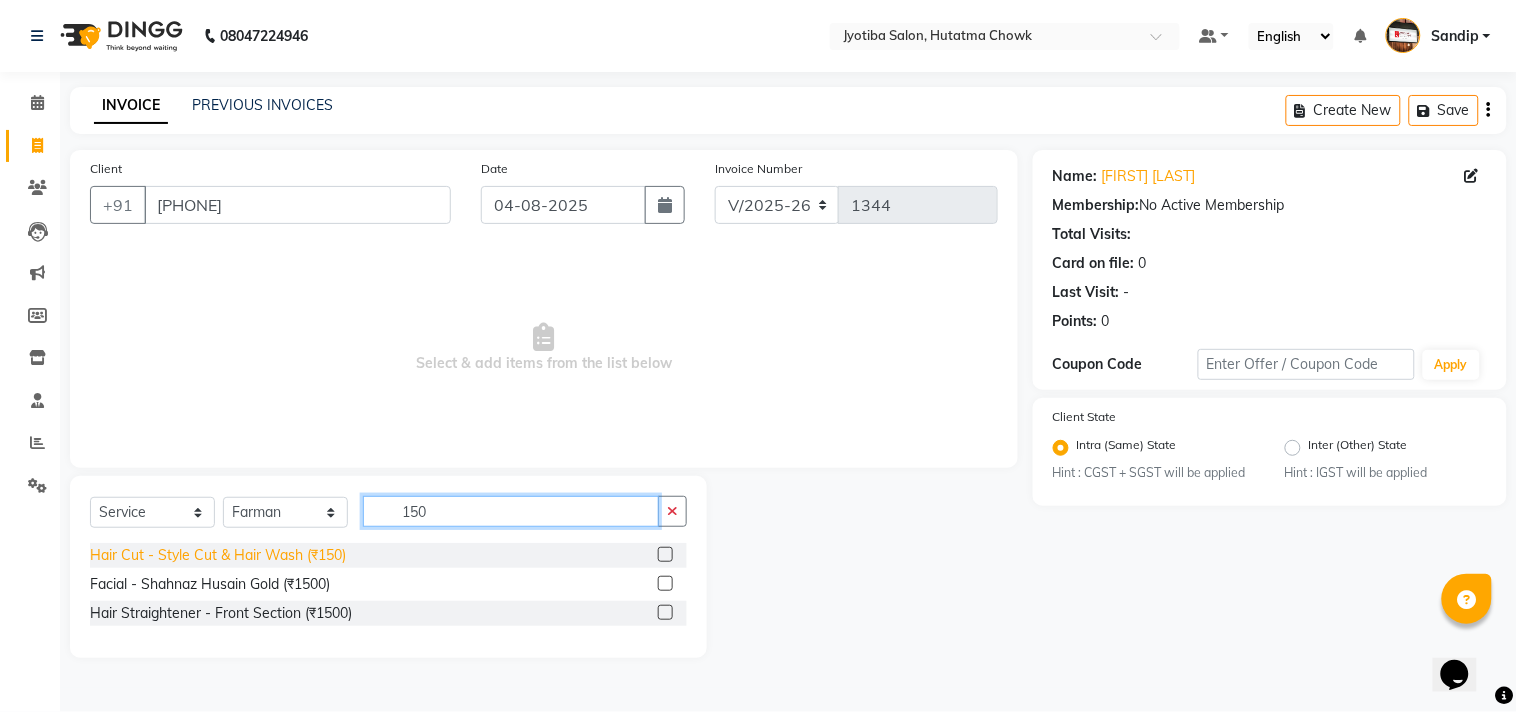 type on "150" 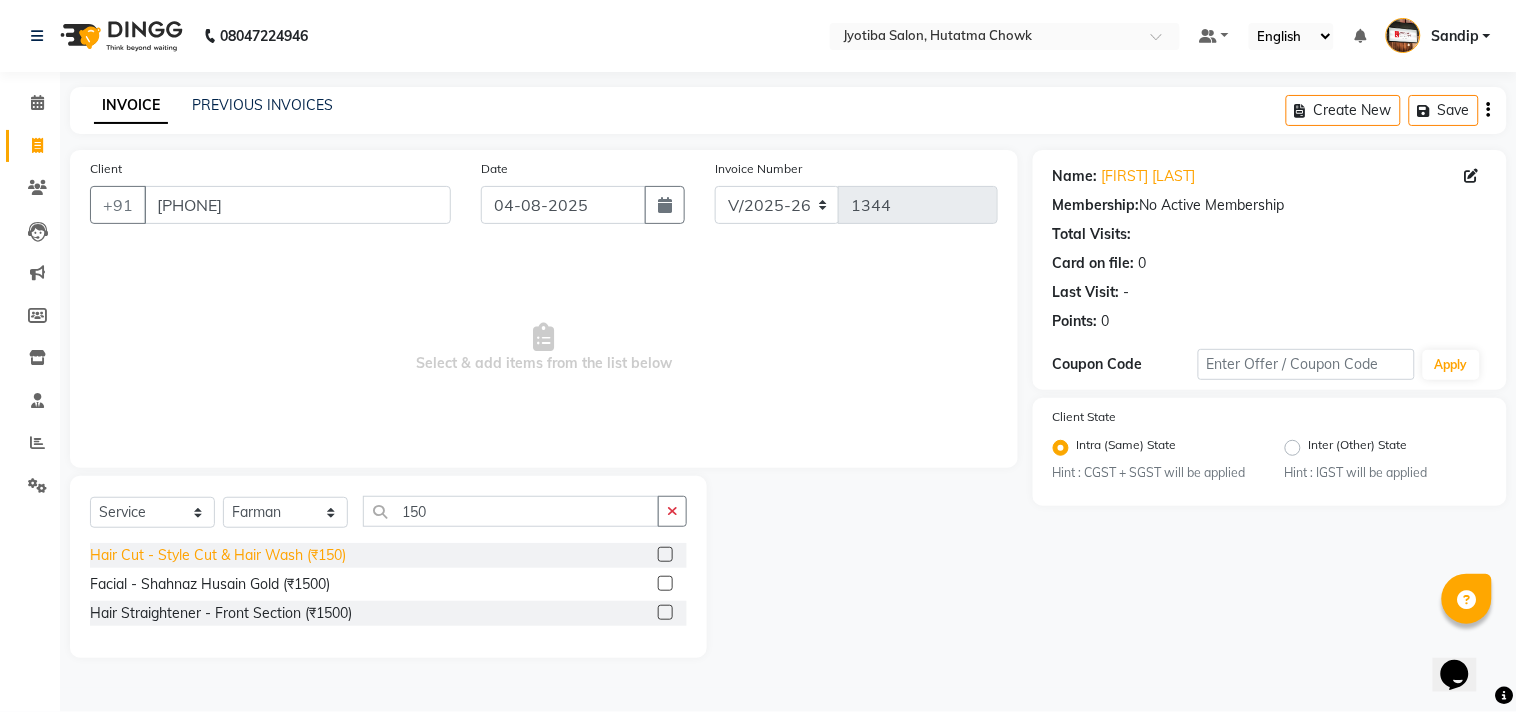 click on "Hair Cut - Style Cut & Hair Wash (₹150)" 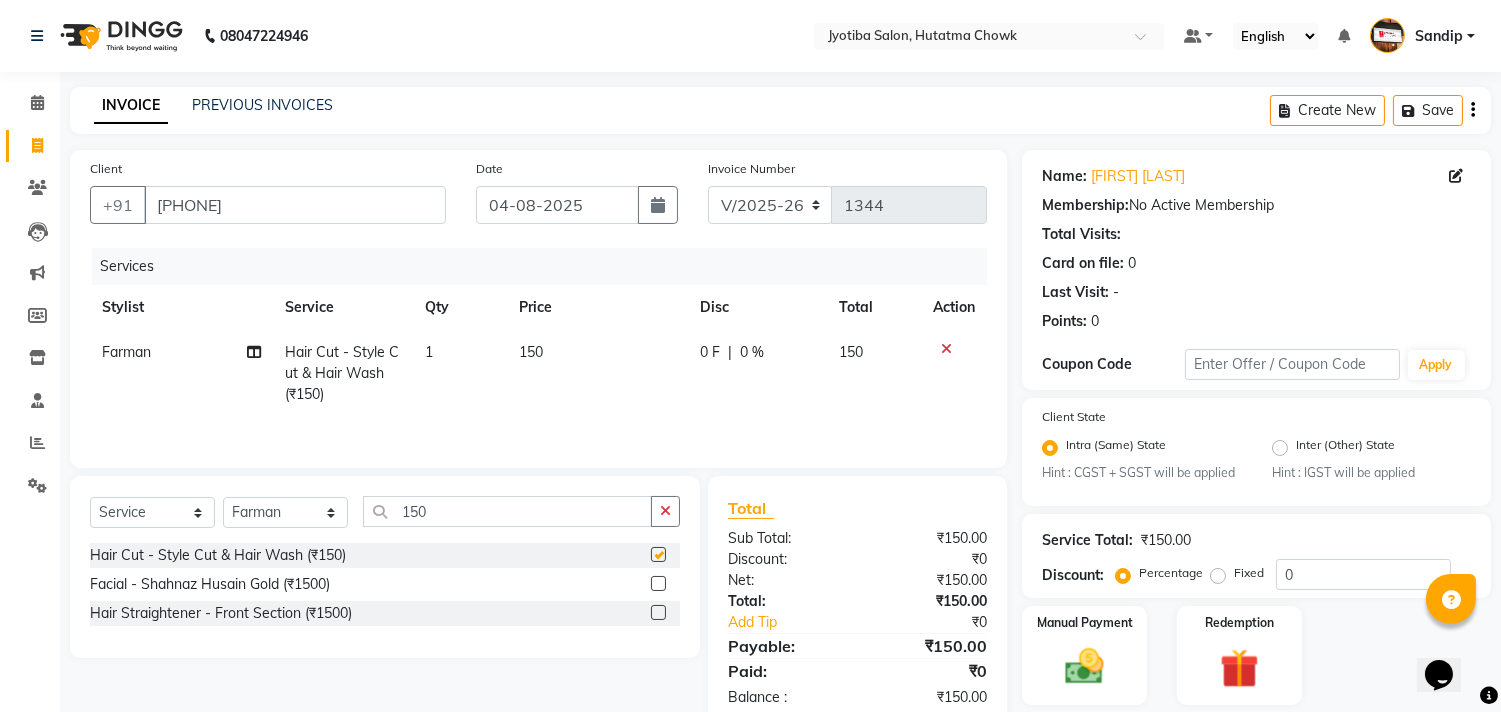checkbox on "false" 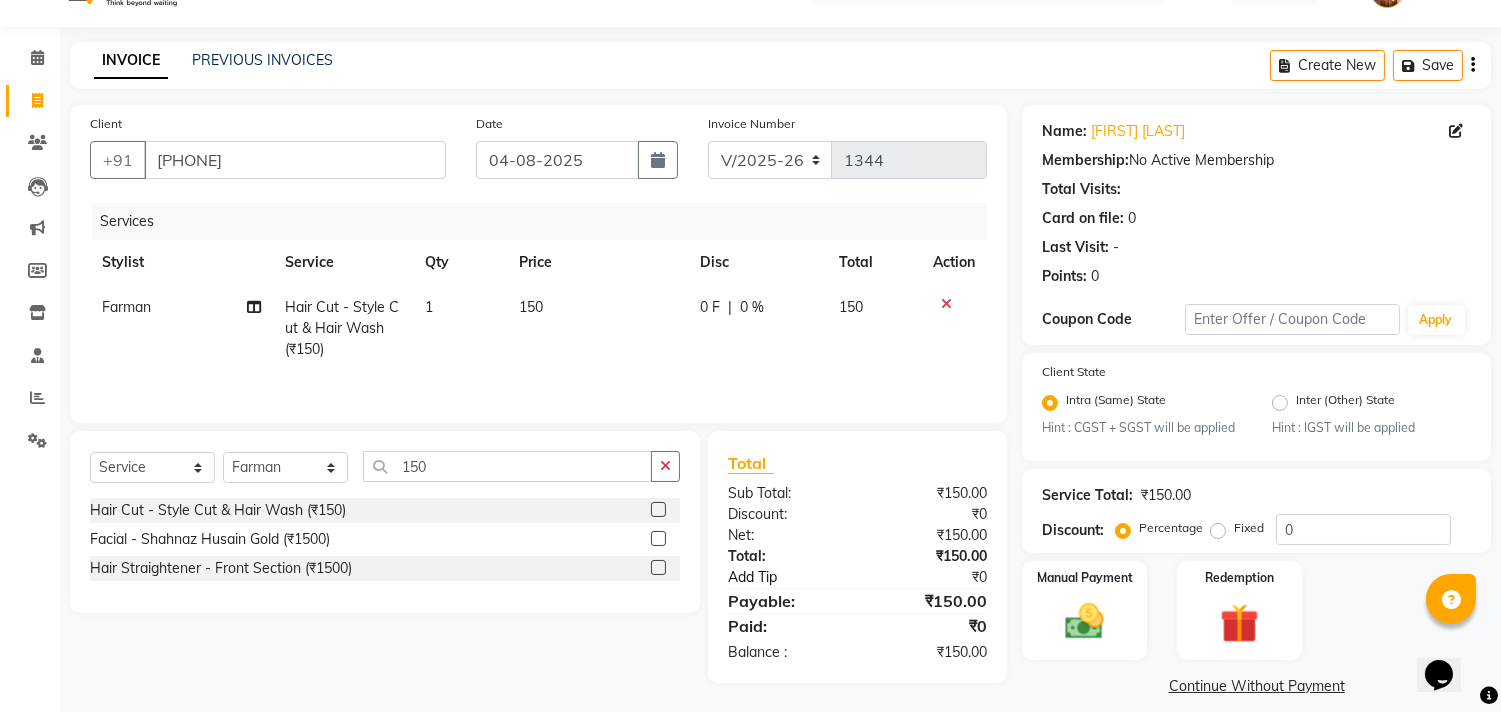 scroll, scrollTop: 63, scrollLeft: 0, axis: vertical 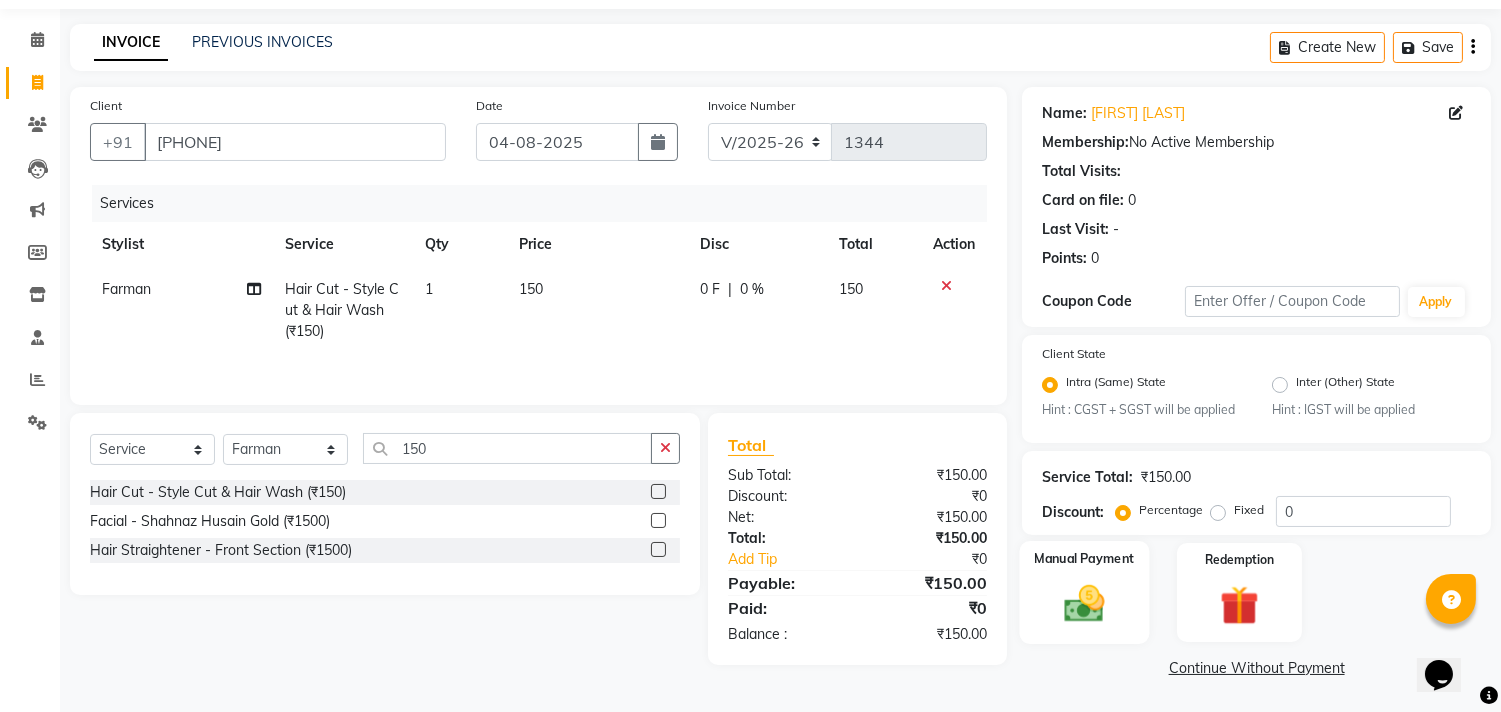 click 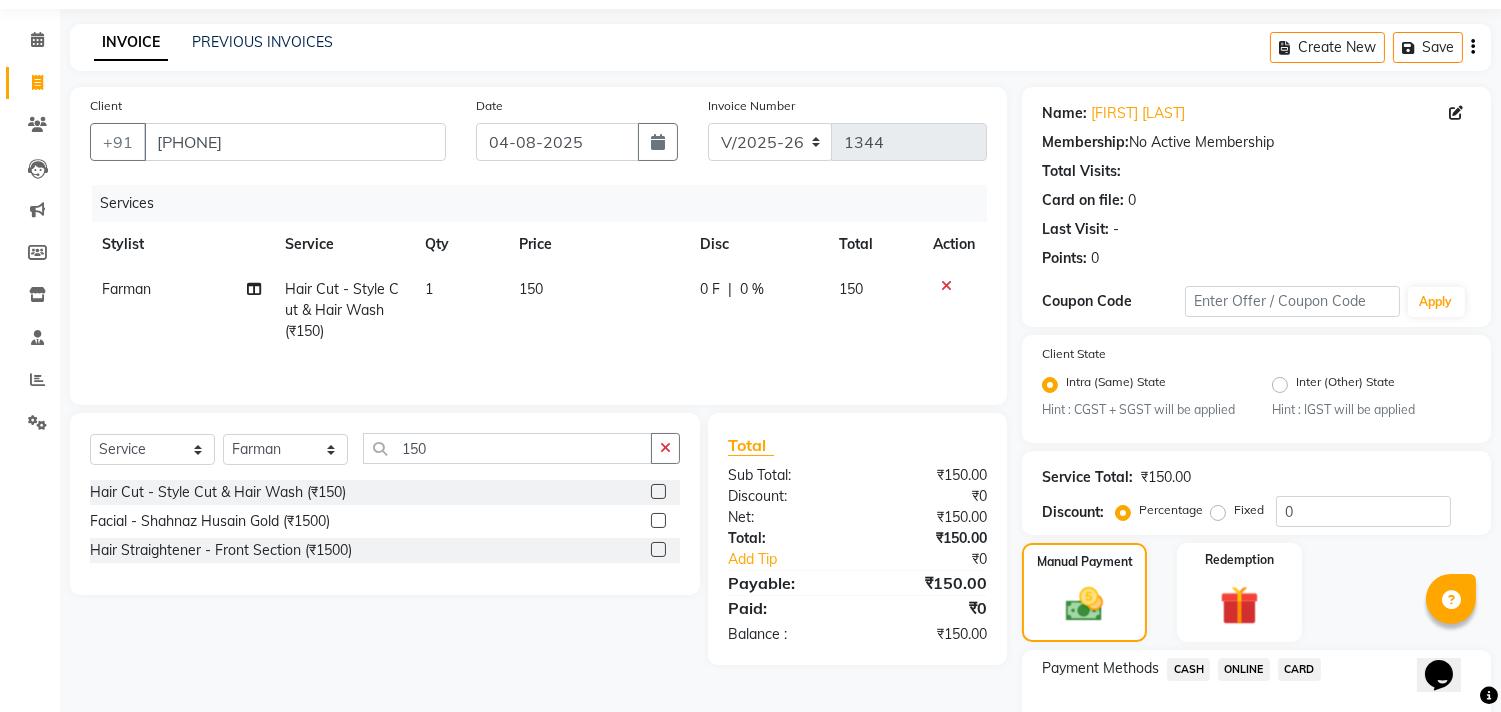 click on "CASH" 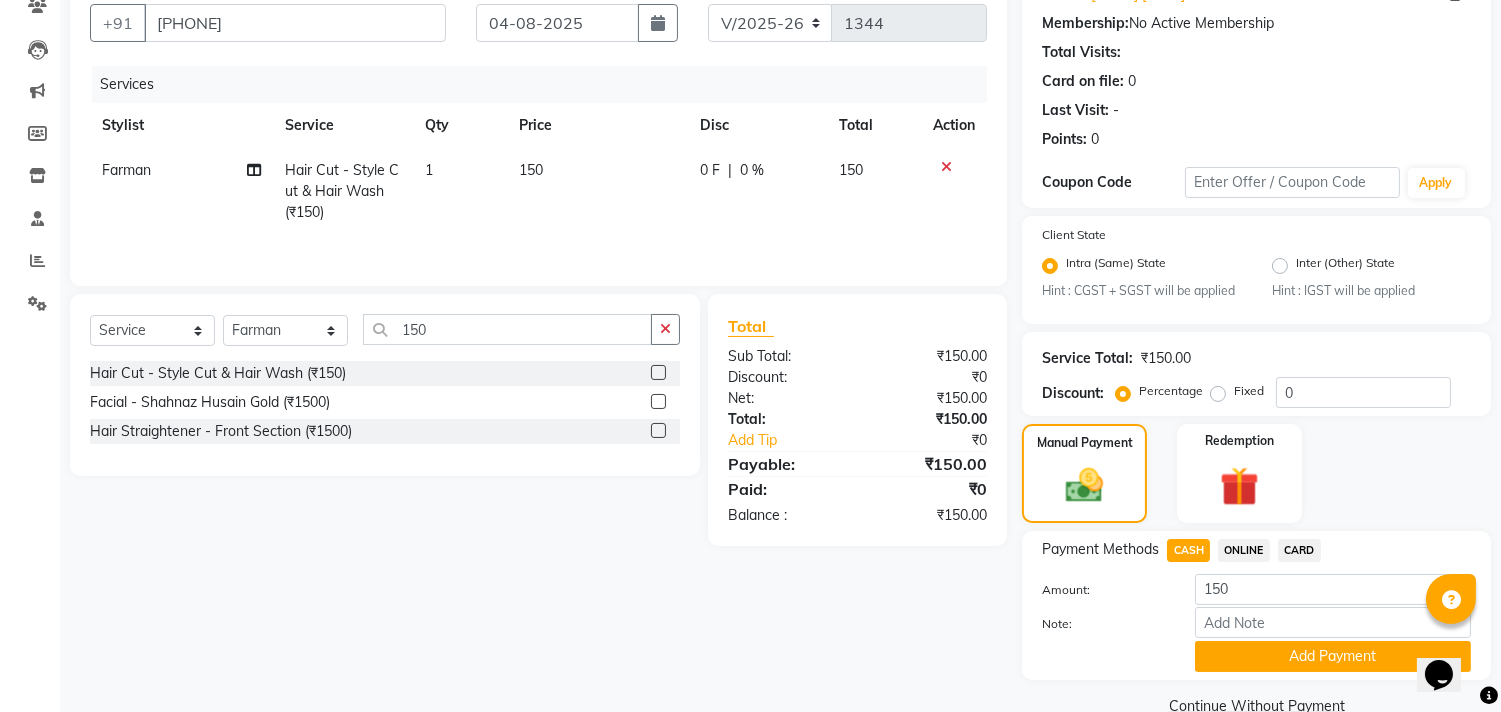 scroll, scrollTop: 221, scrollLeft: 0, axis: vertical 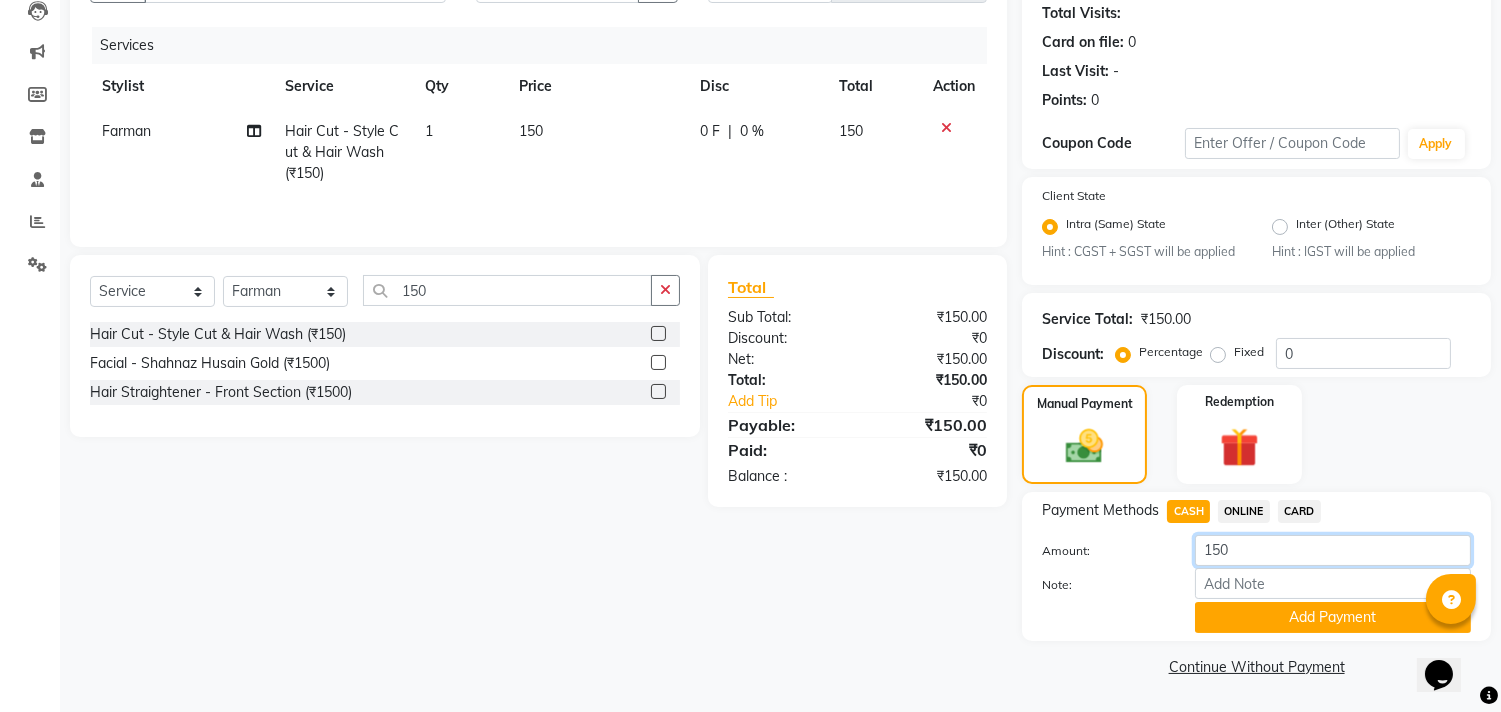 click on "150" 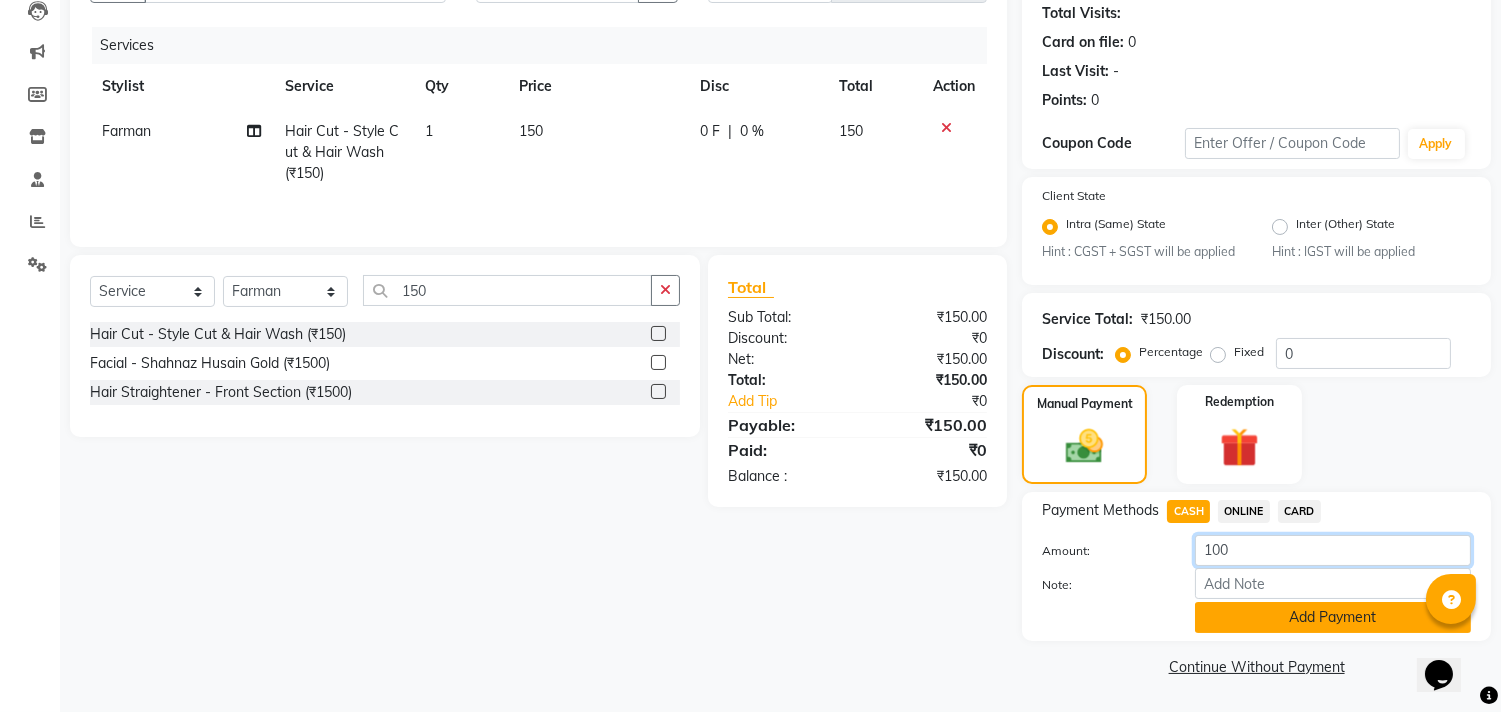 type on "100" 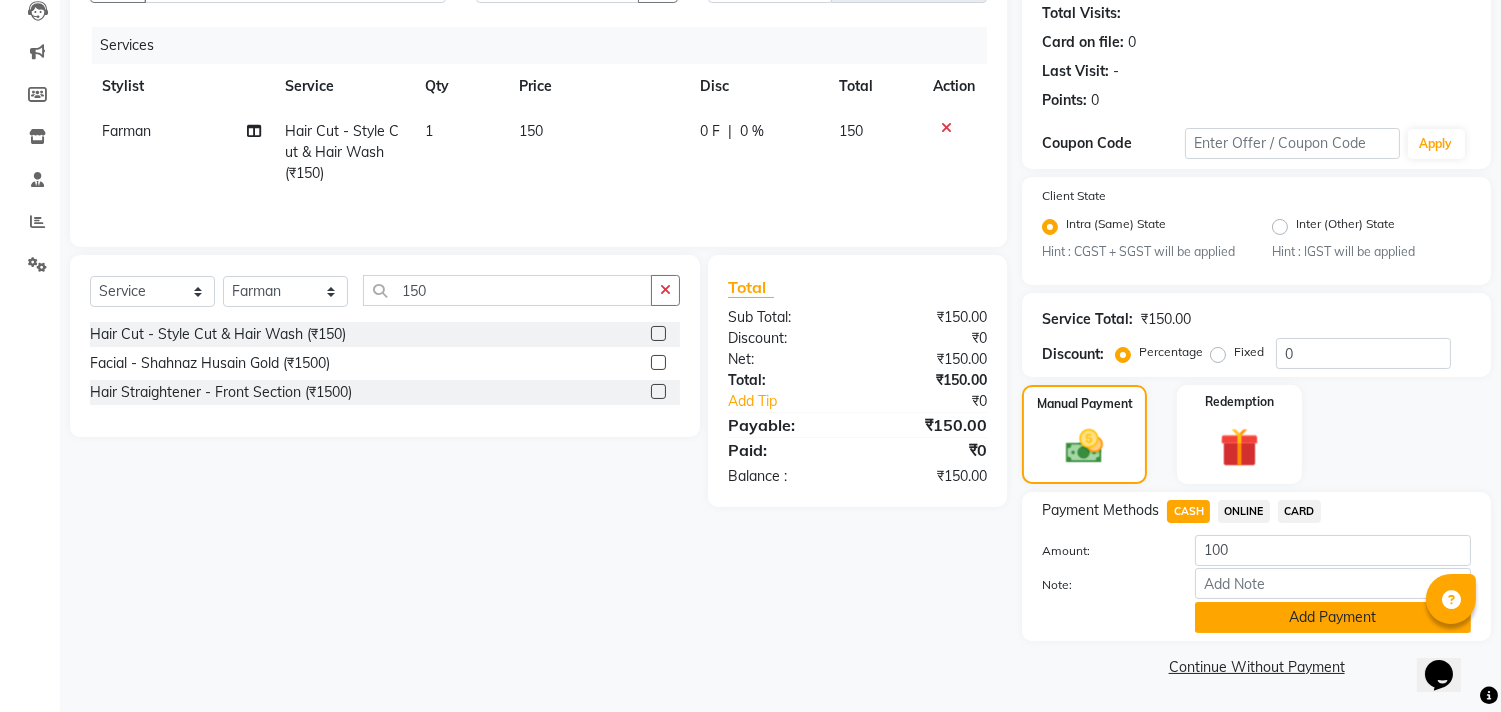 click on "Add Payment" 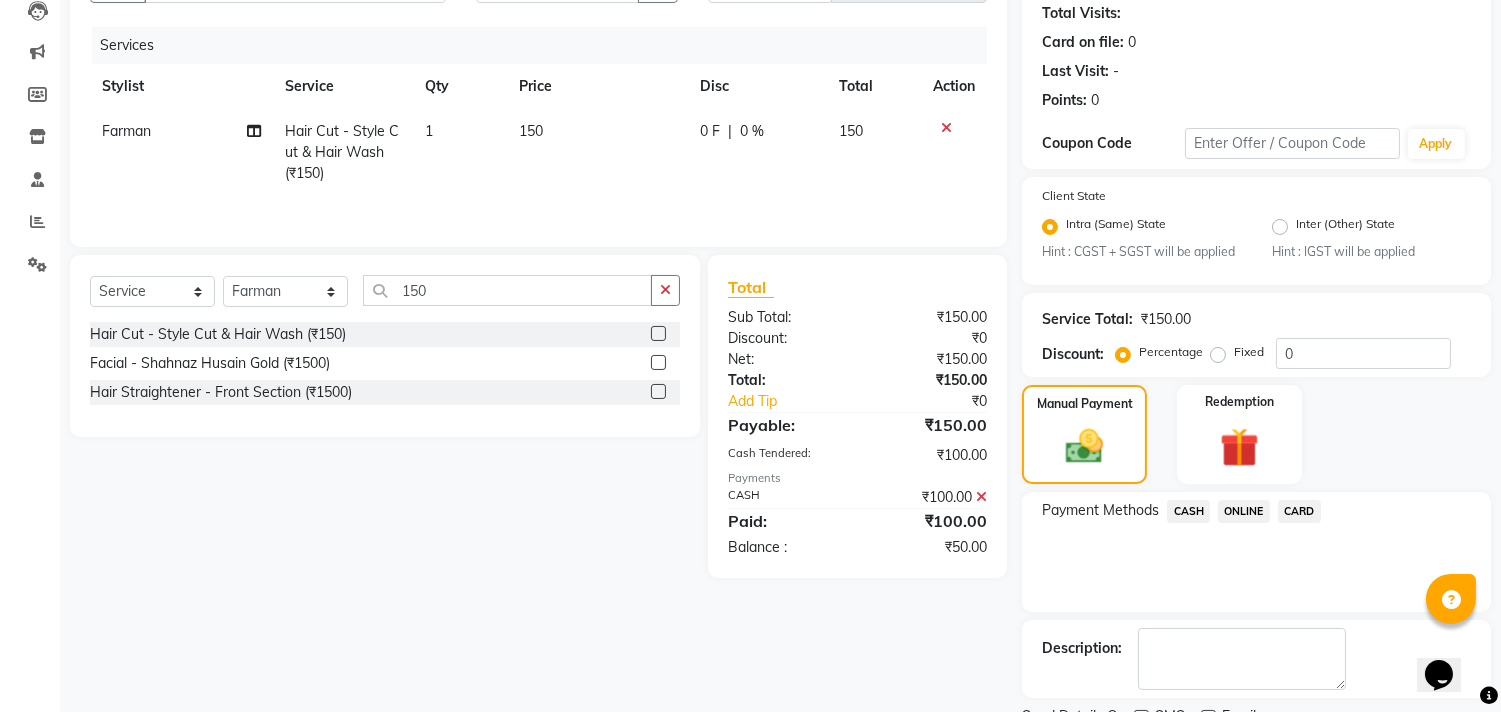 click on "ONLINE" 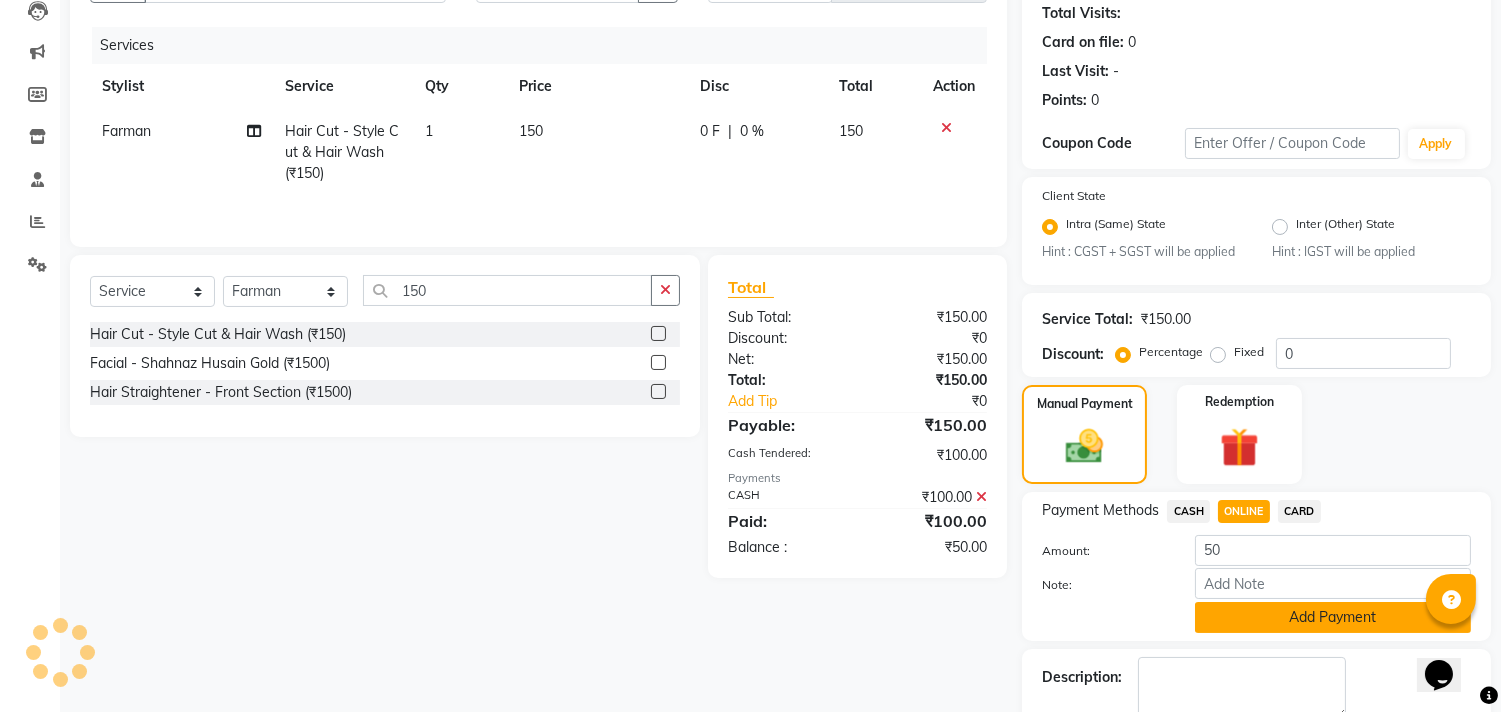 click on "Add Payment" 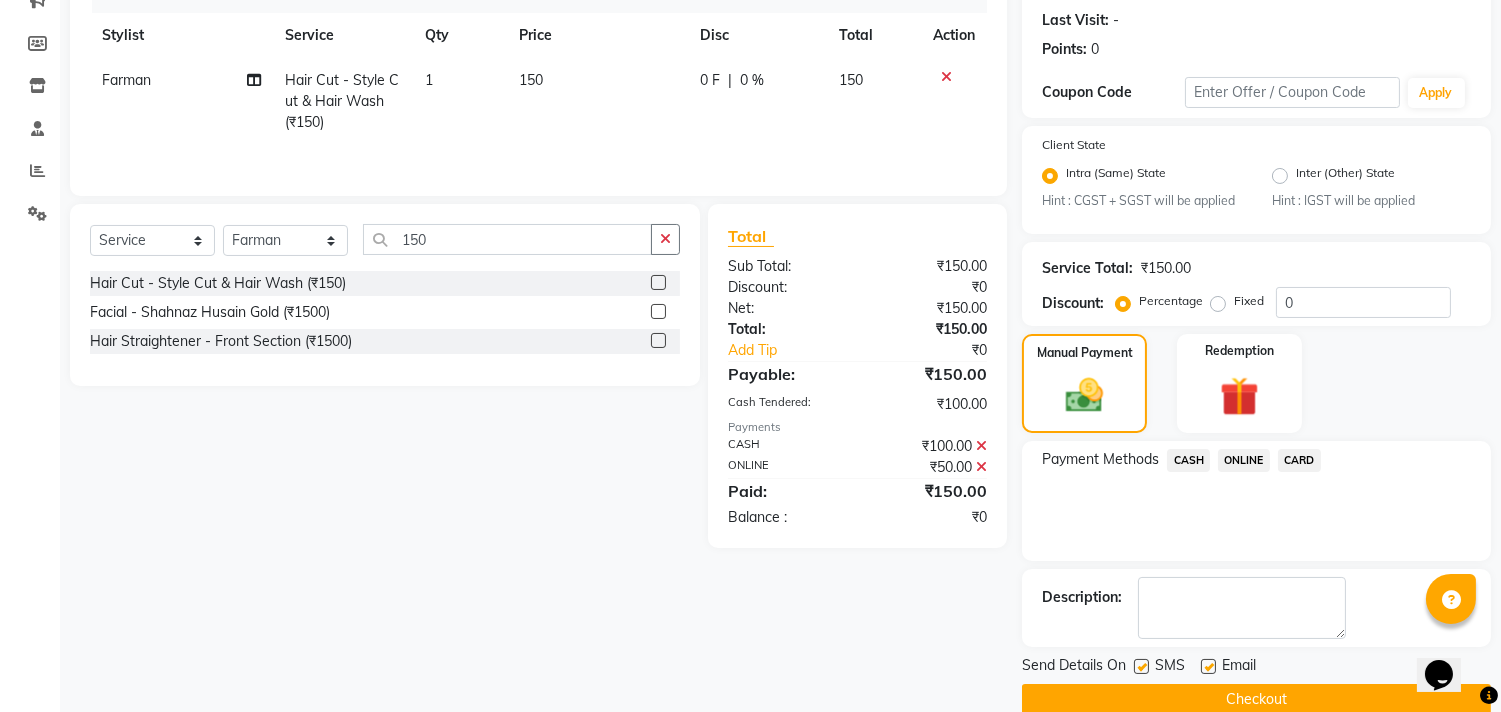 scroll, scrollTop: 305, scrollLeft: 0, axis: vertical 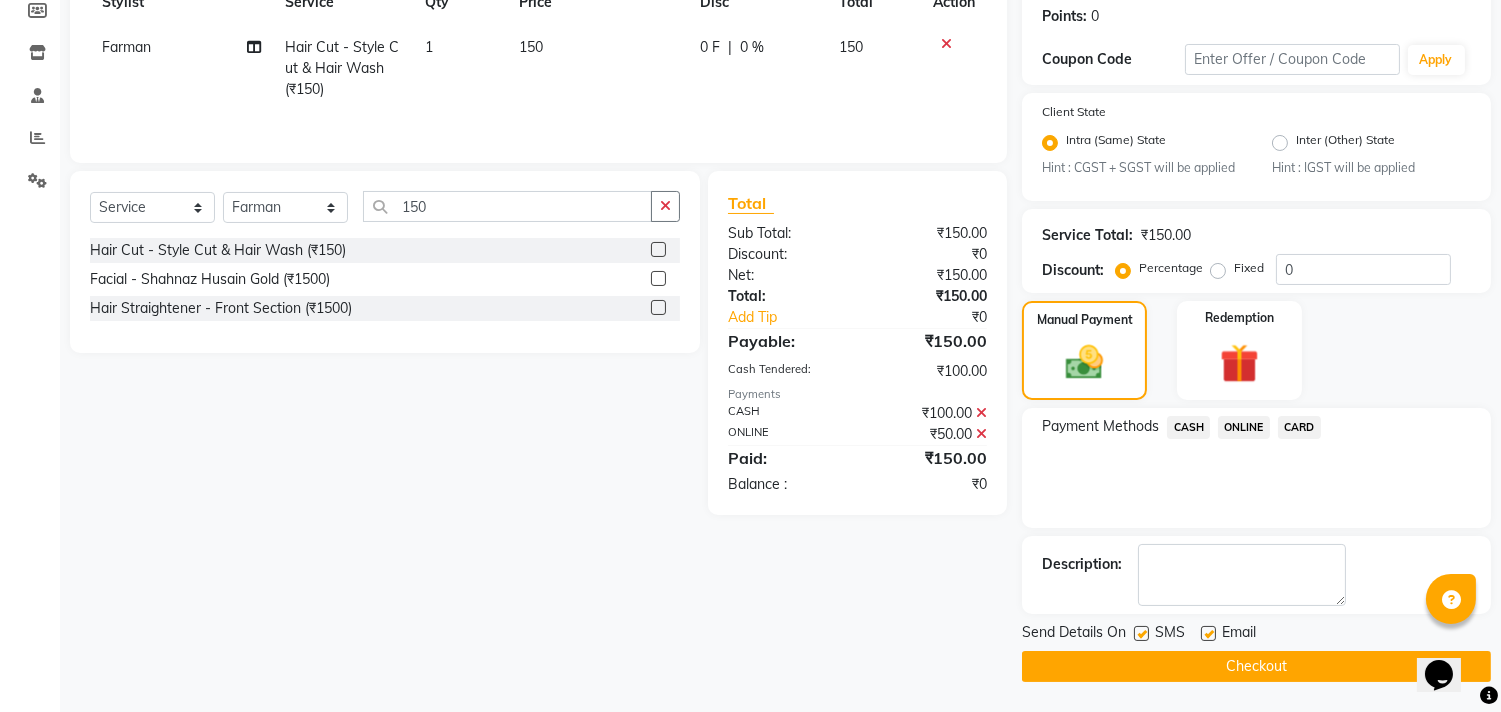click on "Checkout" 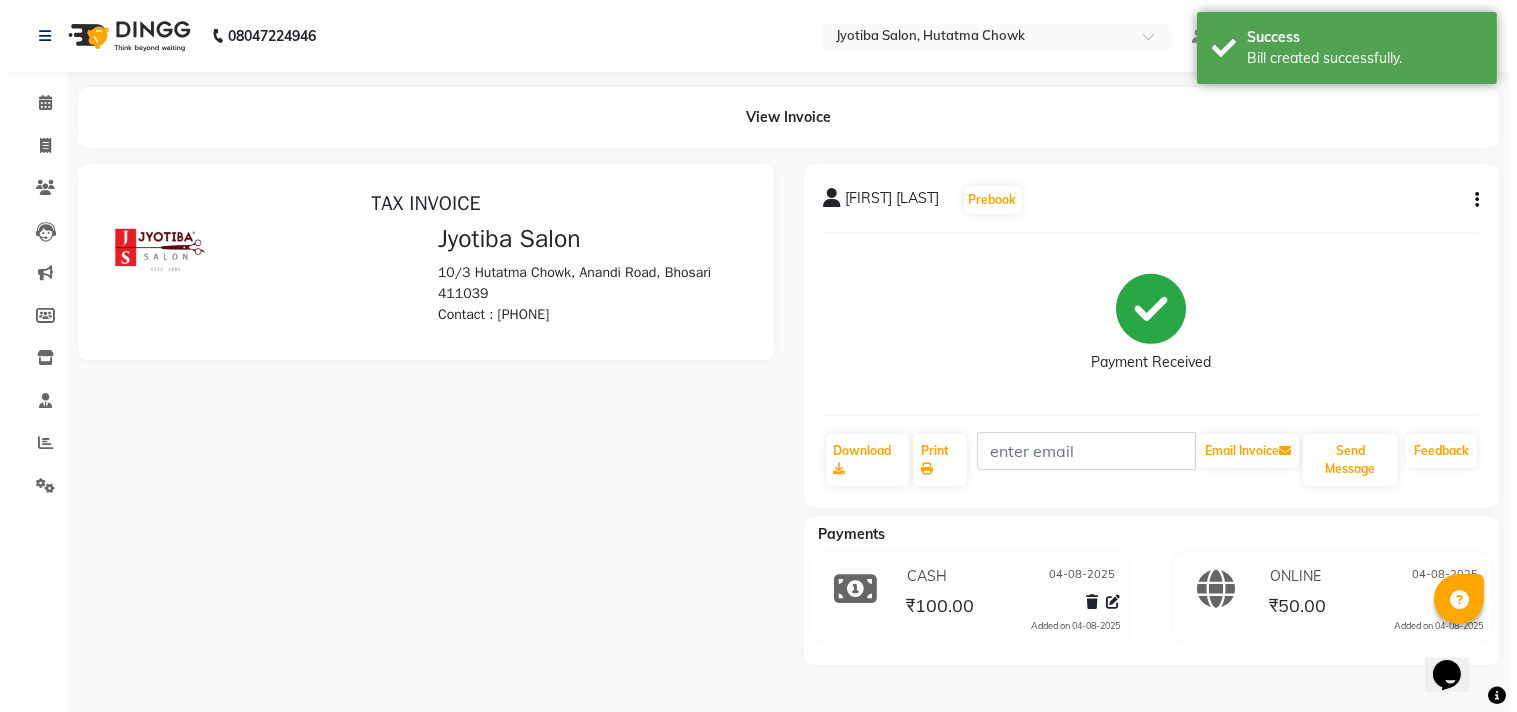 scroll, scrollTop: 0, scrollLeft: 0, axis: both 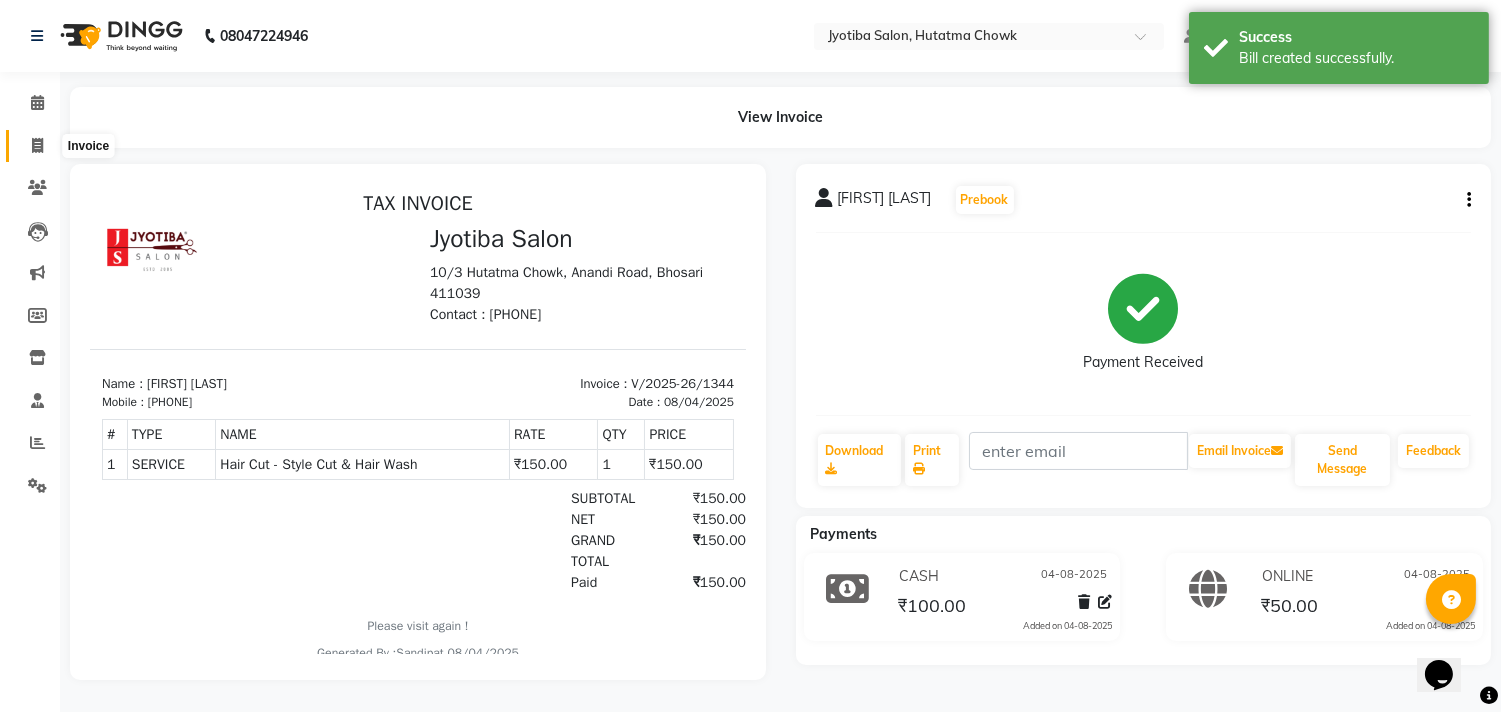 click 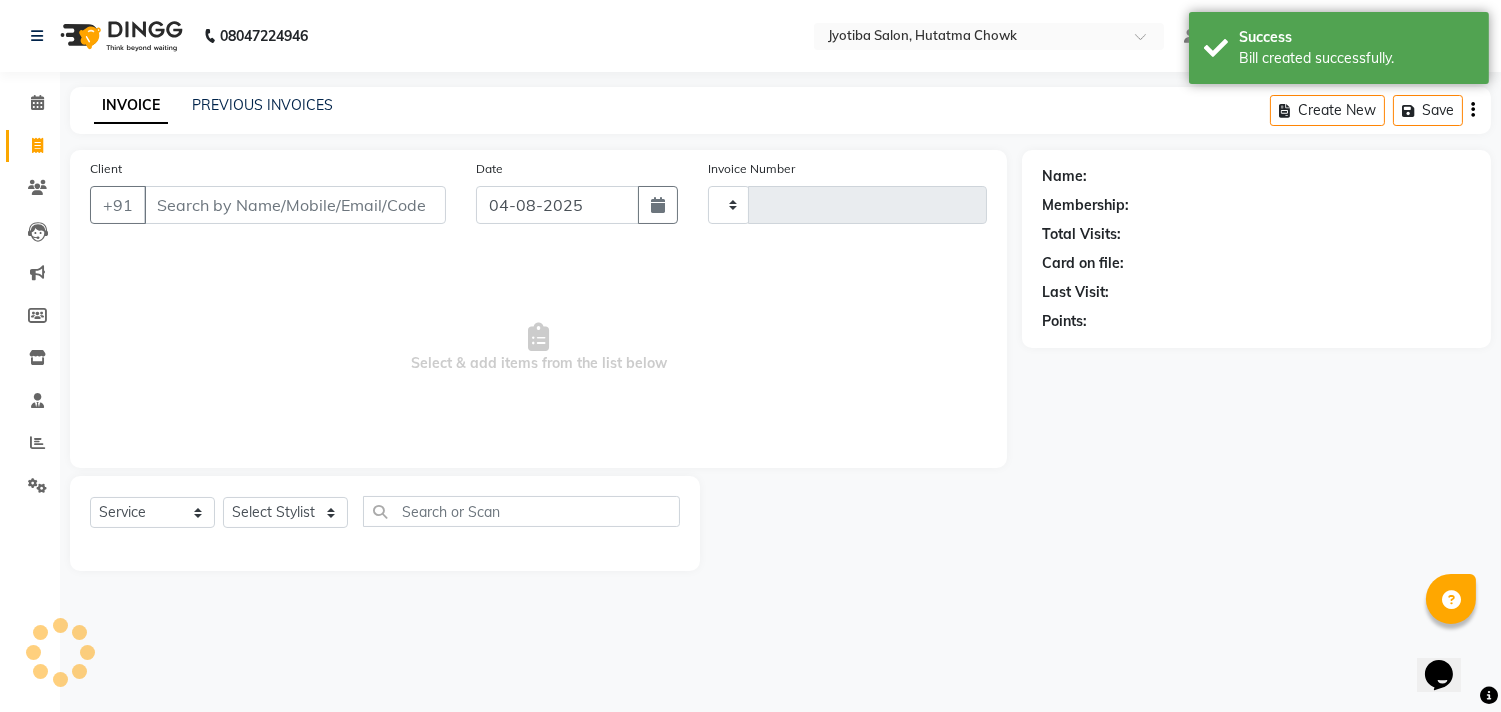 type on "1345" 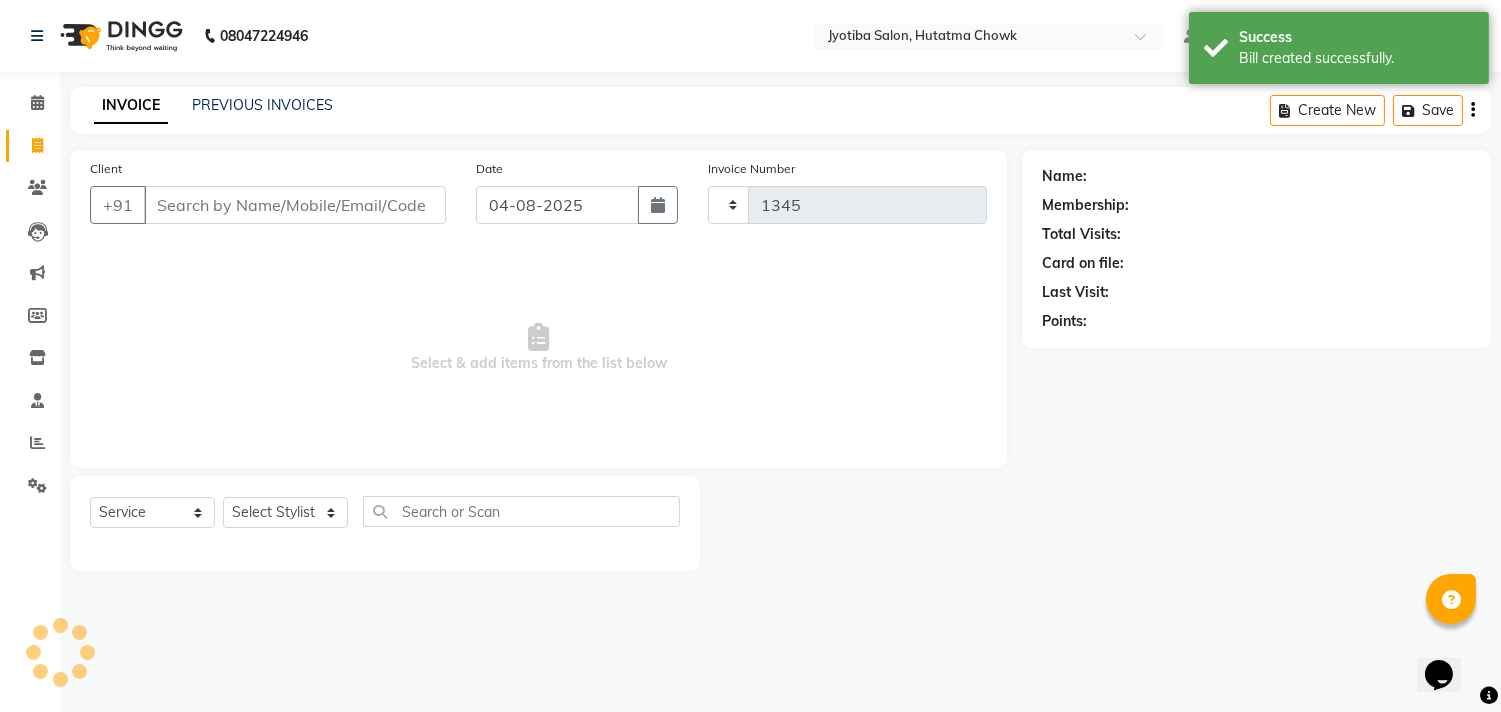 select on "556" 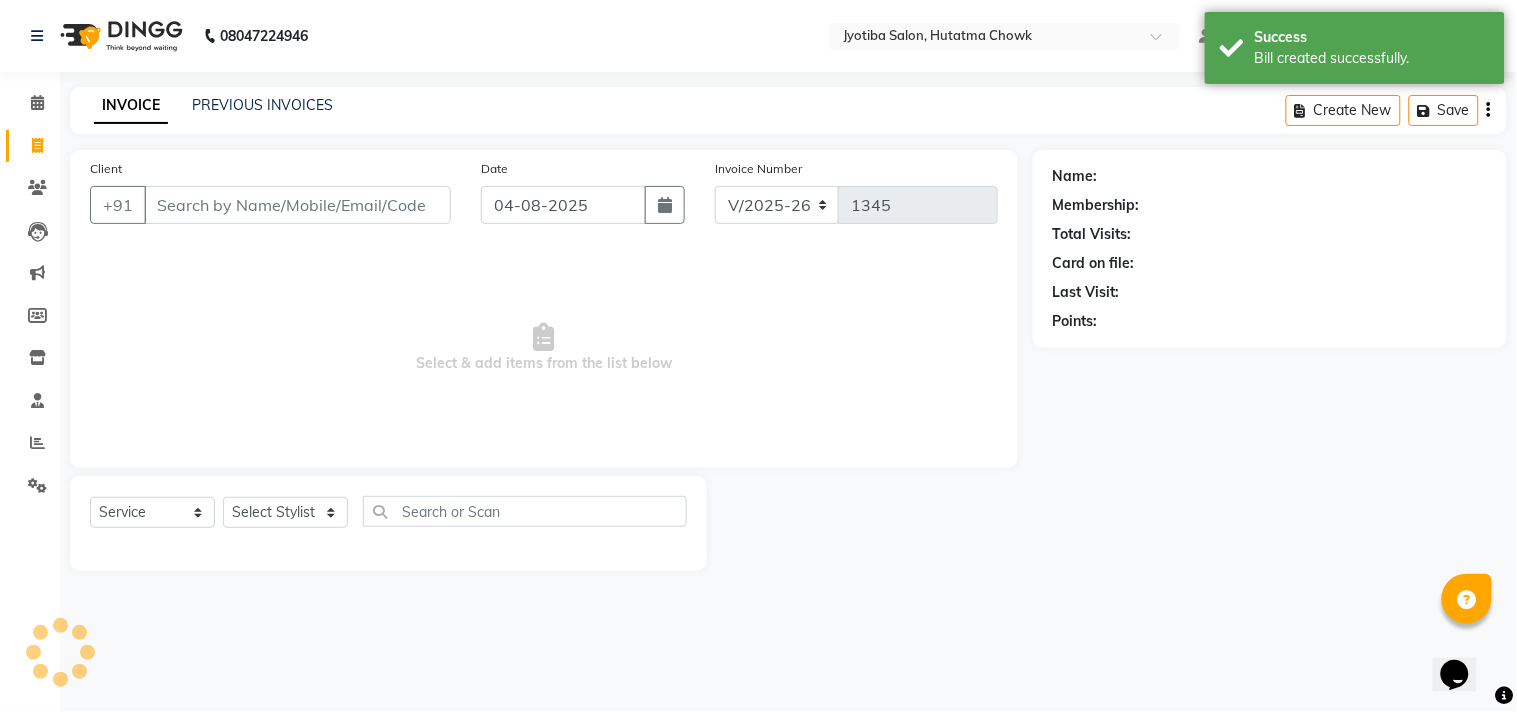 select on "membership" 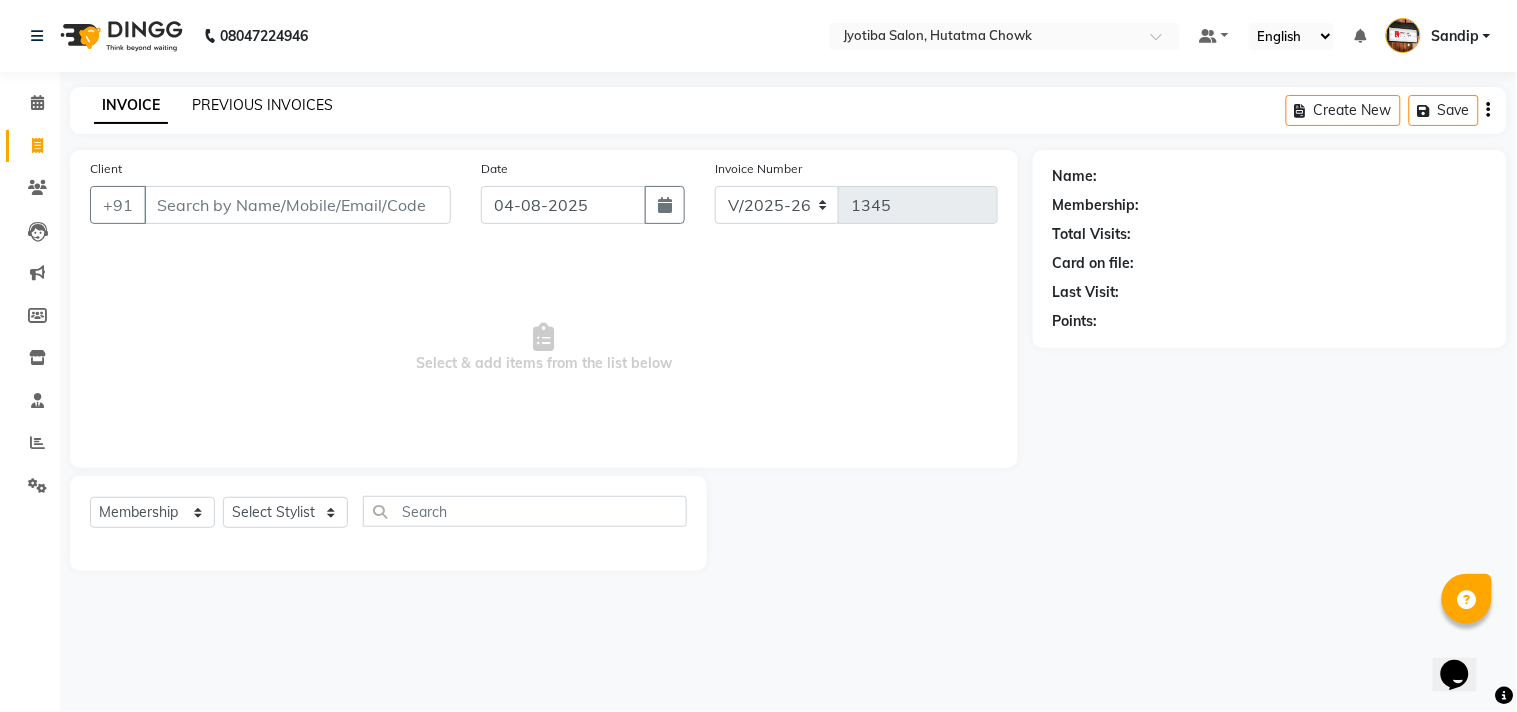 click on "PREVIOUS INVOICES" 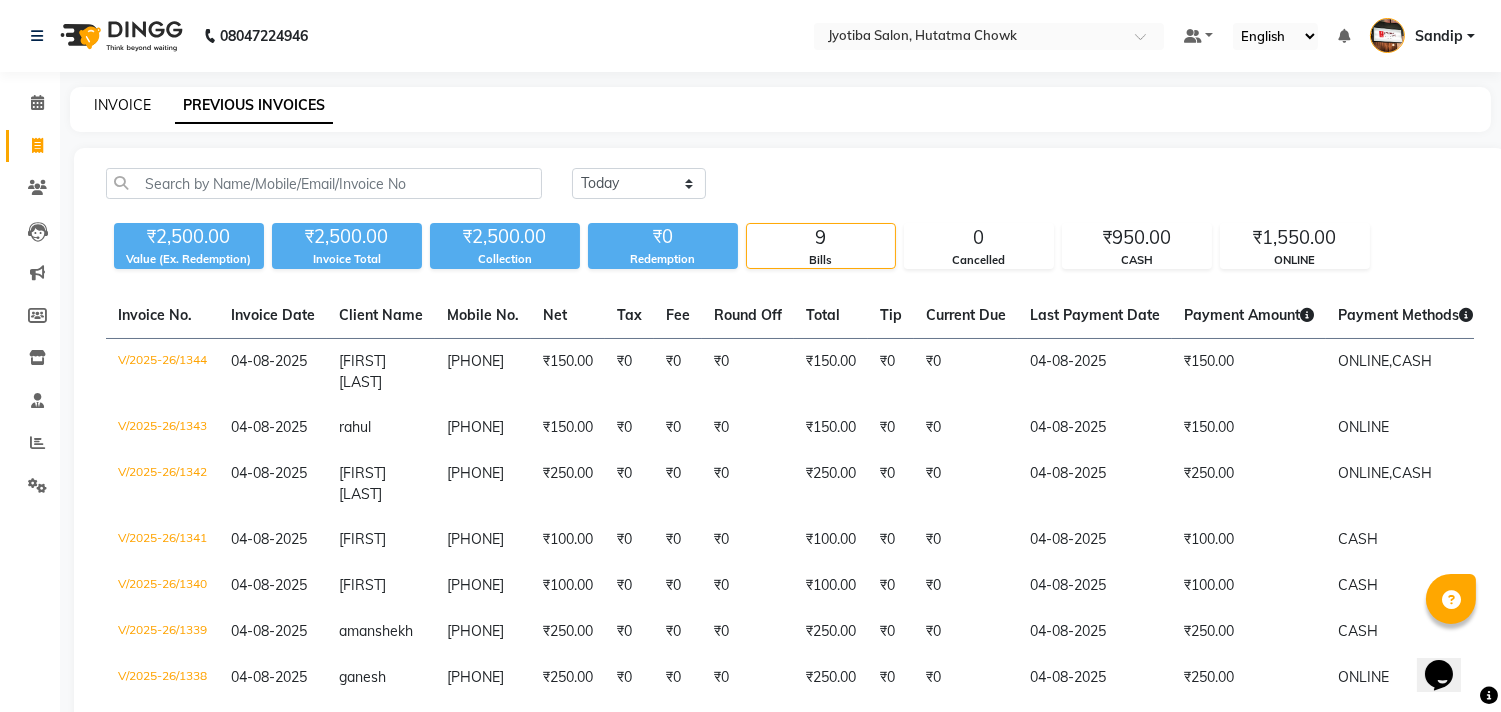 click on "INVOICE" 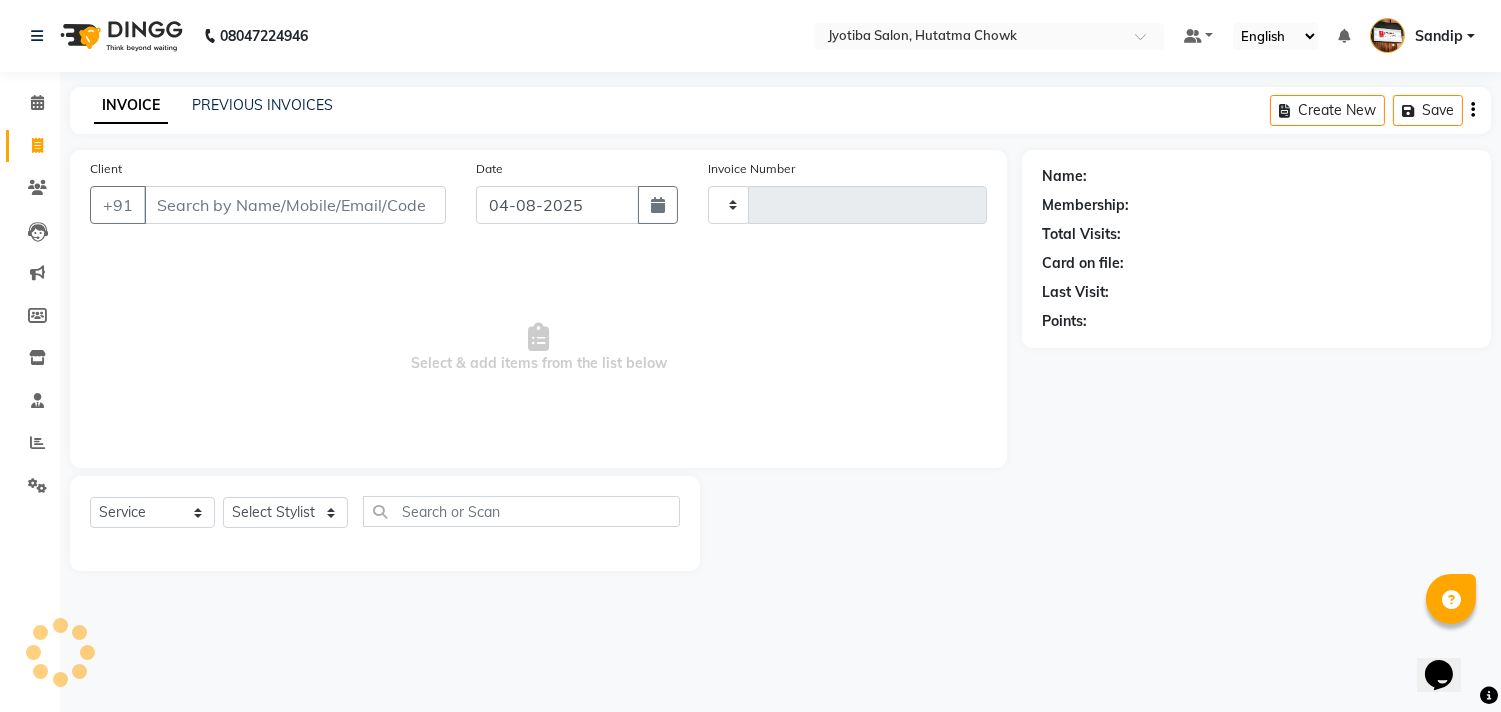 type on "1345" 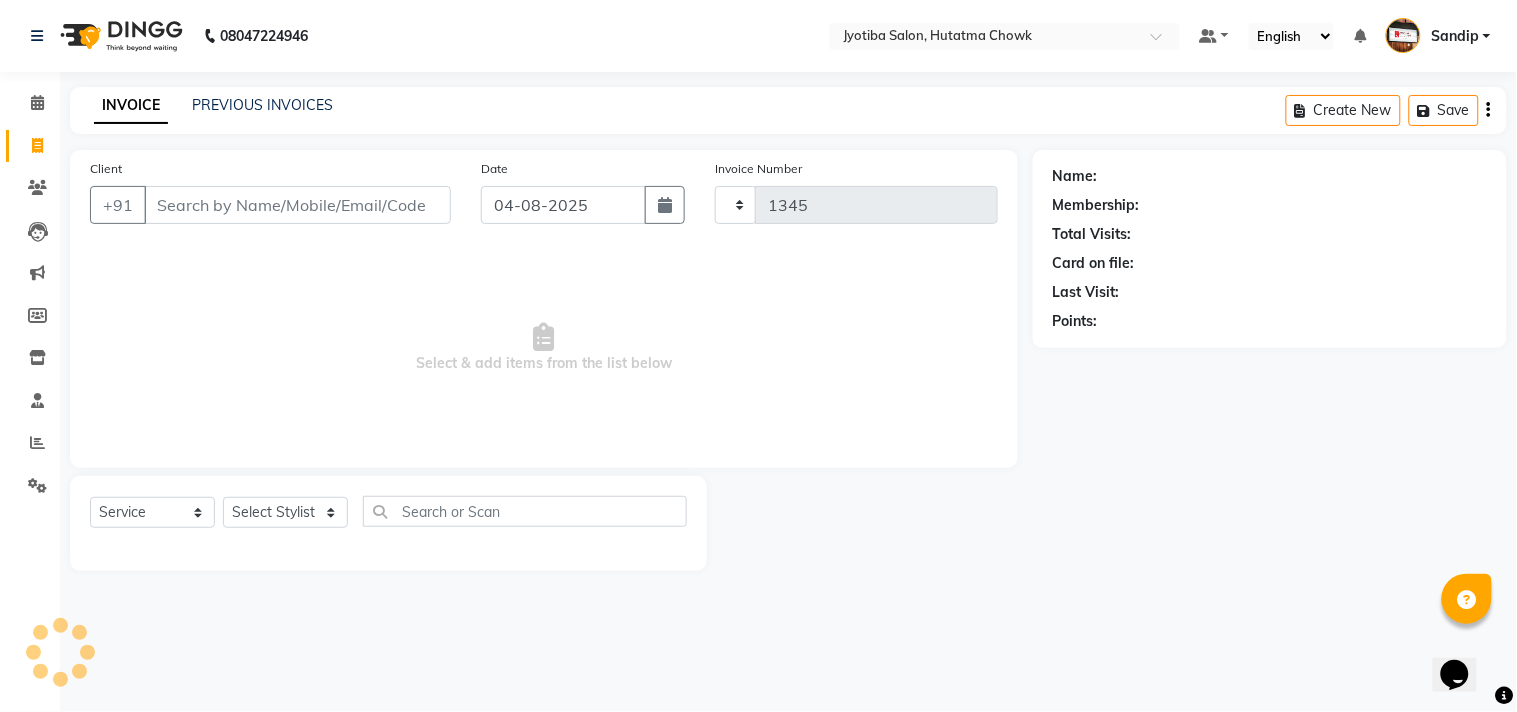 select on "556" 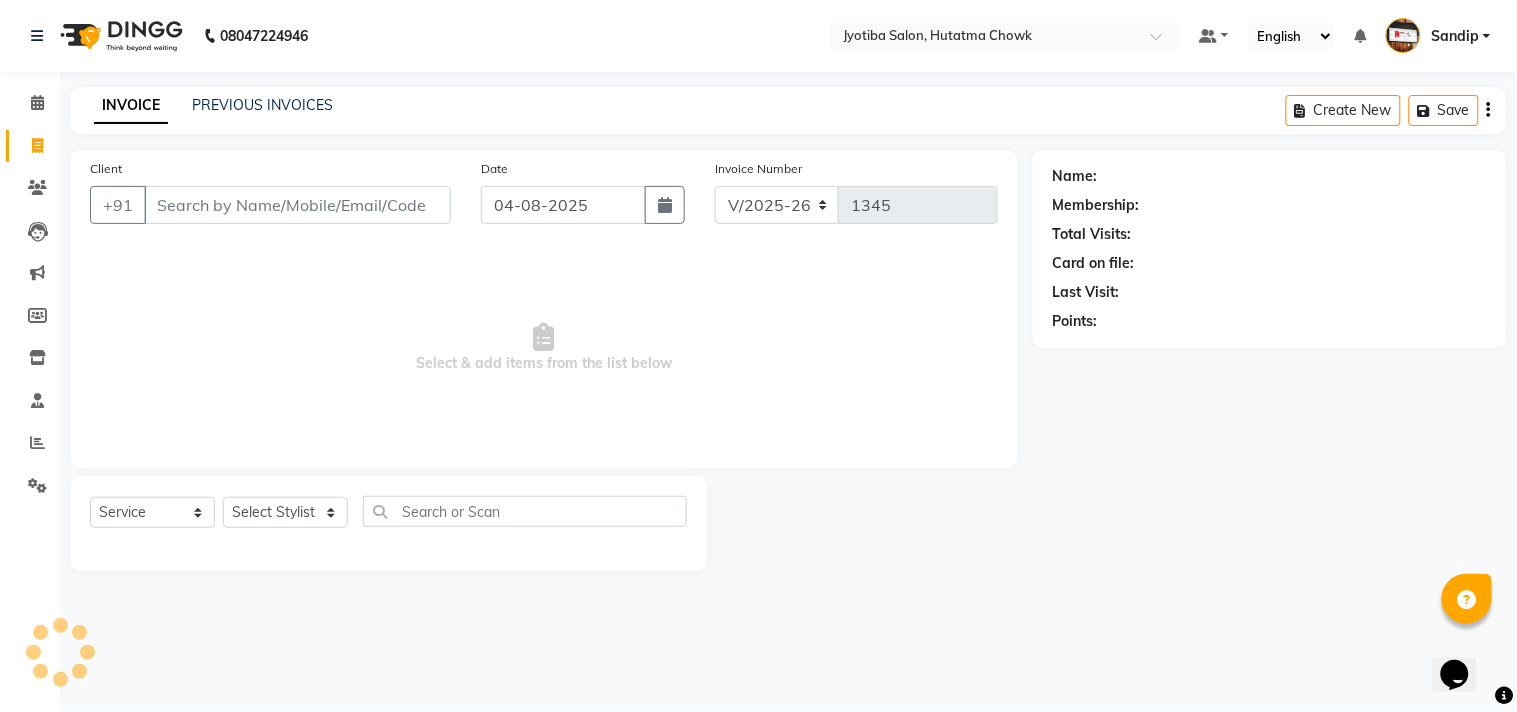 select on "membership" 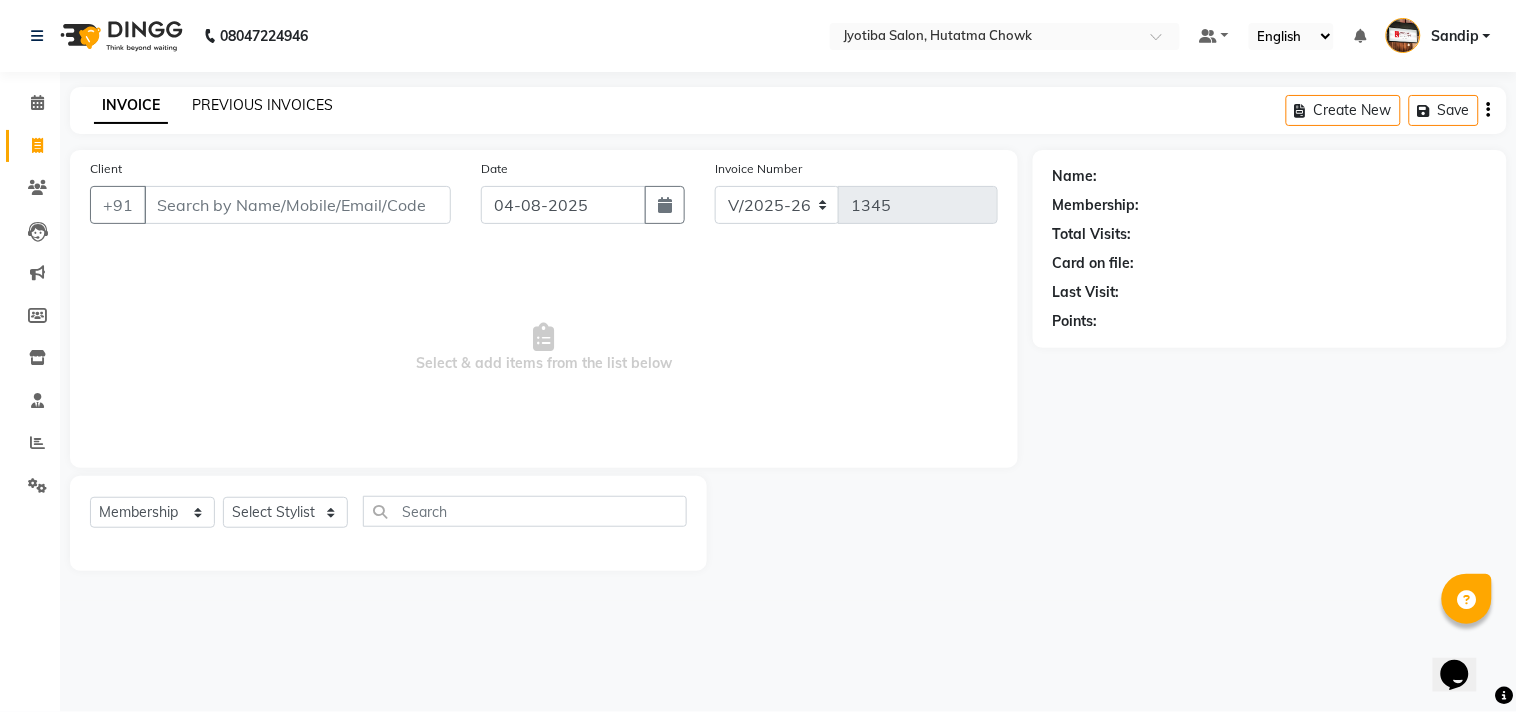 click on "PREVIOUS INVOICES" 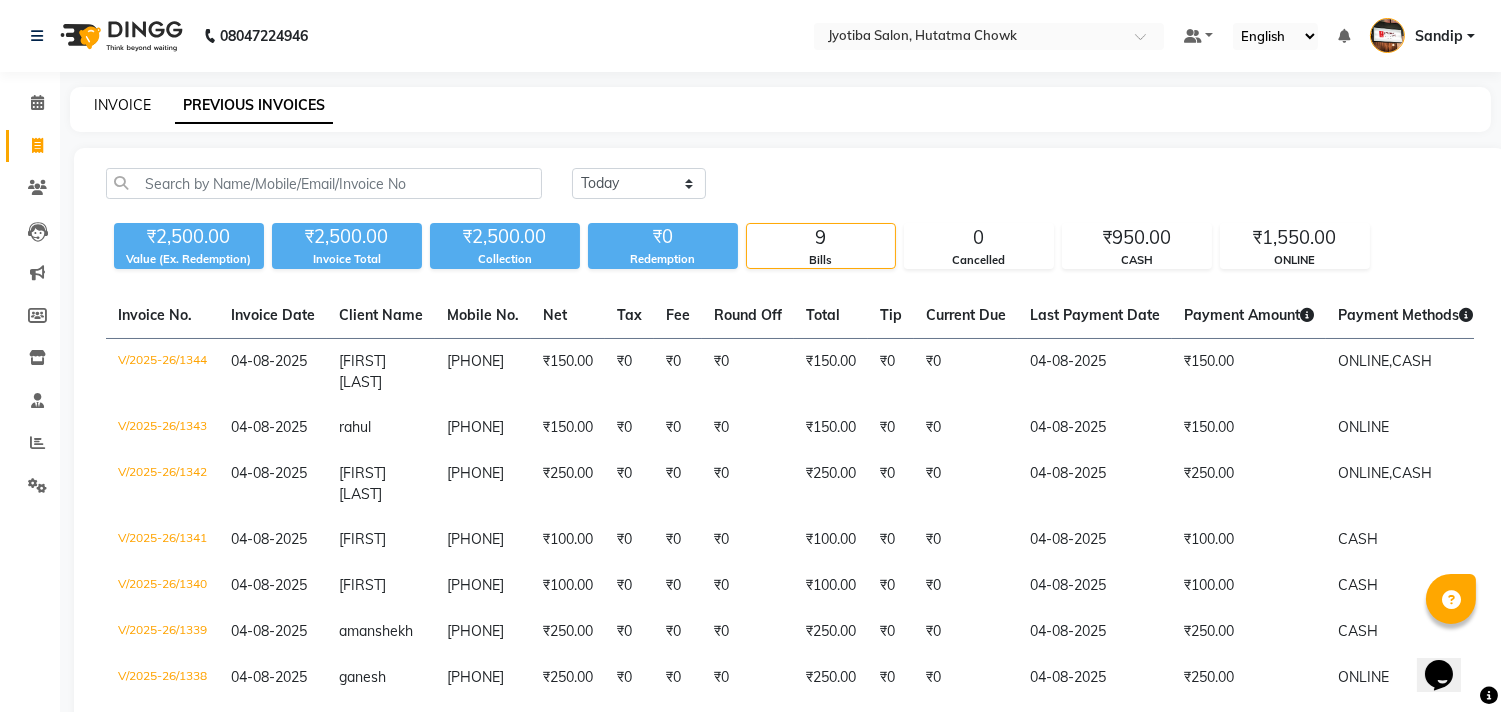 click on "INVOICE" 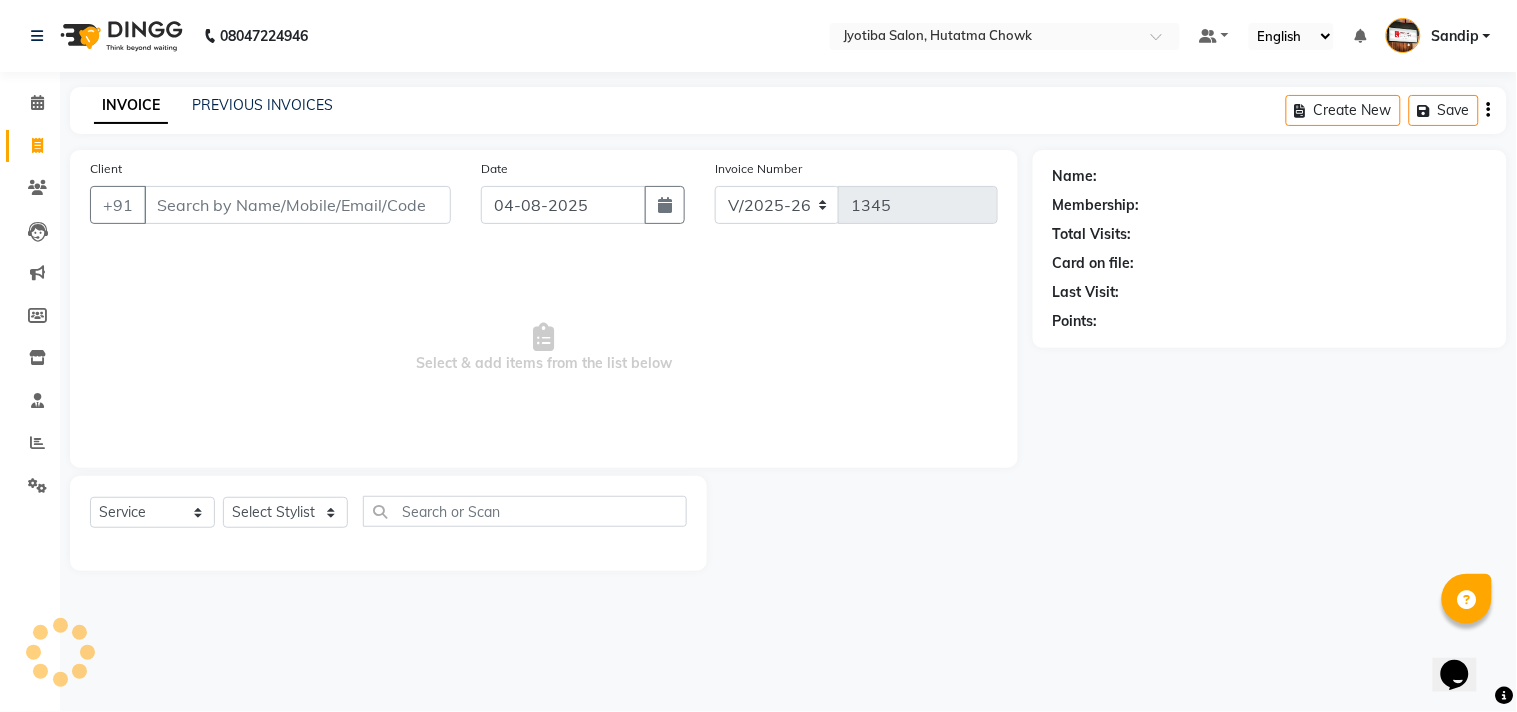 select on "membership" 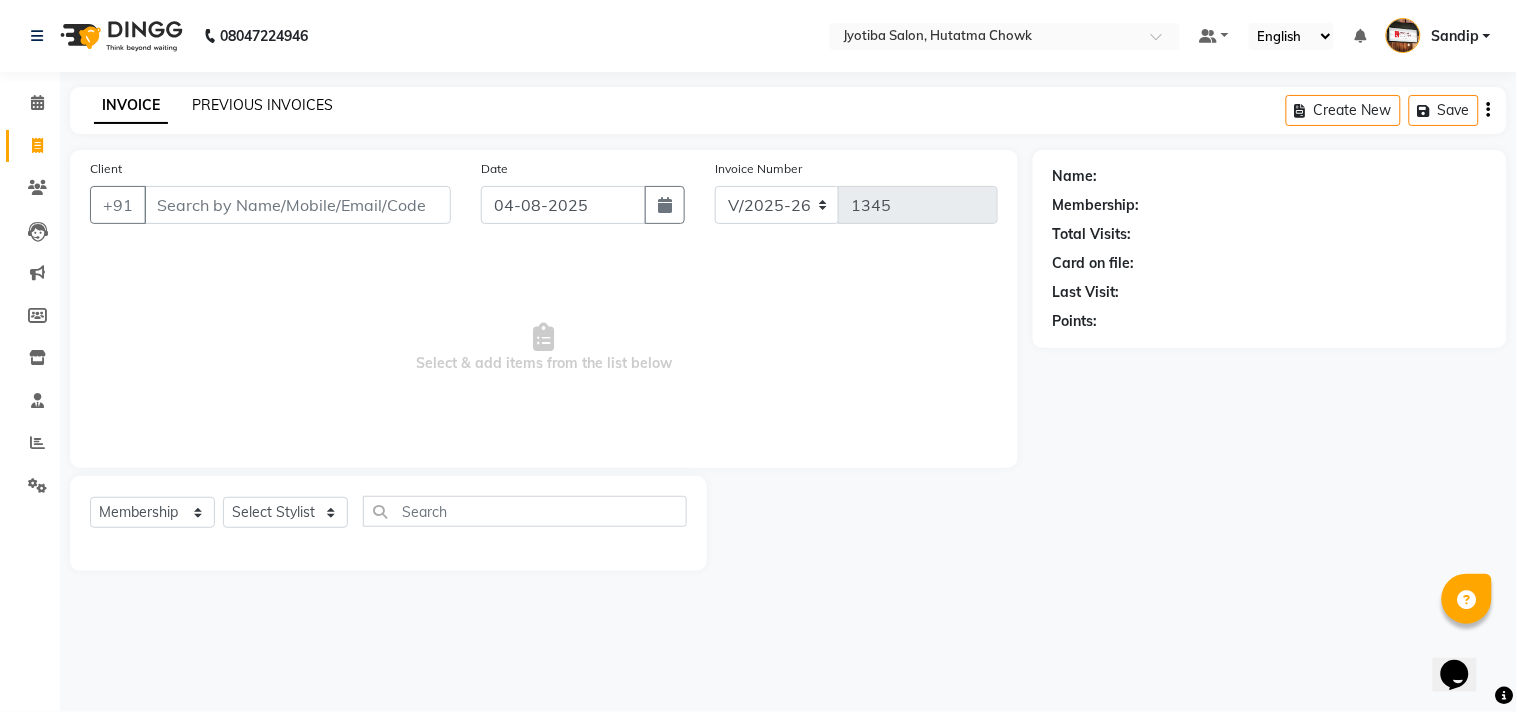 click on "PREVIOUS INVOICES" 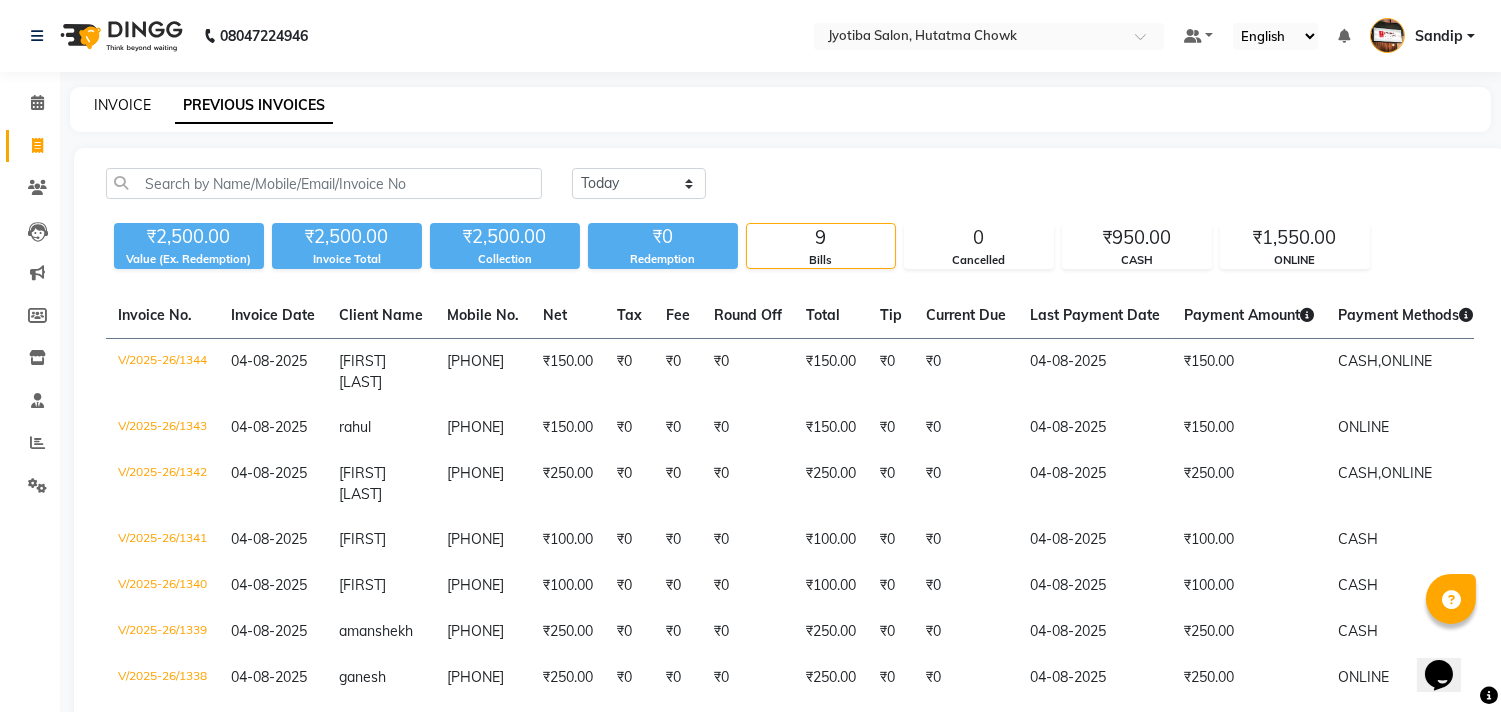 click on "INVOICE" 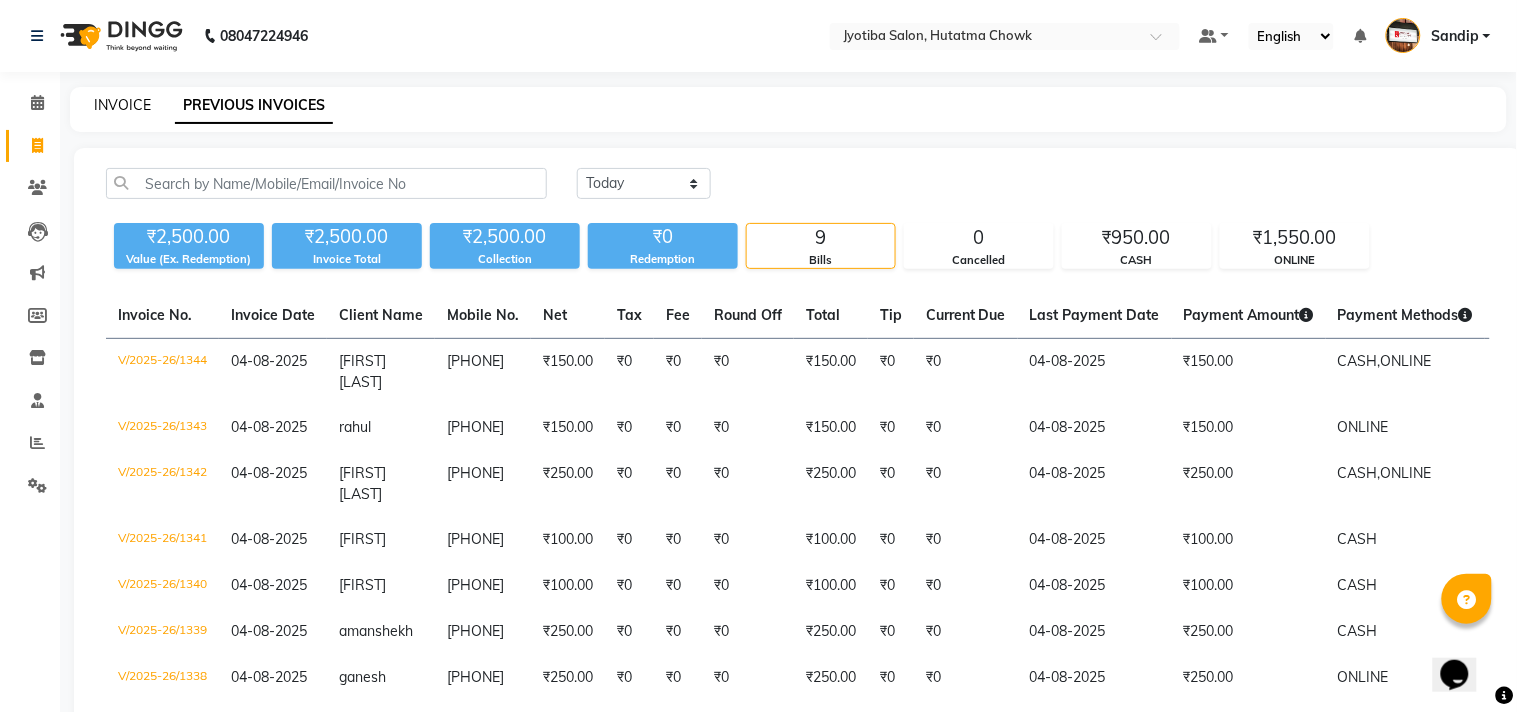 select on "556" 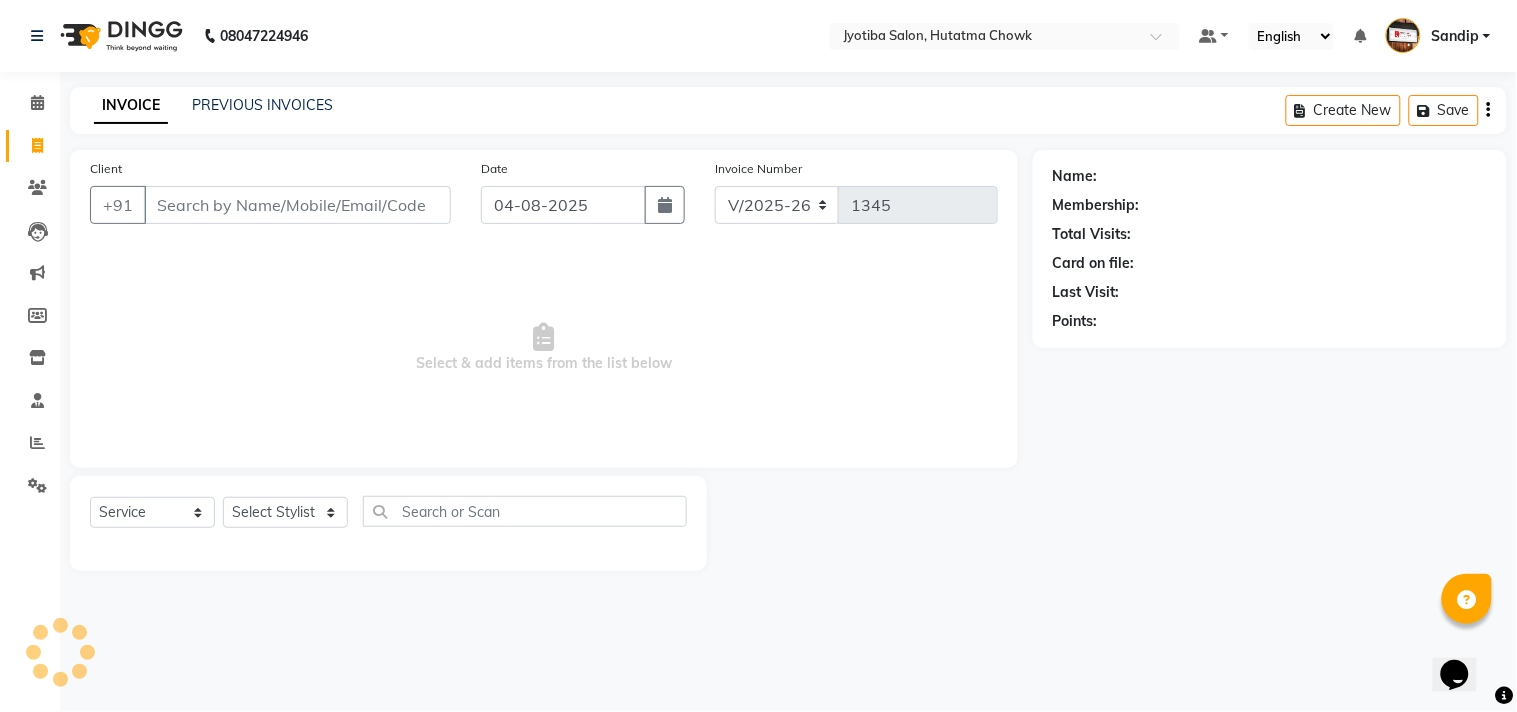select on "membership" 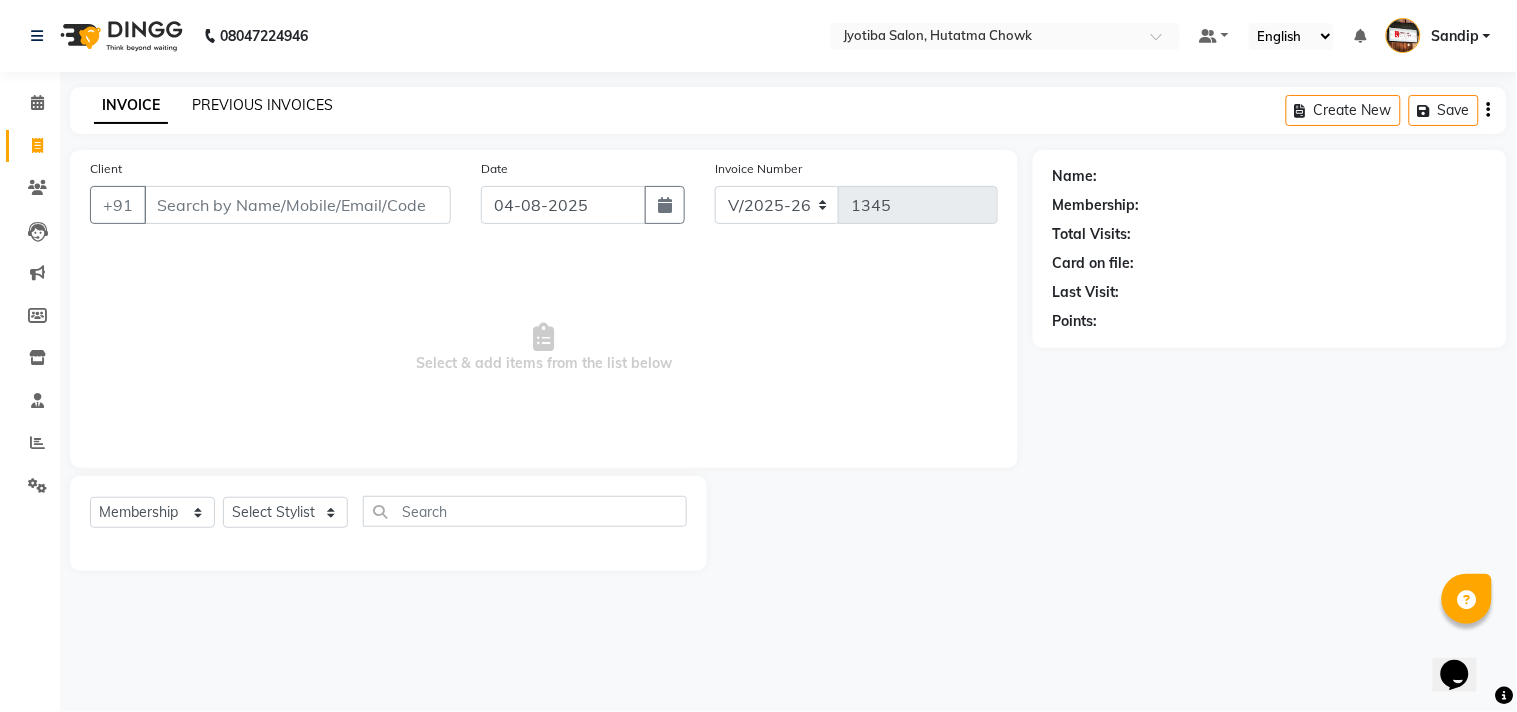 click on "PREVIOUS INVOICES" 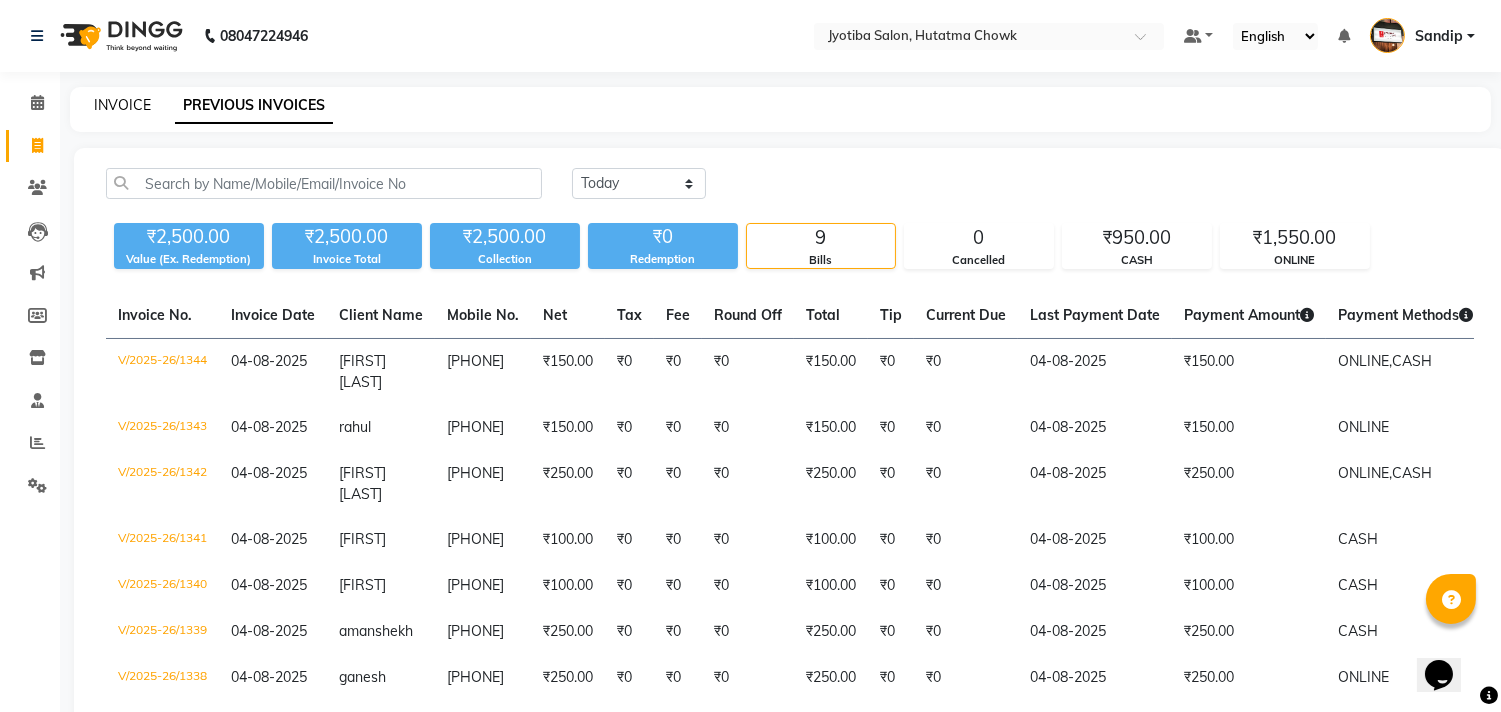 click on "INVOICE" 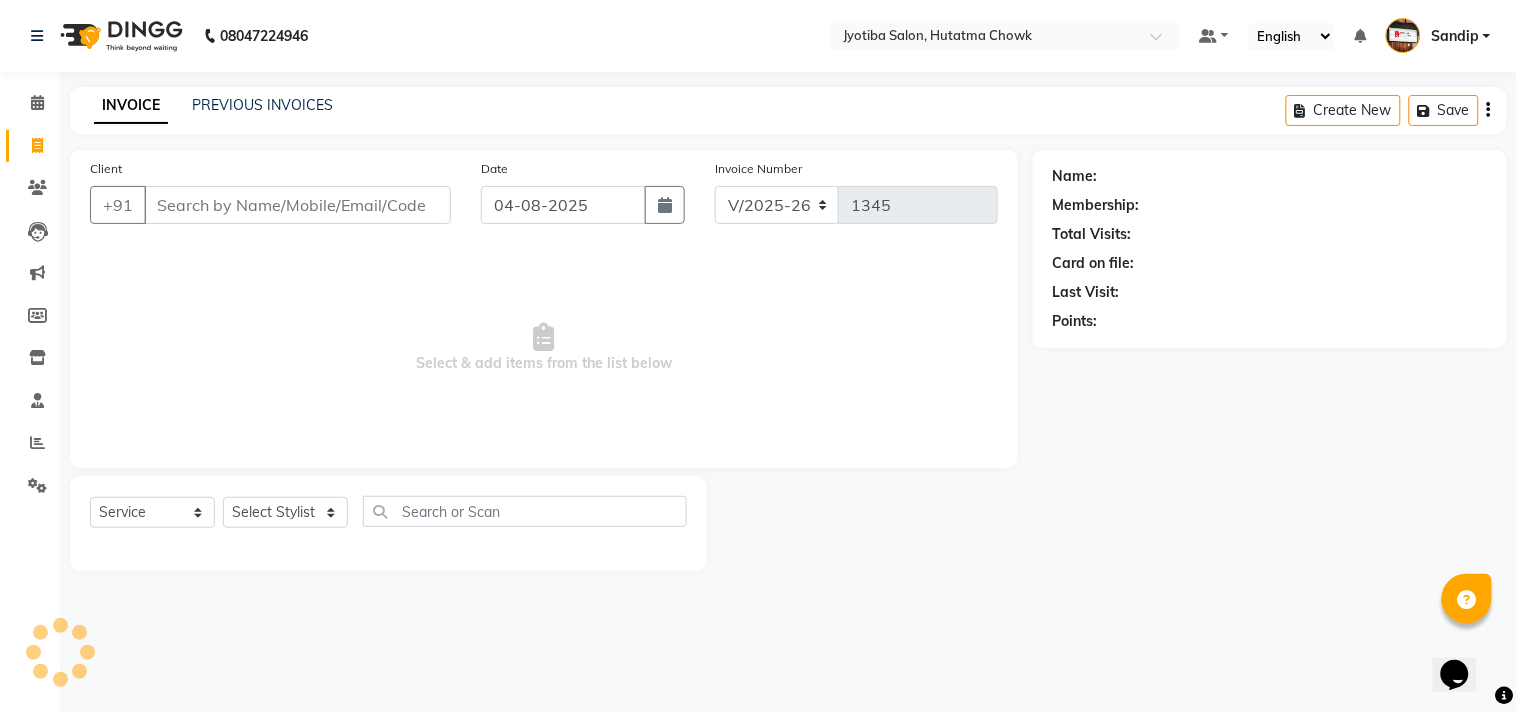 select on "membership" 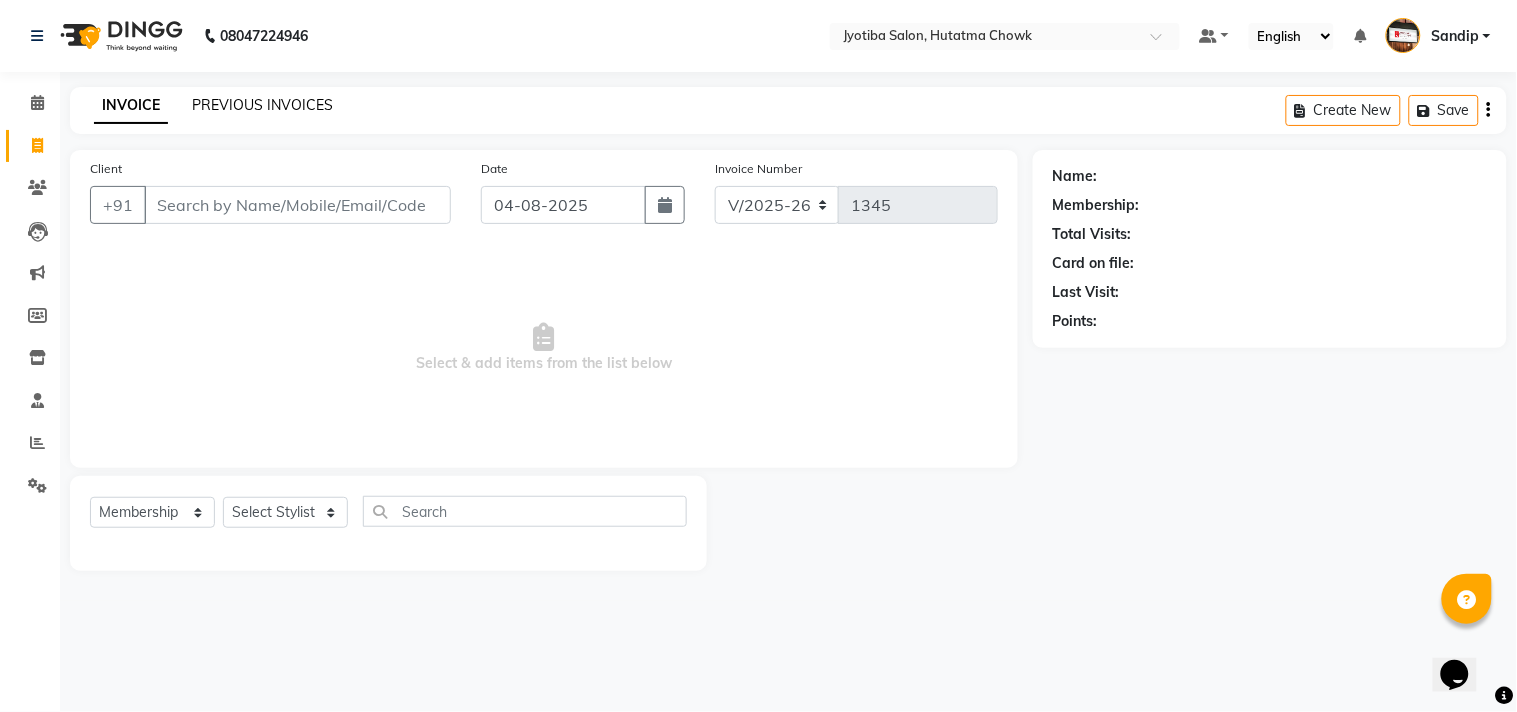 click on "PREVIOUS INVOICES" 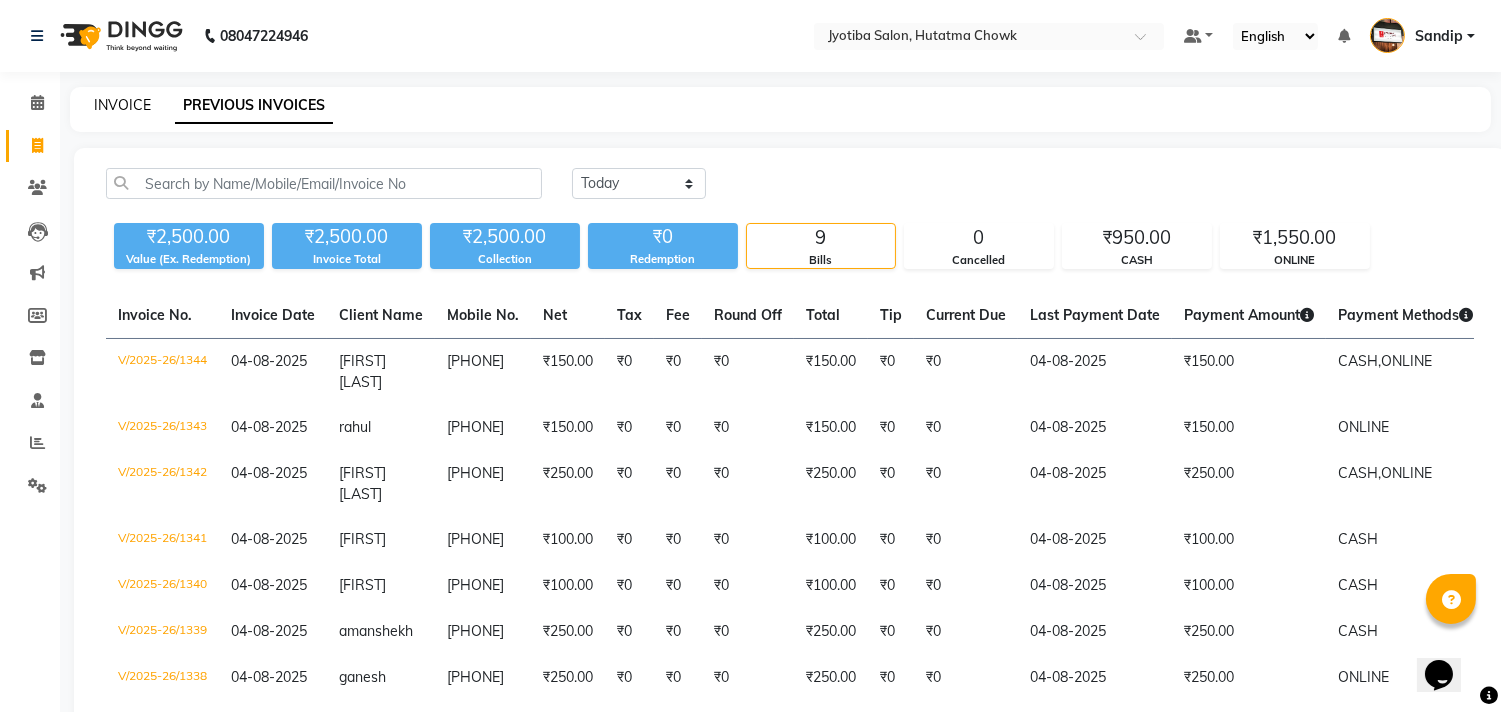click on "INVOICE" 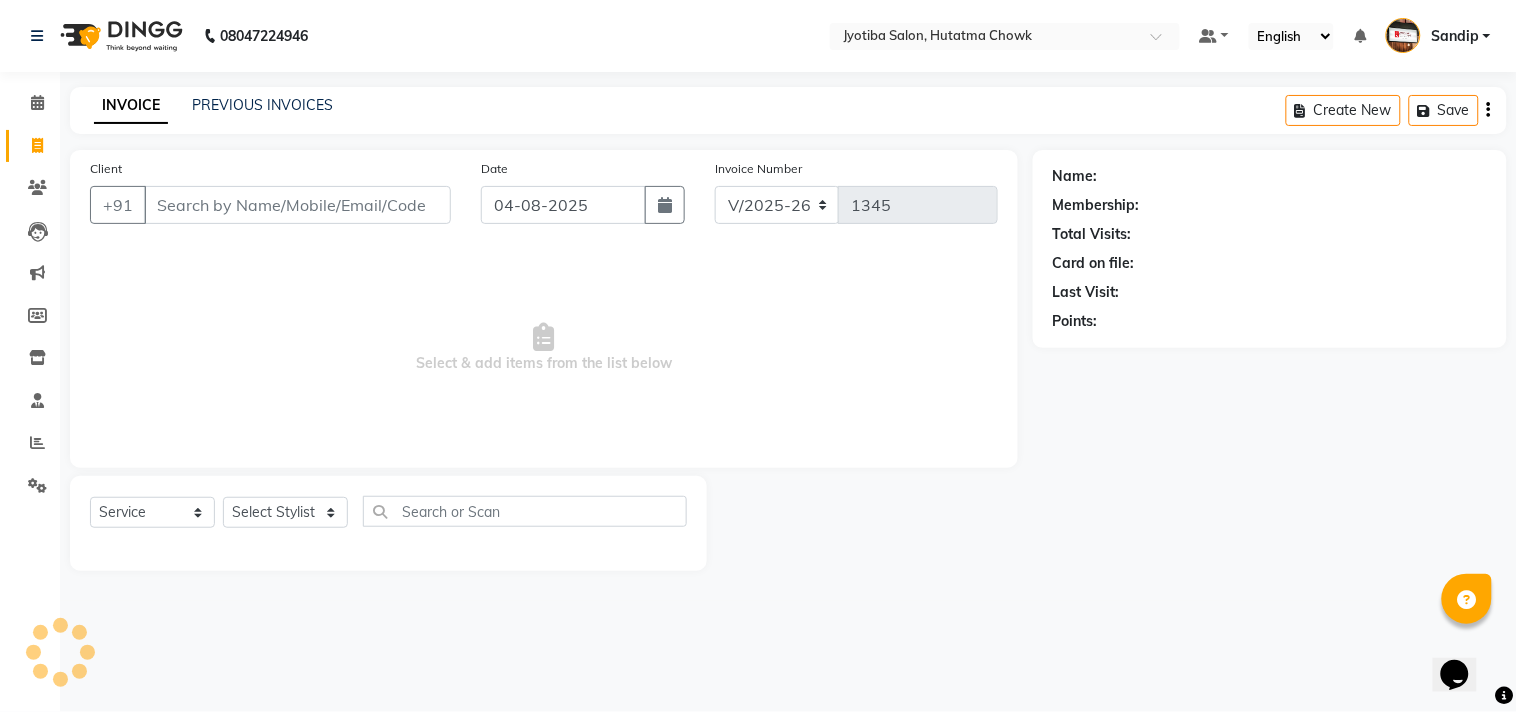 select on "membership" 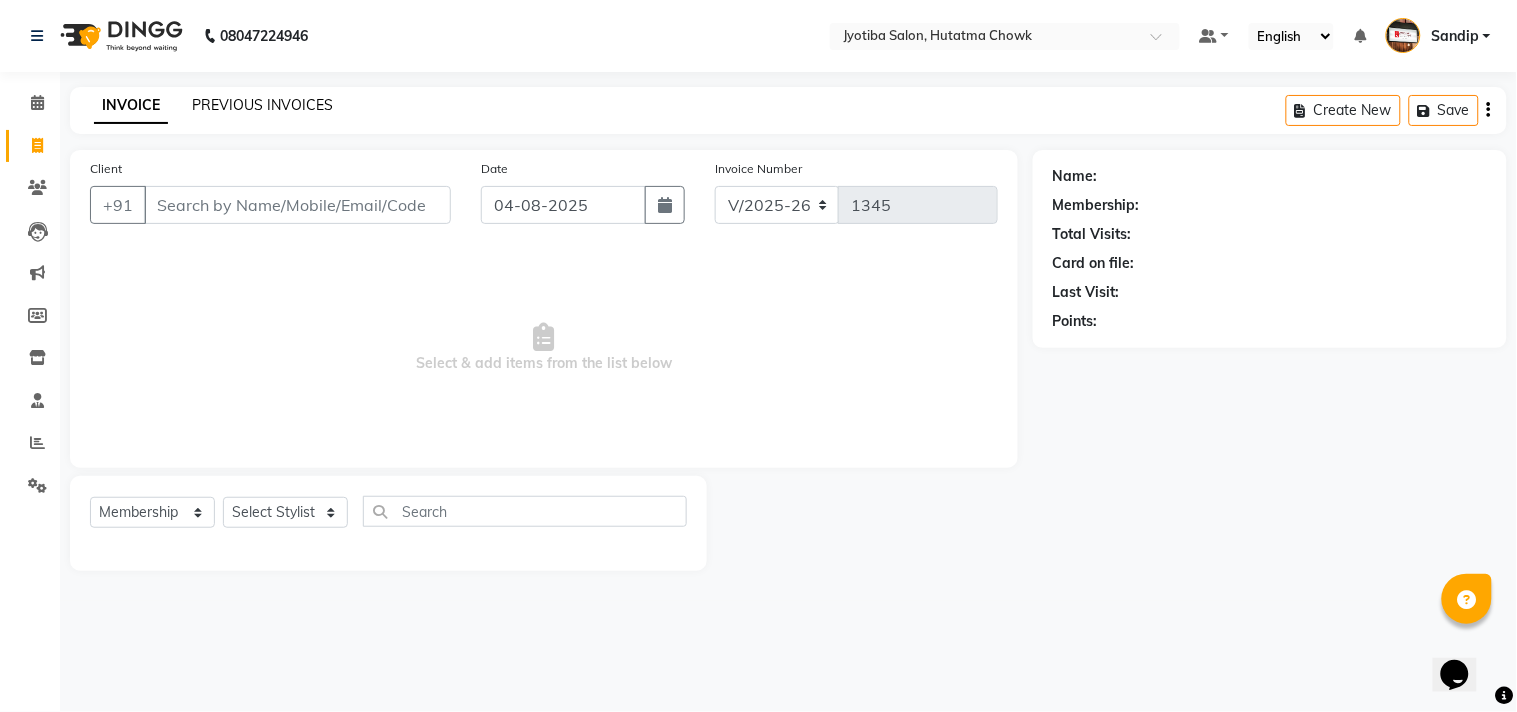 click on "PREVIOUS INVOICES" 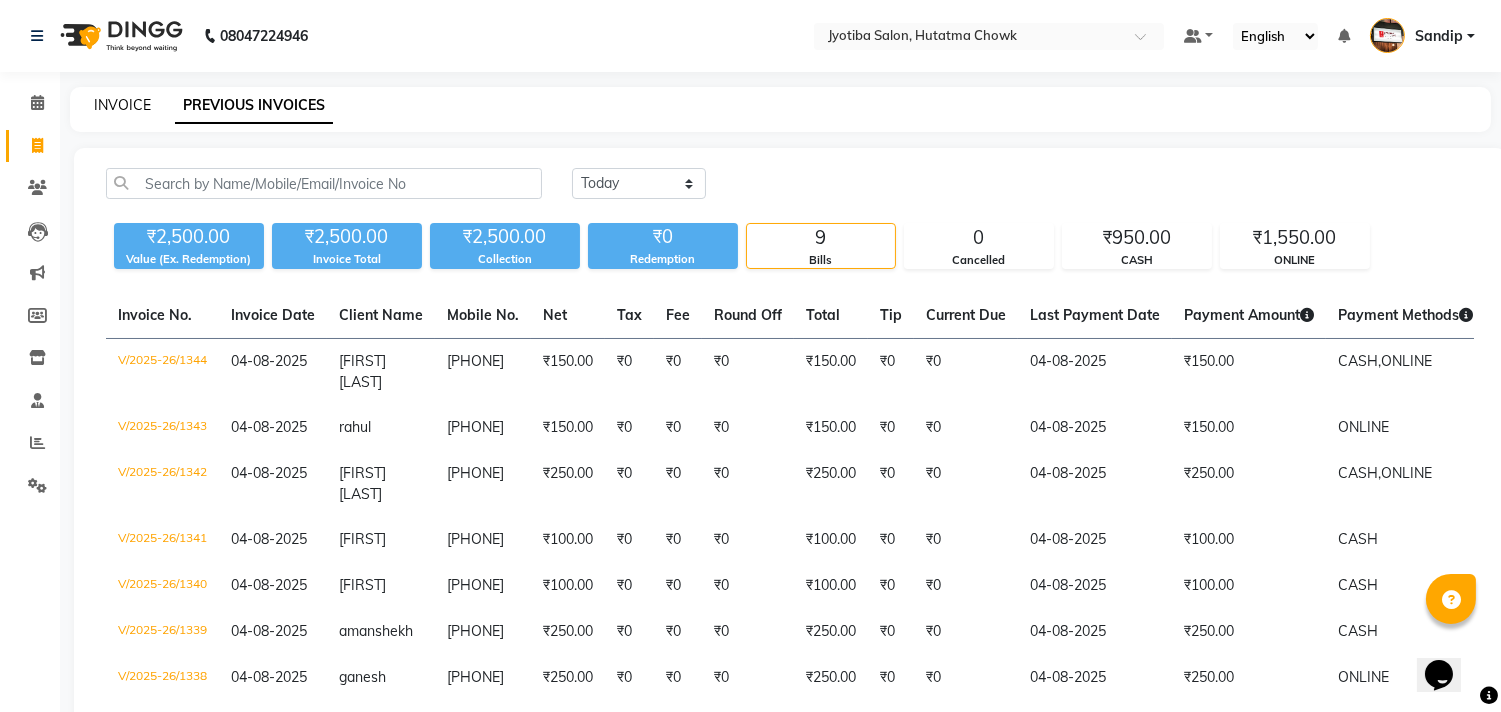 click on "INVOICE" 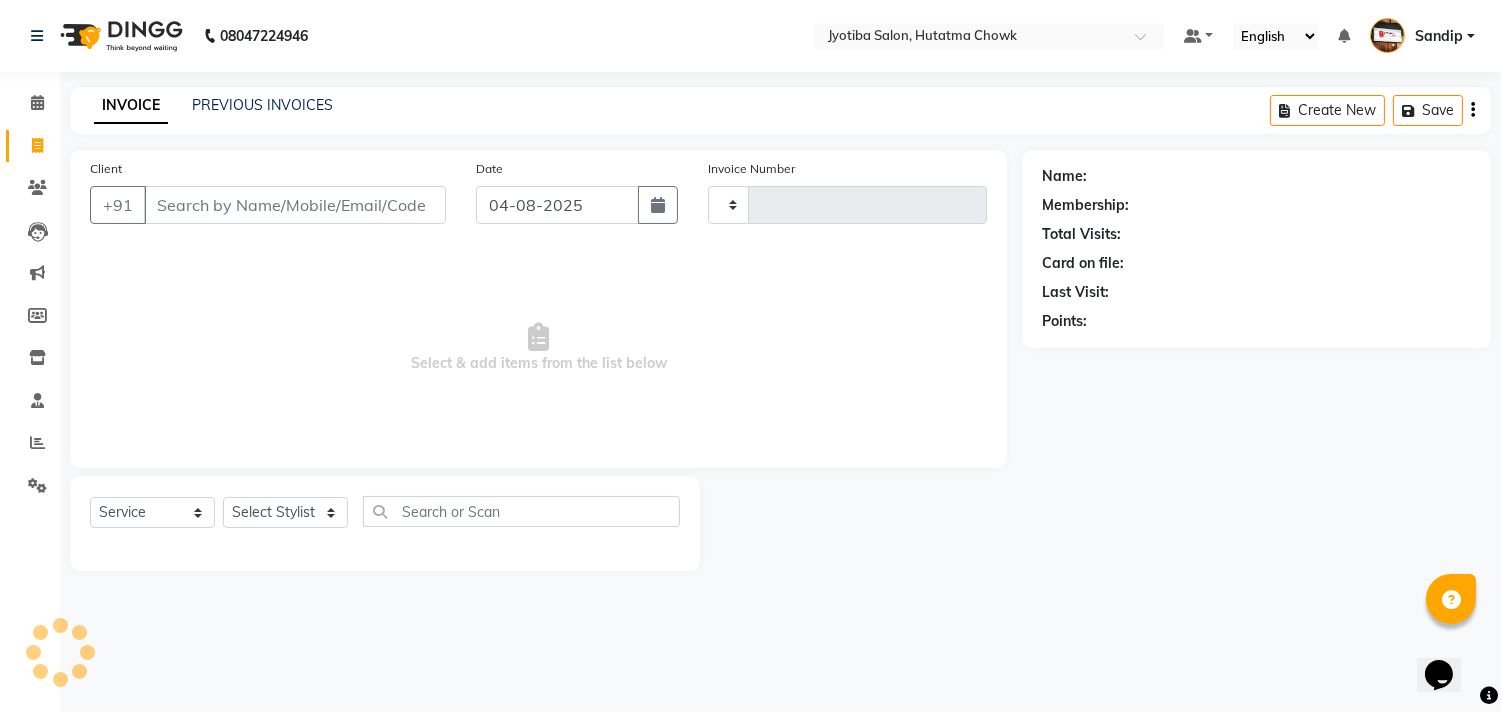 type on "1345" 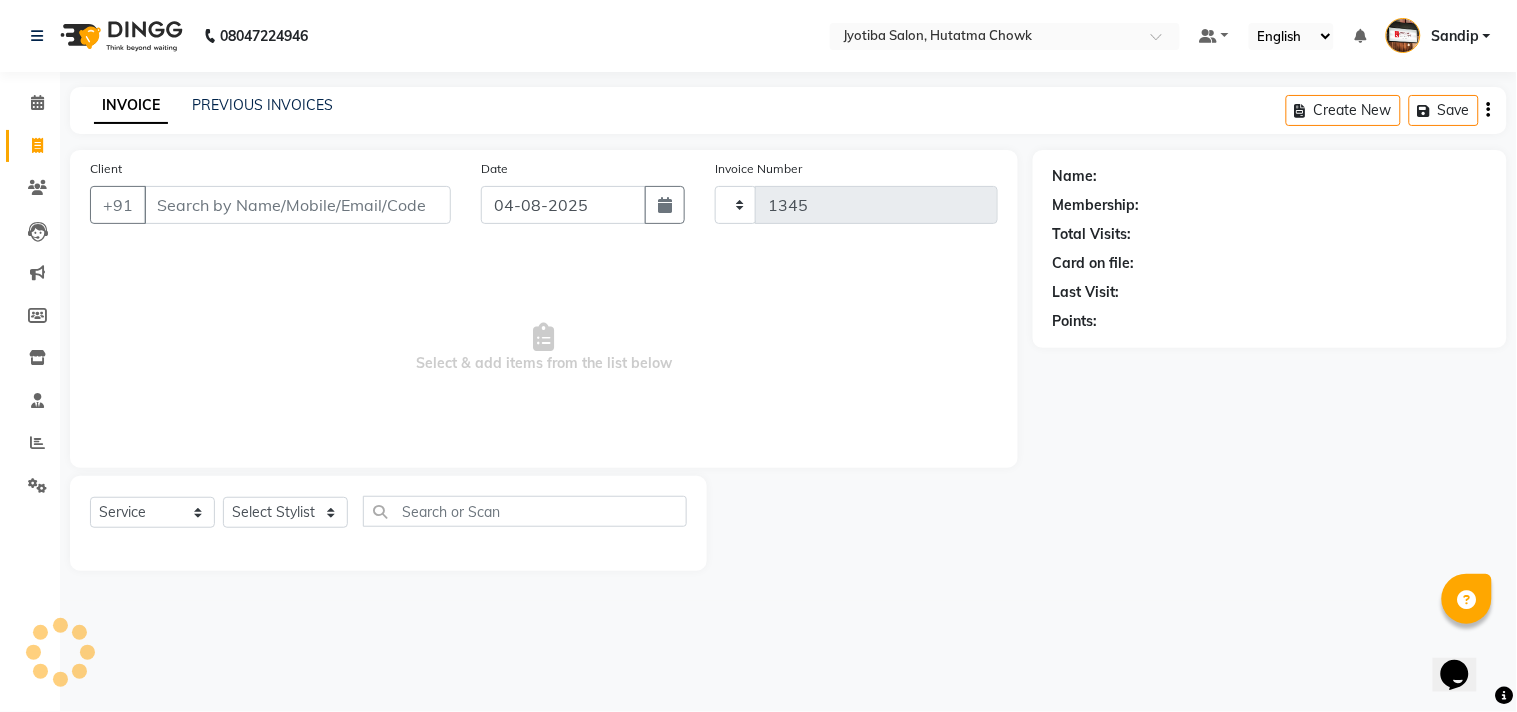 select on "membership" 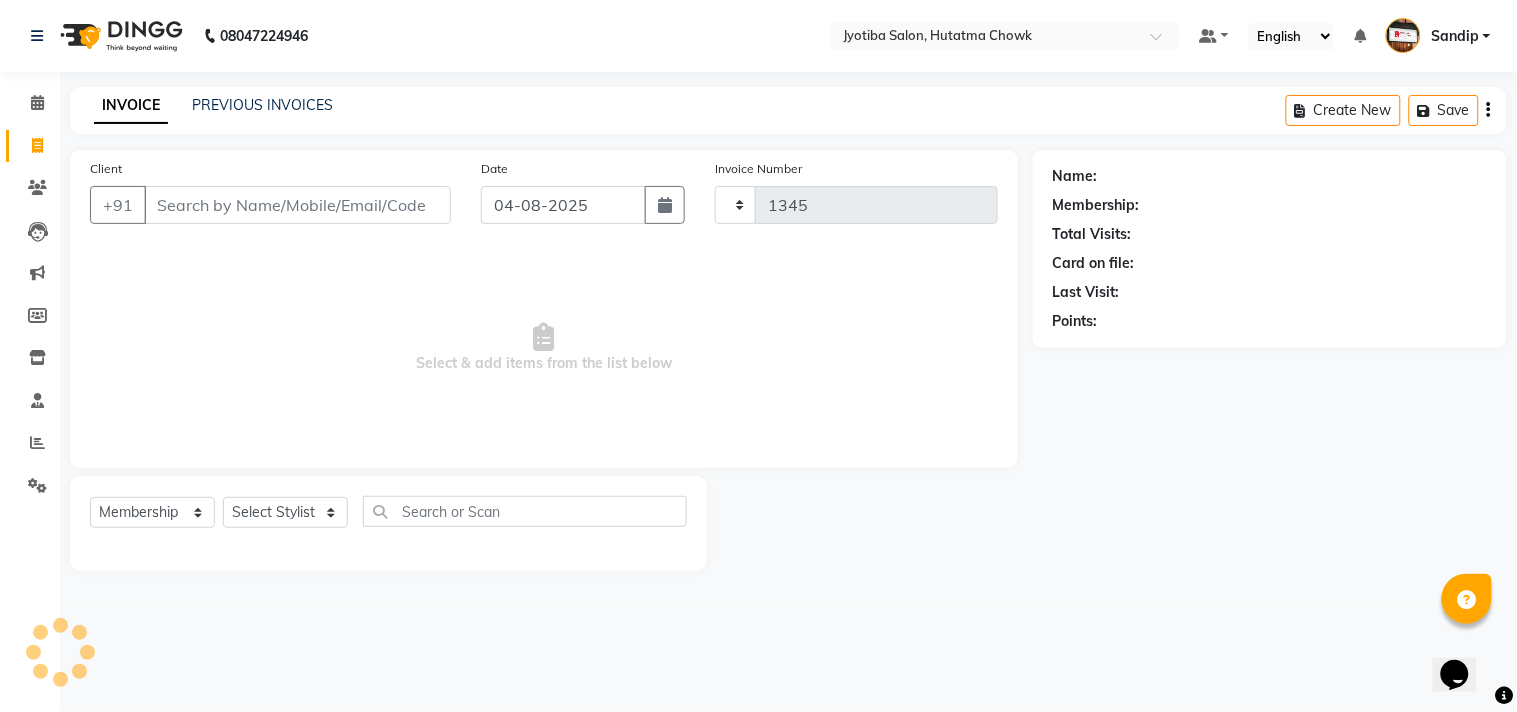 select on "556" 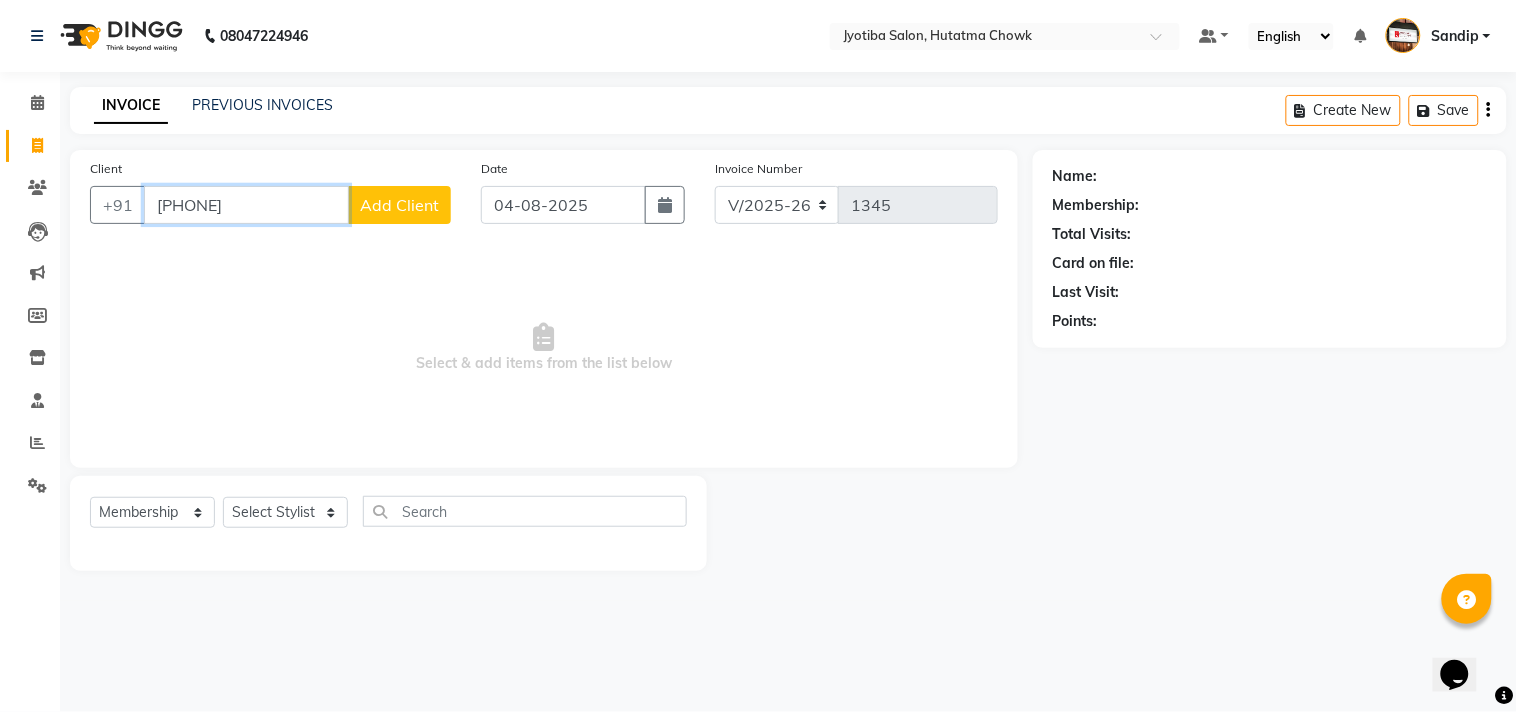 type on "[PHONE]" 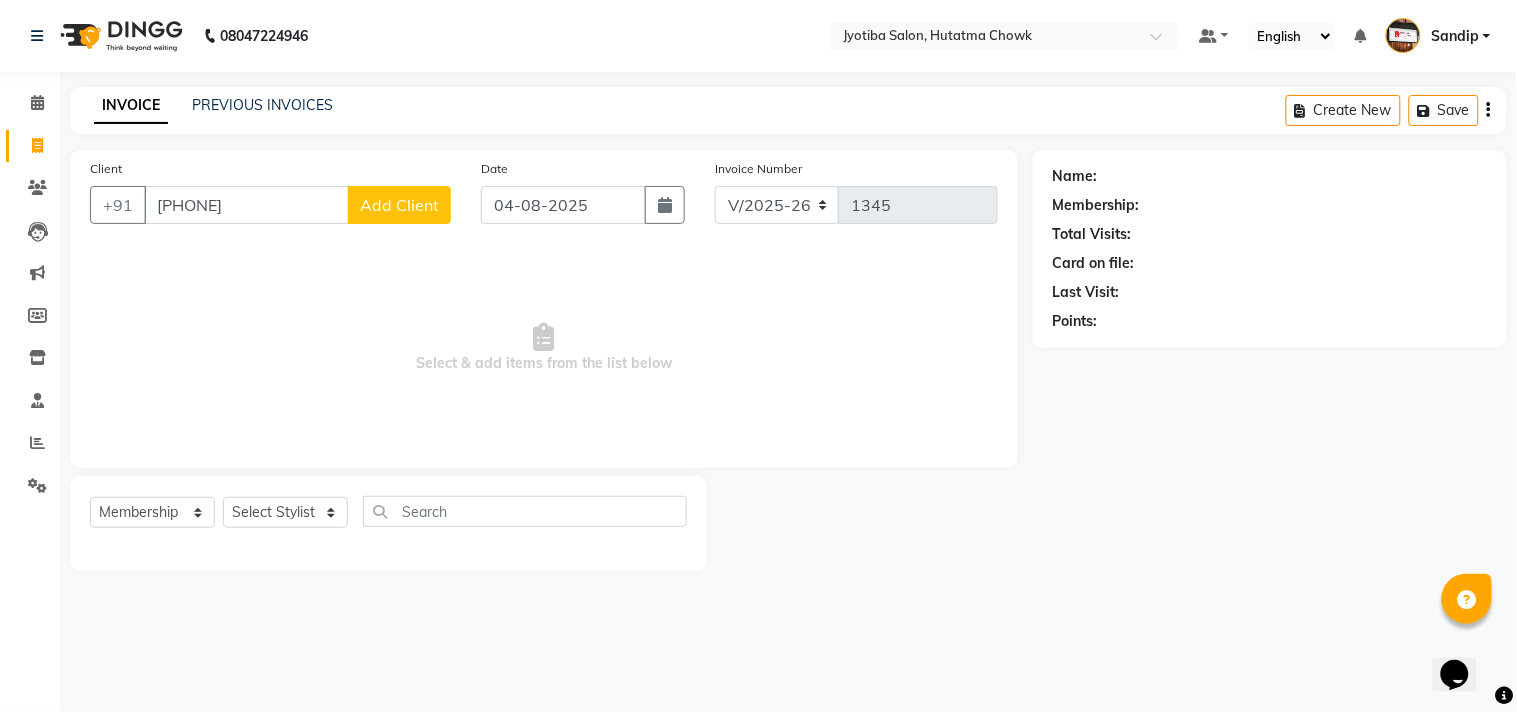 click on "Add Client" 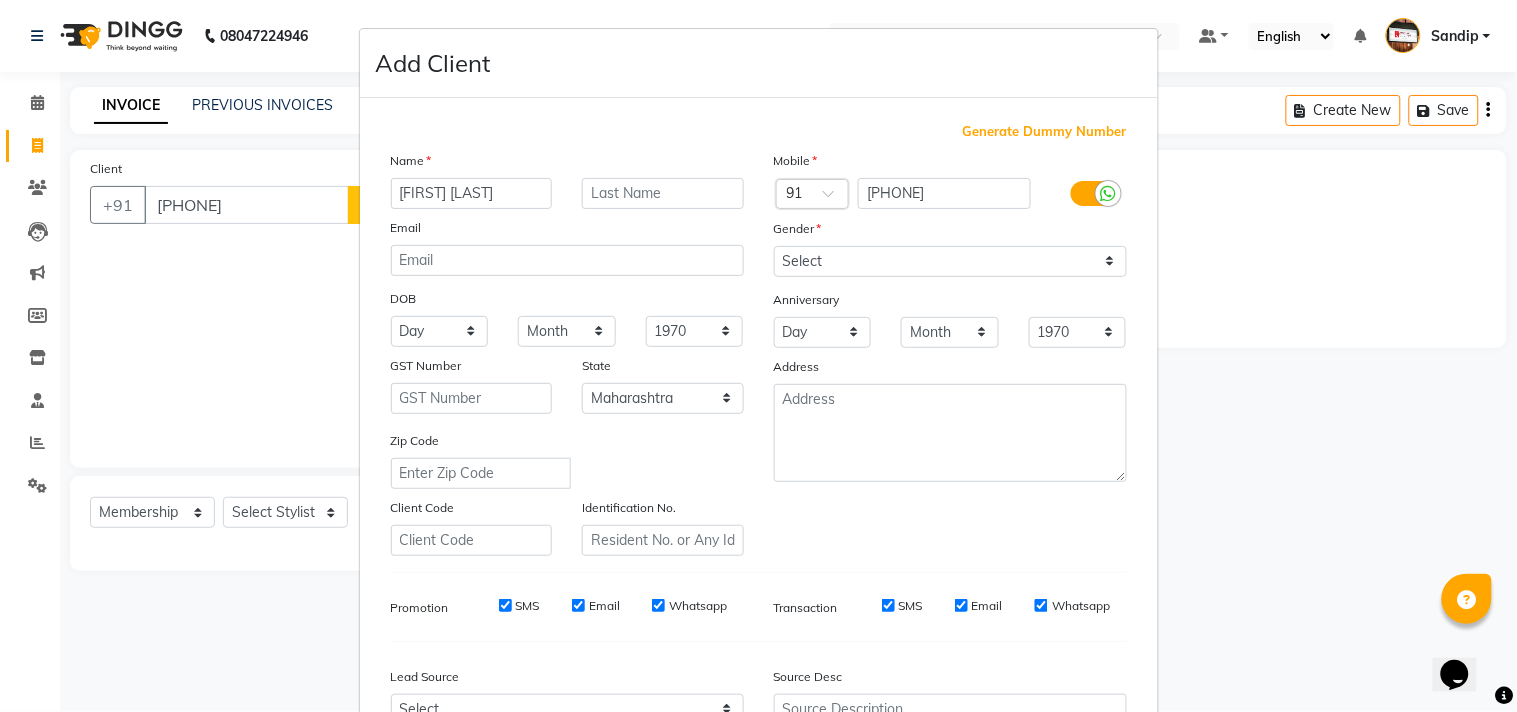 type on "[FIRST] [LAST]" 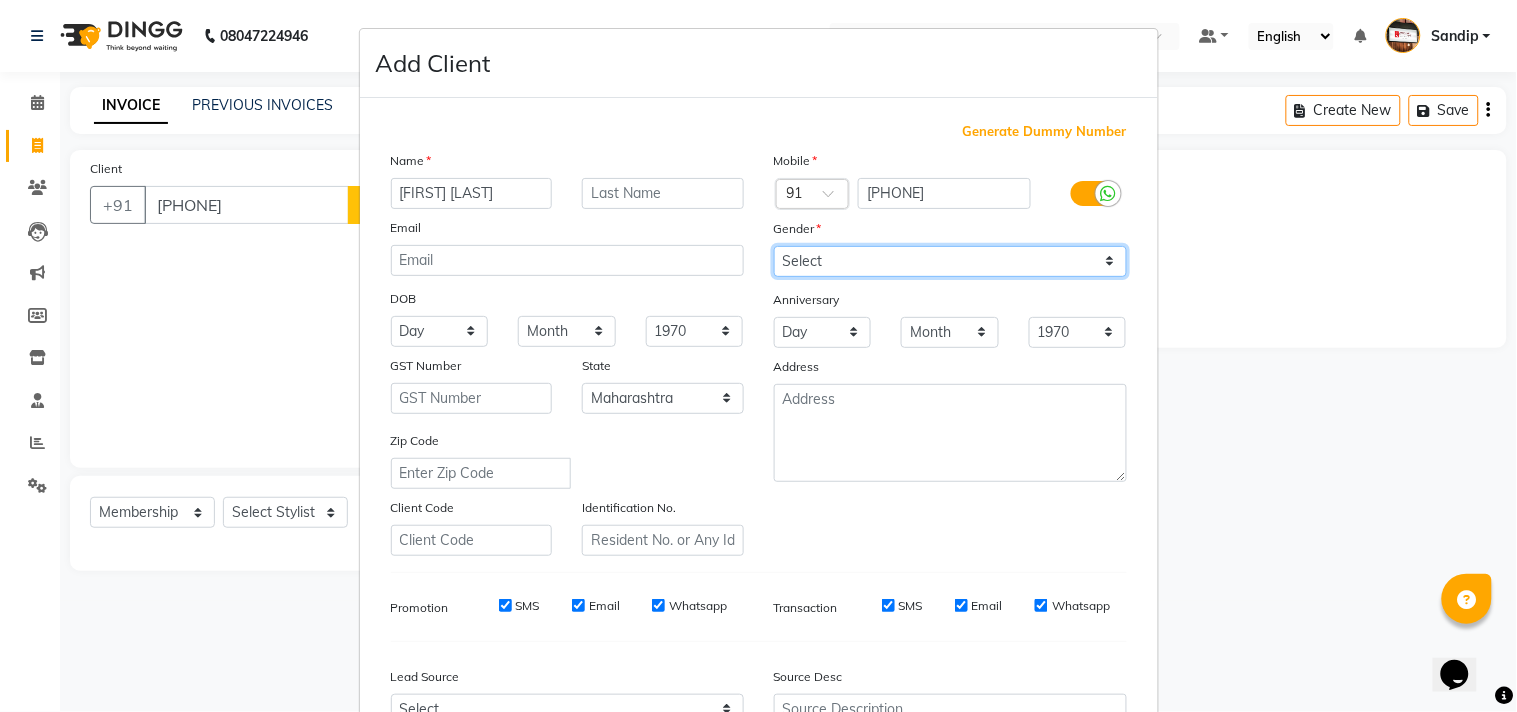 click on "Select Male Female Other Prefer Not To Say" at bounding box center (950, 261) 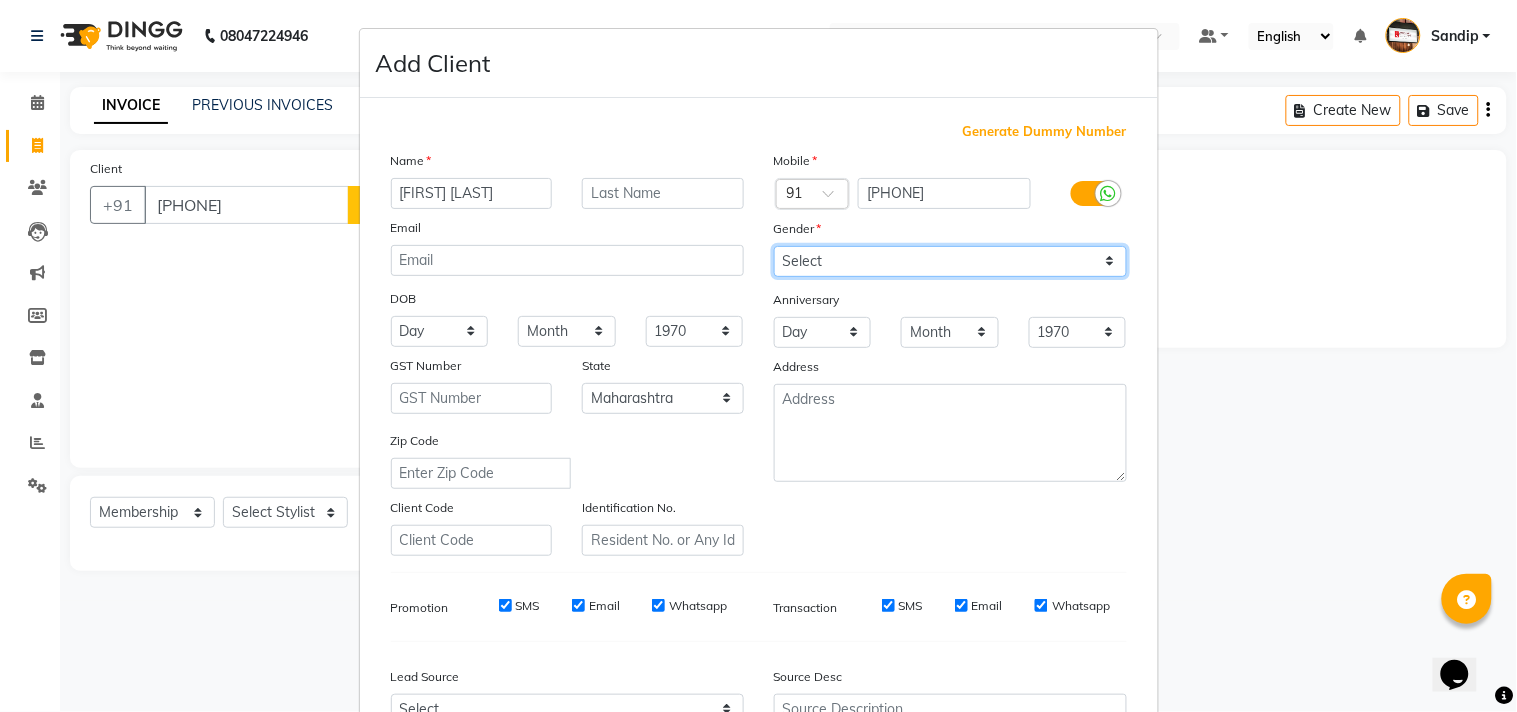 select on "male" 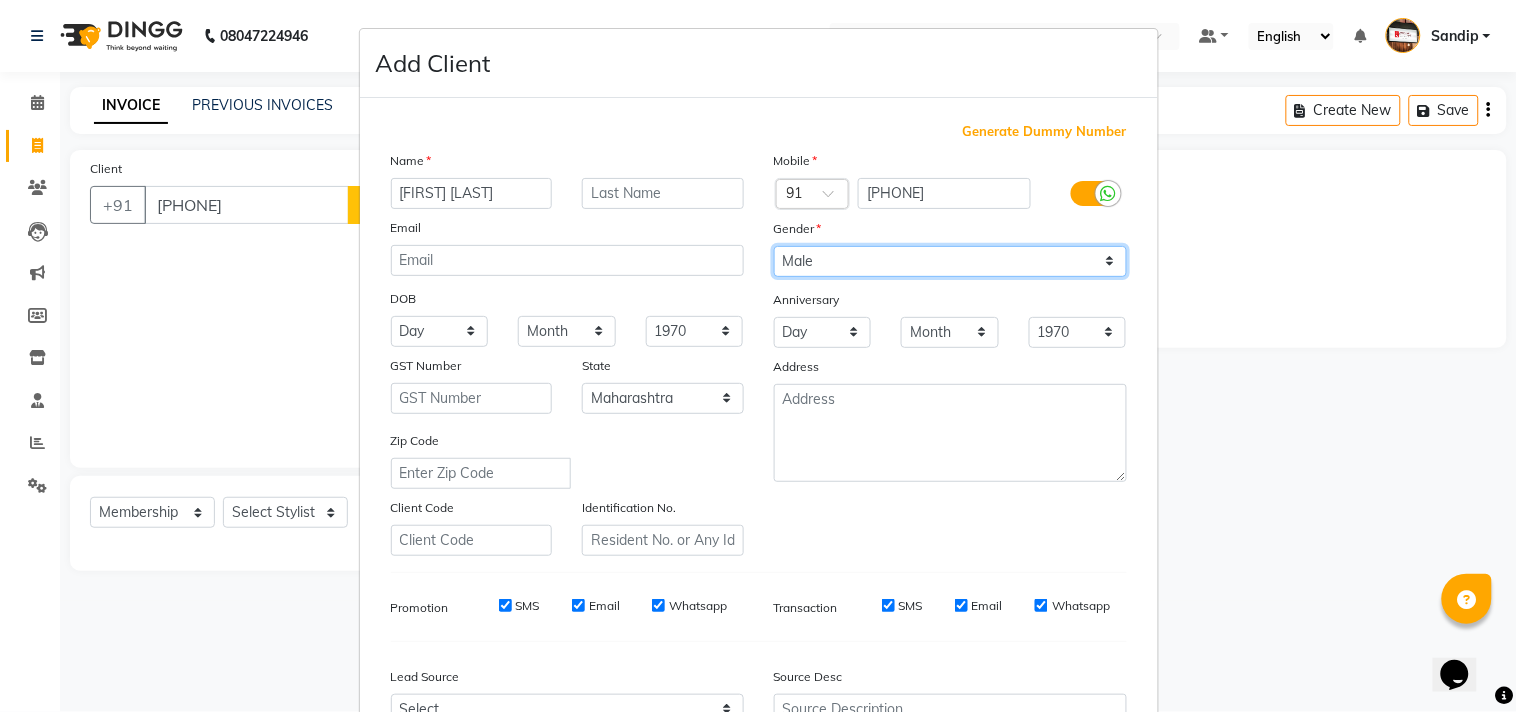 click on "Select Male Female Other Prefer Not To Say" at bounding box center (950, 261) 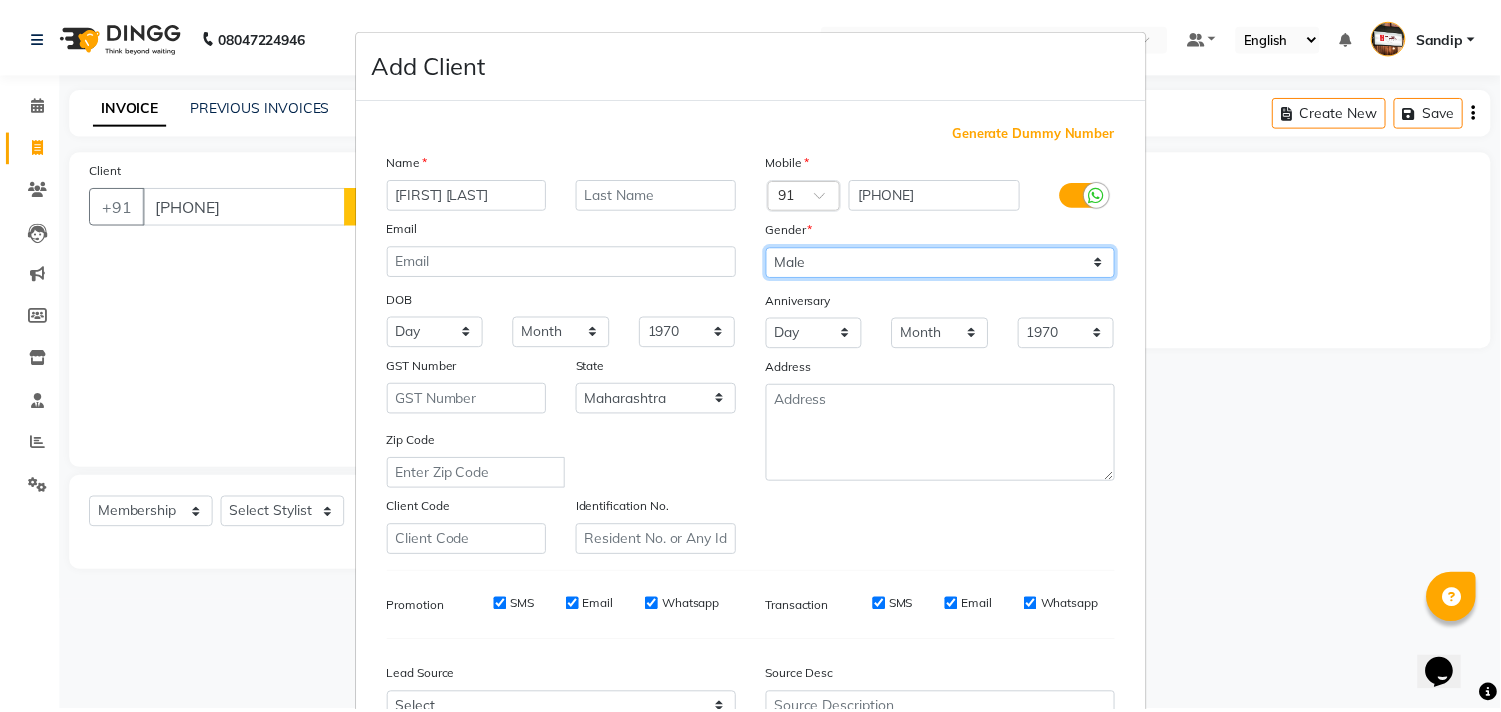 scroll, scrollTop: 212, scrollLeft: 0, axis: vertical 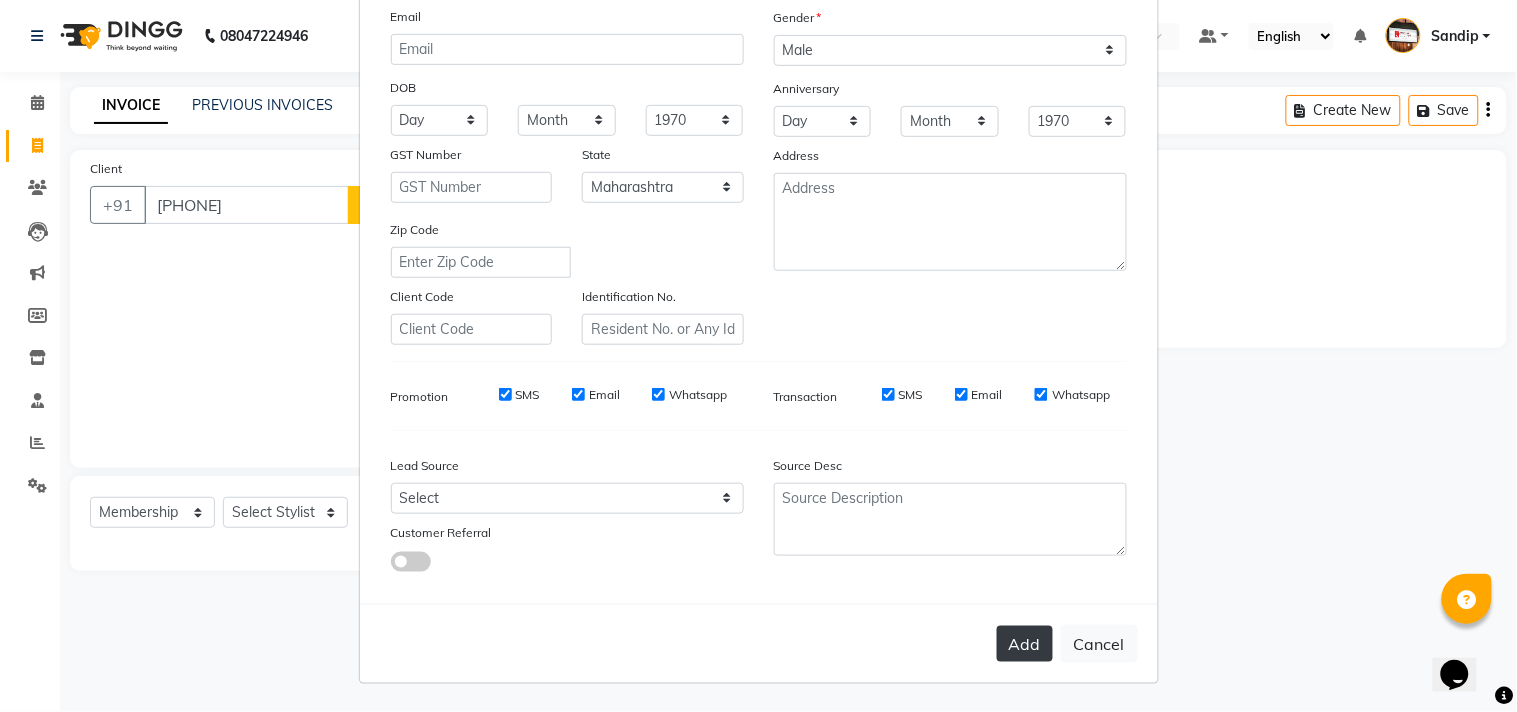 click on "Add" at bounding box center (1025, 644) 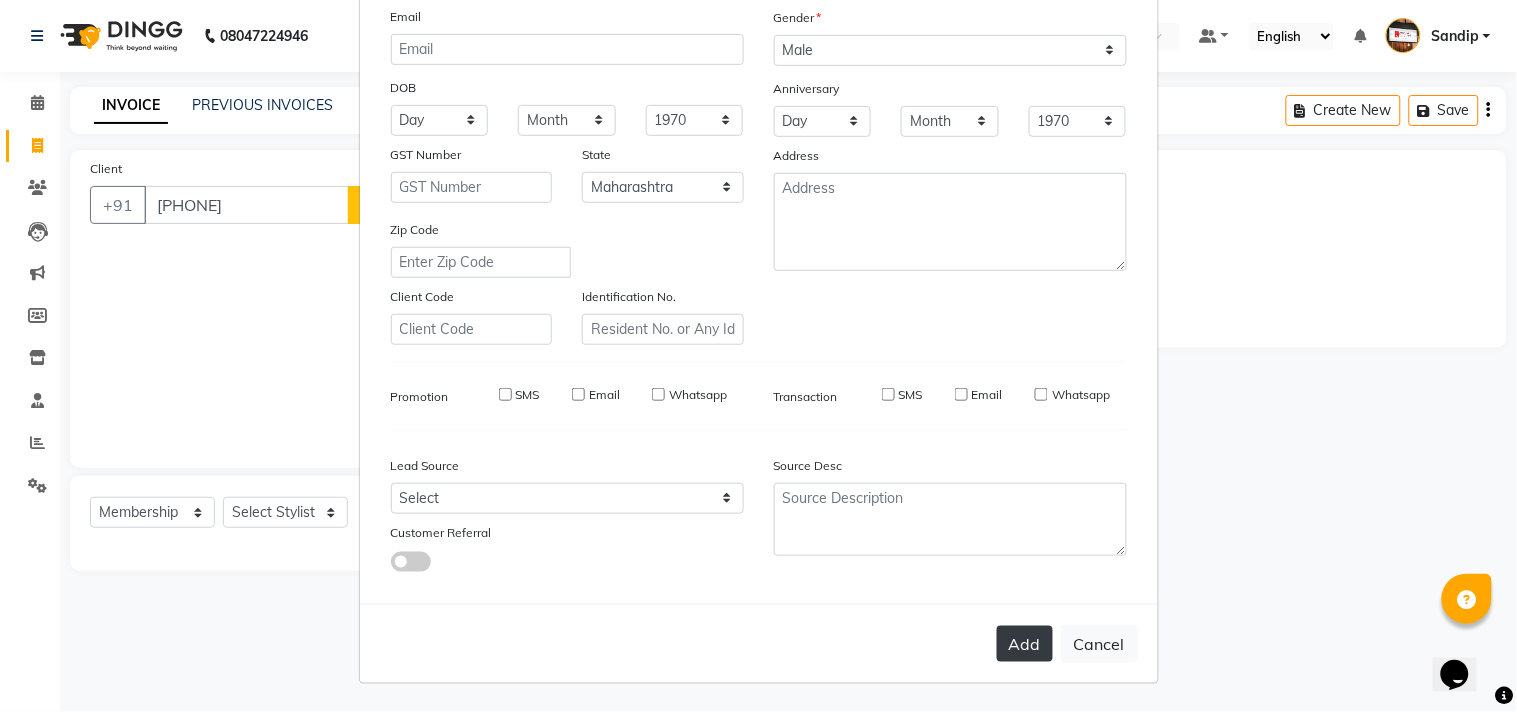 type 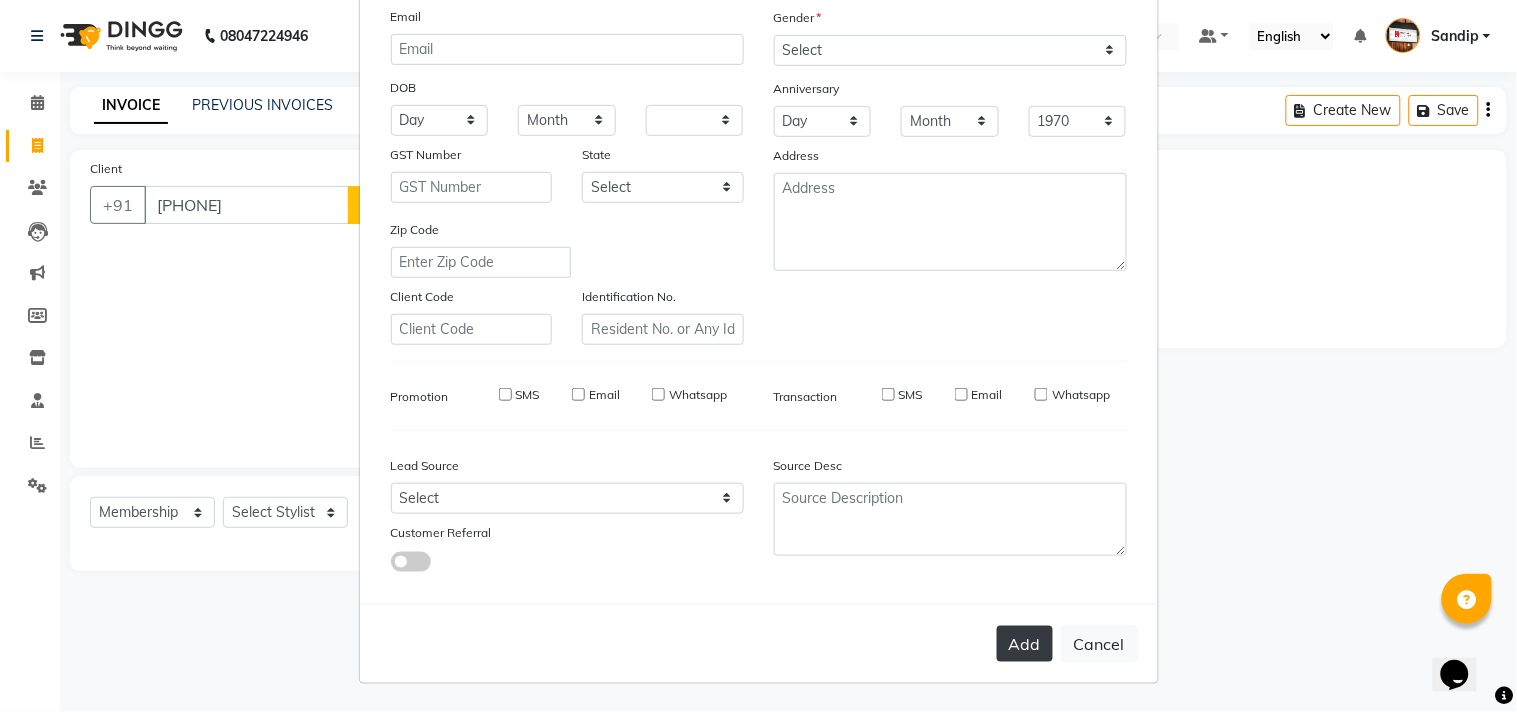 select 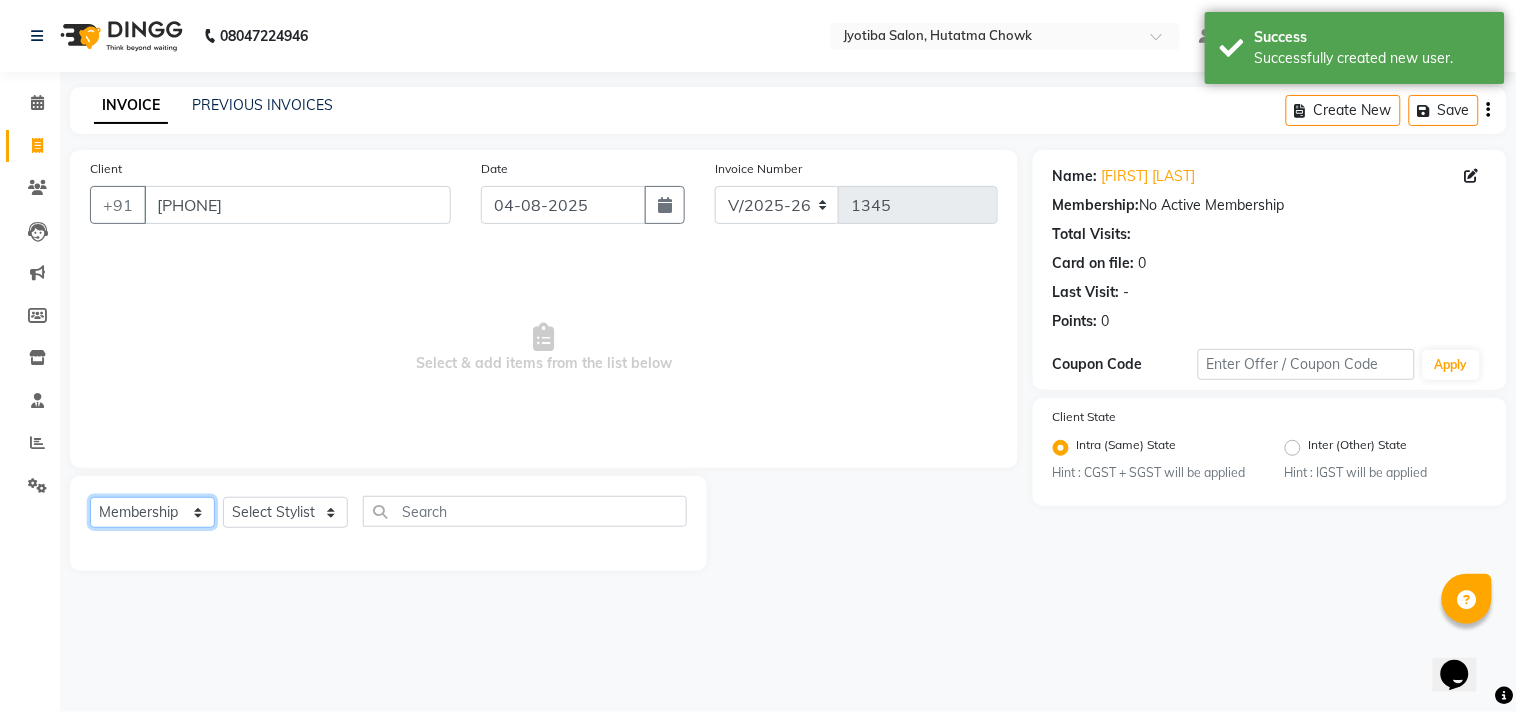 click on "Select  Service  Product  Membership  Package Voucher Prepaid Gift Card" 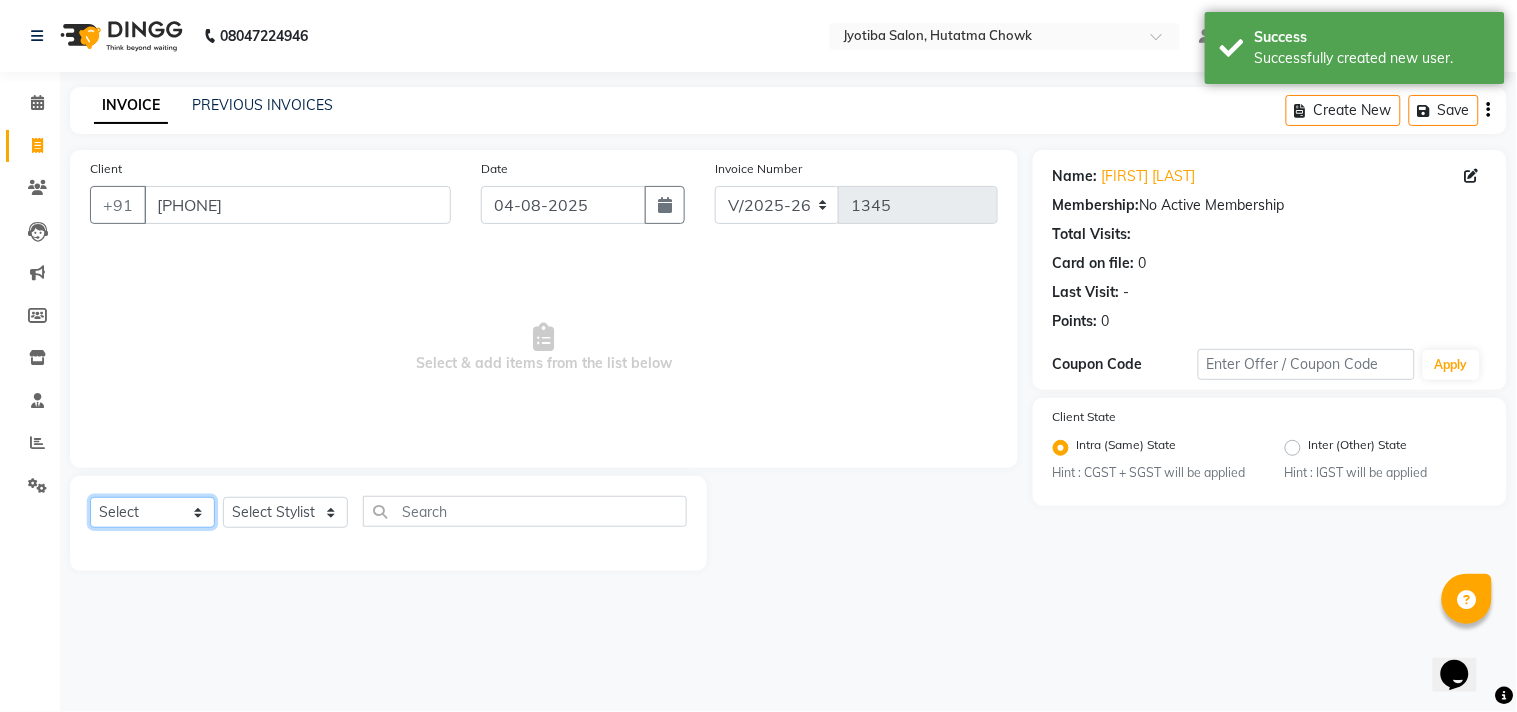 click on "Select  Service  Product  Membership  Package Voucher Prepaid Gift Card" 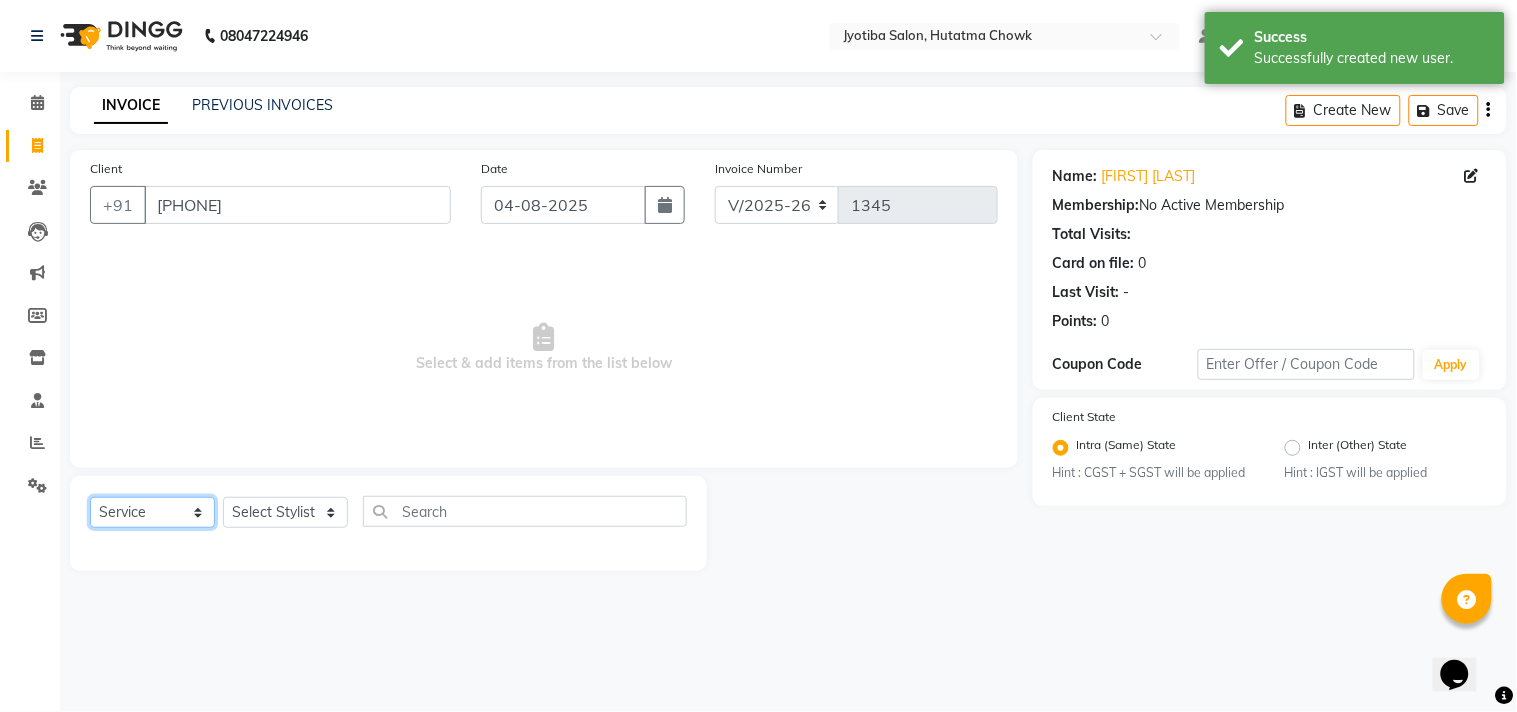 click on "Select  Service  Product  Membership  Package Voucher Prepaid Gift Card" 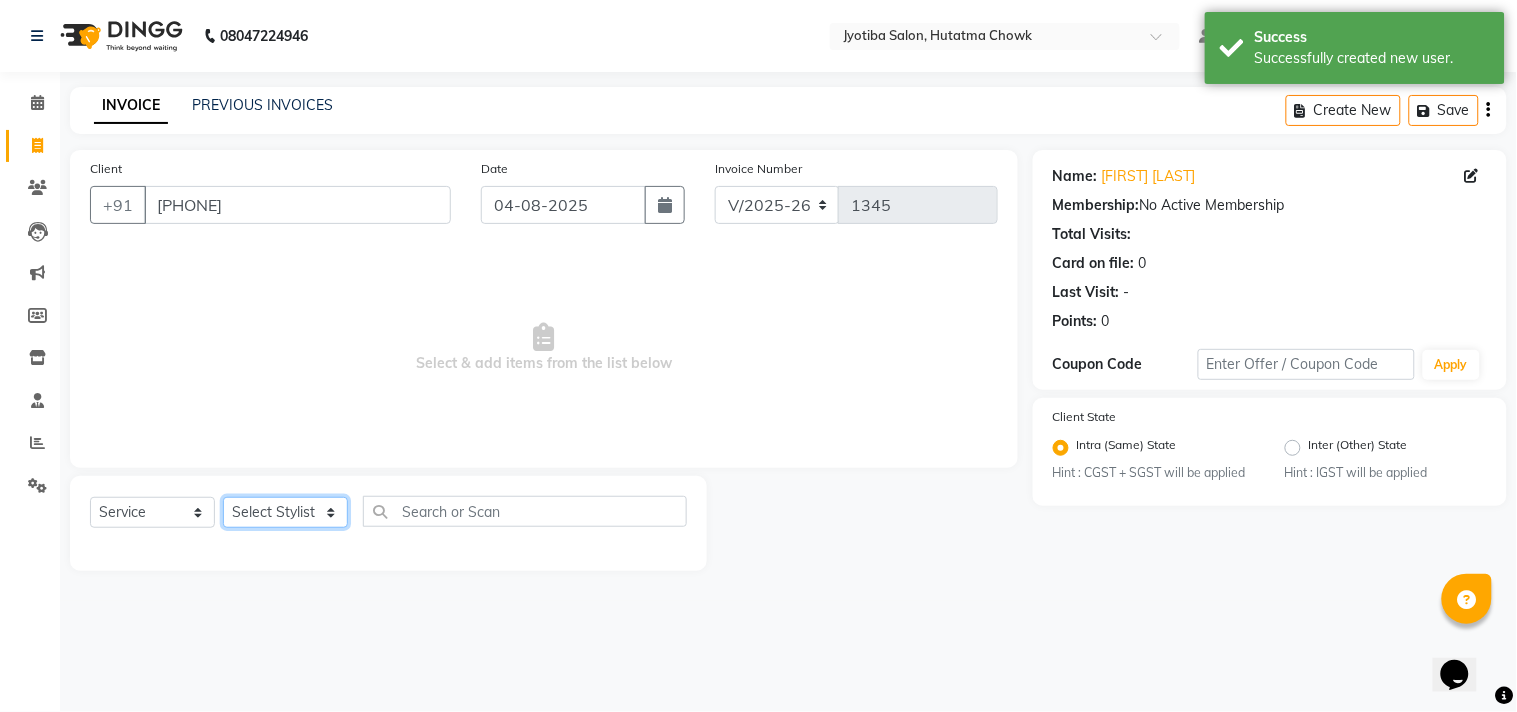click on "Select Stylist Abdul Dinesh thakur Farman  Juned  mahadev Munna  prem RAHUL Sandip Suresh yasin" 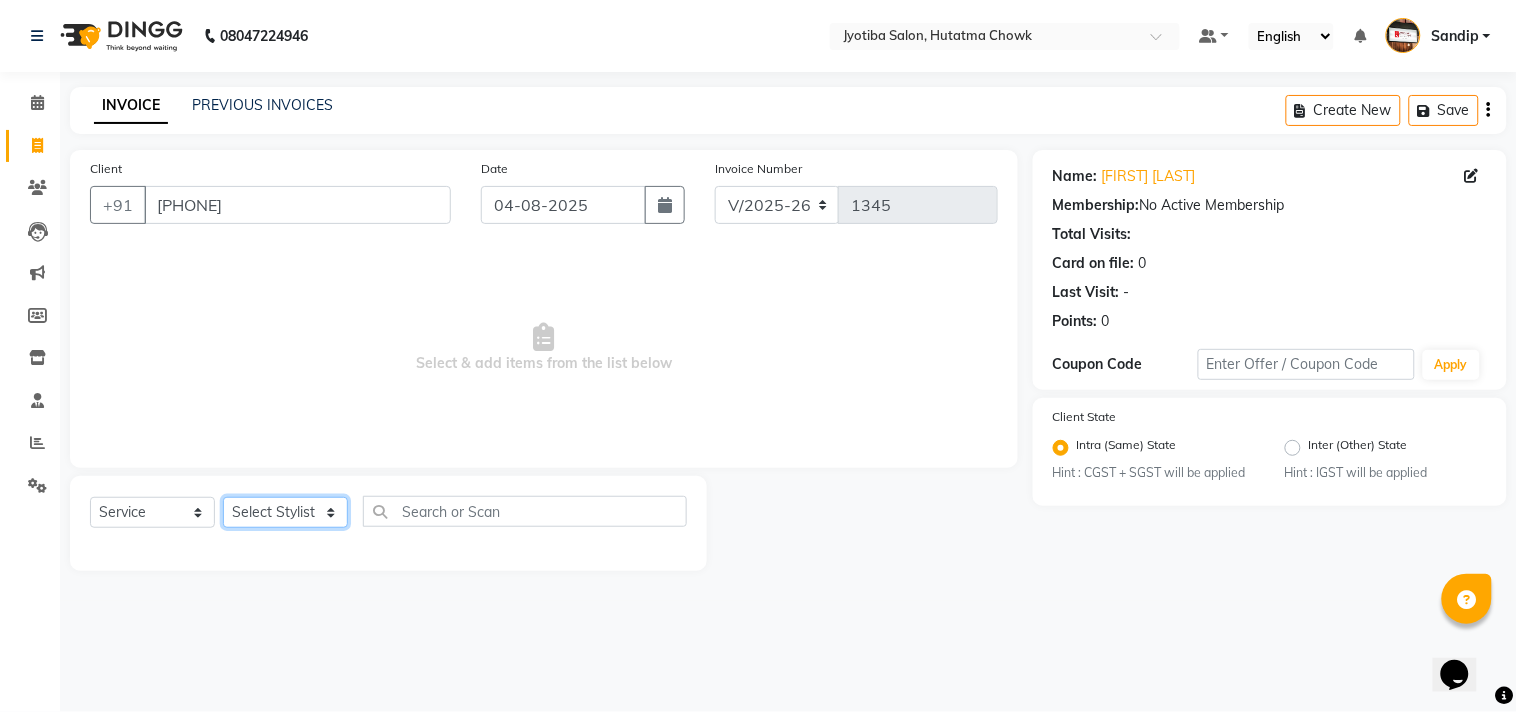 select on "7208" 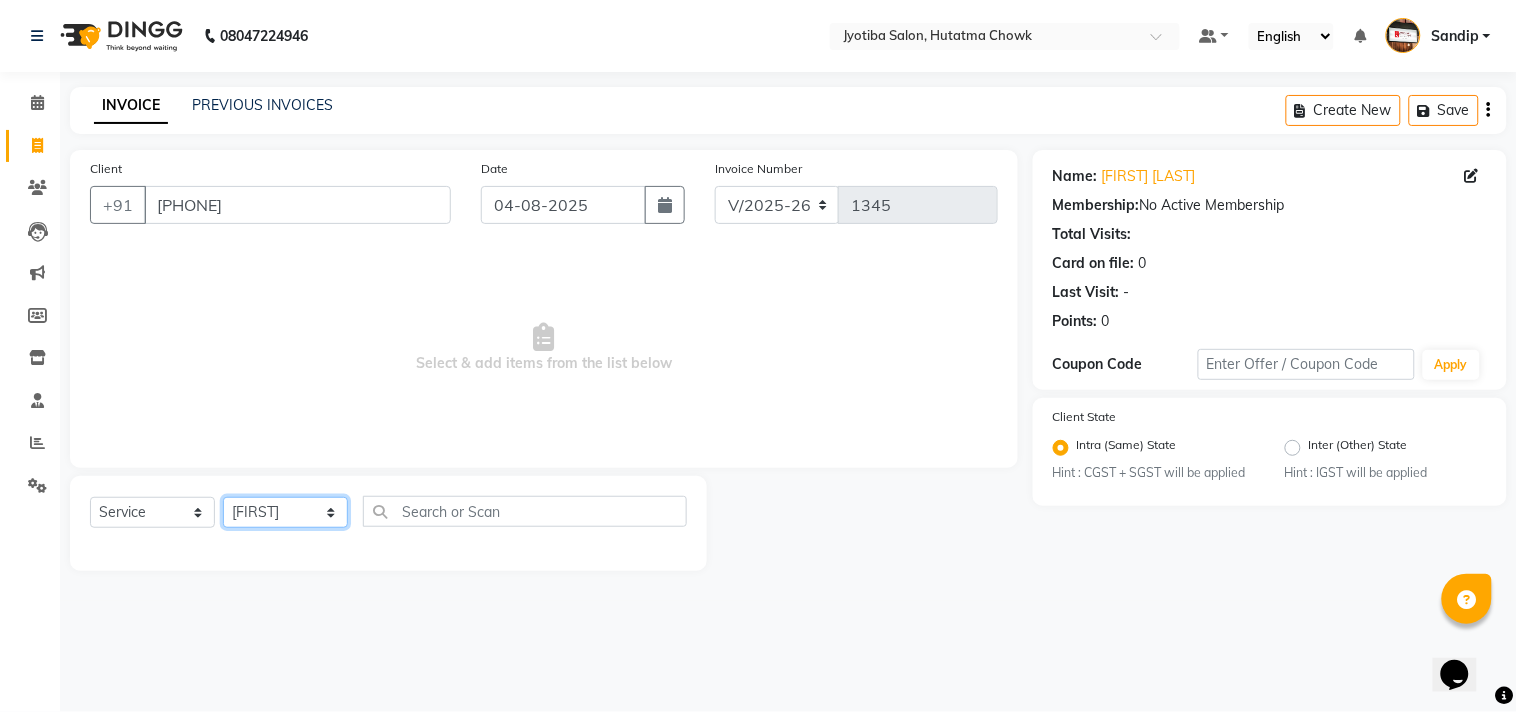 click on "Select Stylist Abdul Dinesh thakur Farman  Juned  mahadev Munna  prem RAHUL Sandip Suresh yasin" 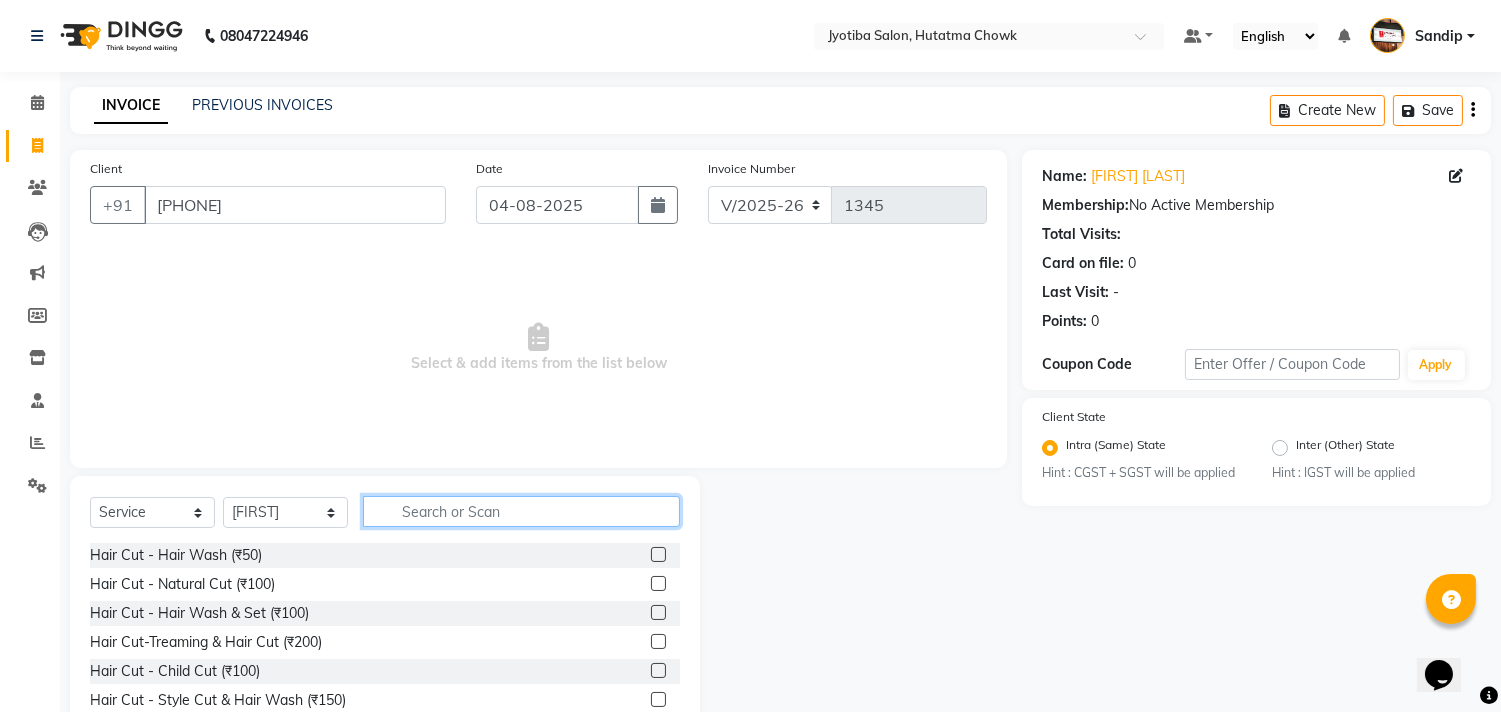 click 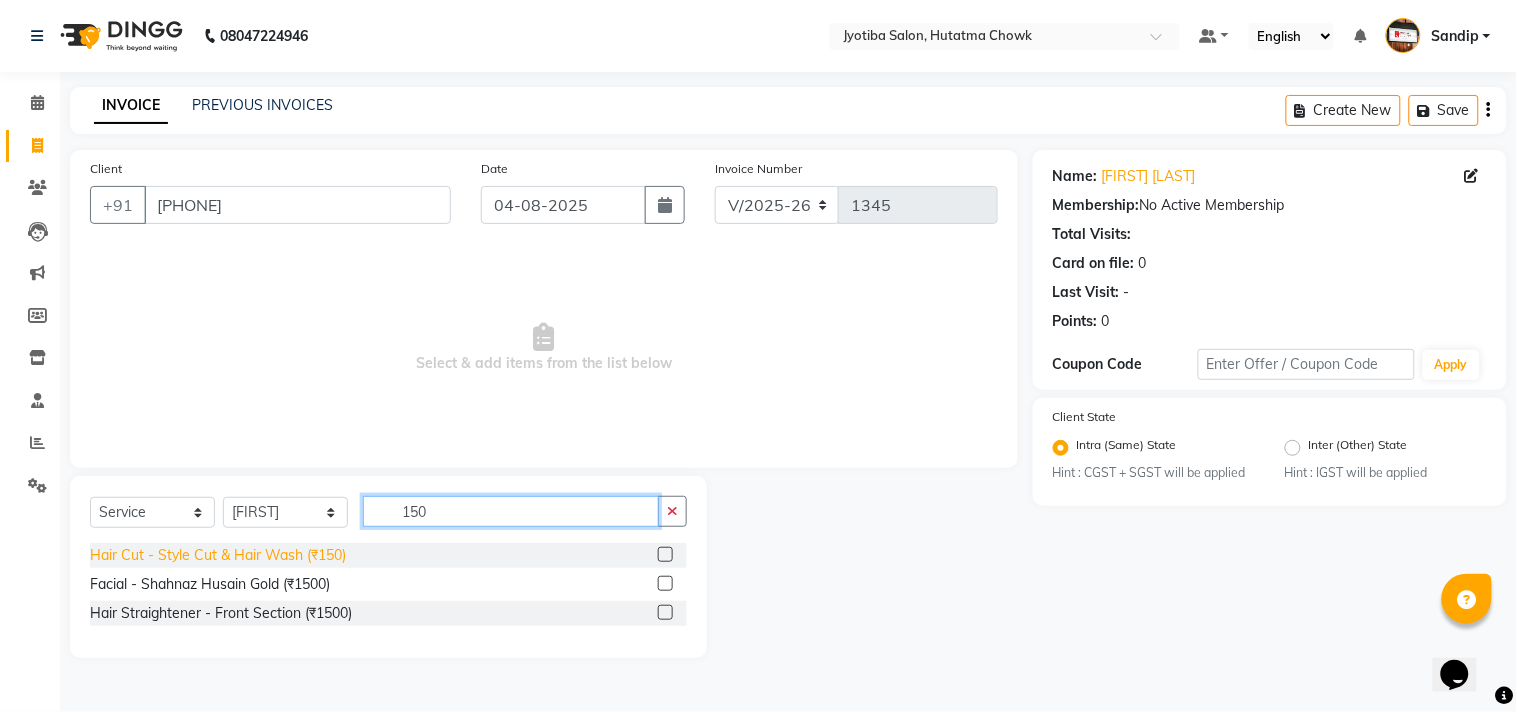 type on "150" 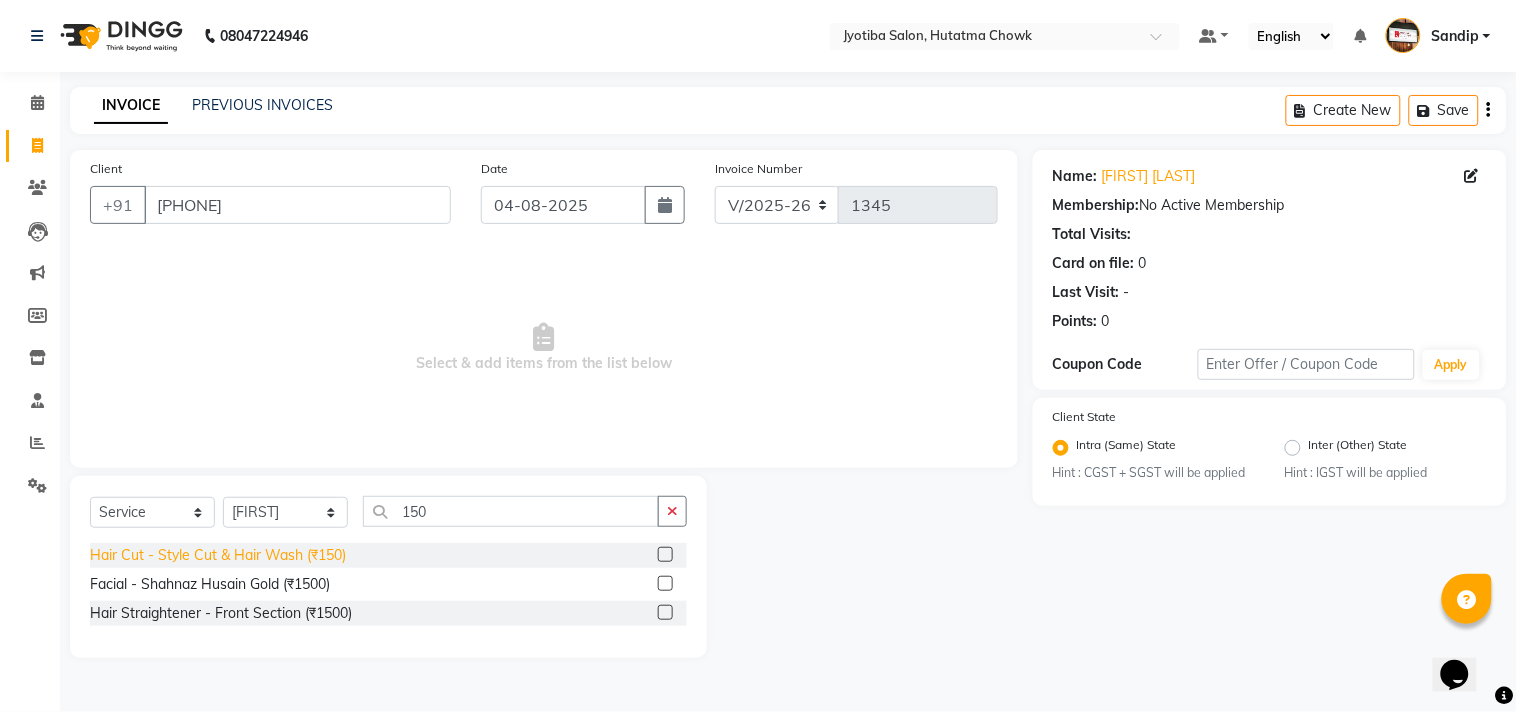 click on "Hair Cut - Style Cut & Hair Wash (₹150)" 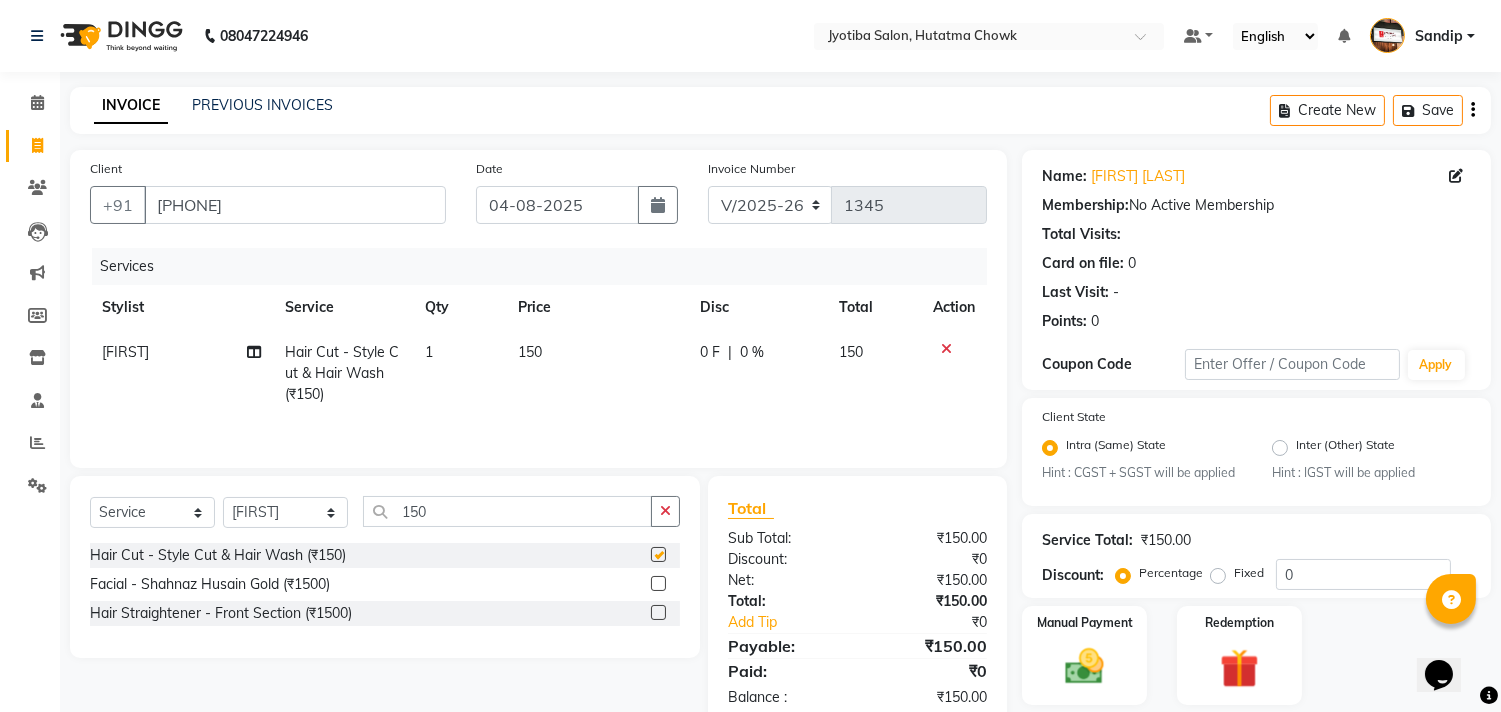 checkbox on "false" 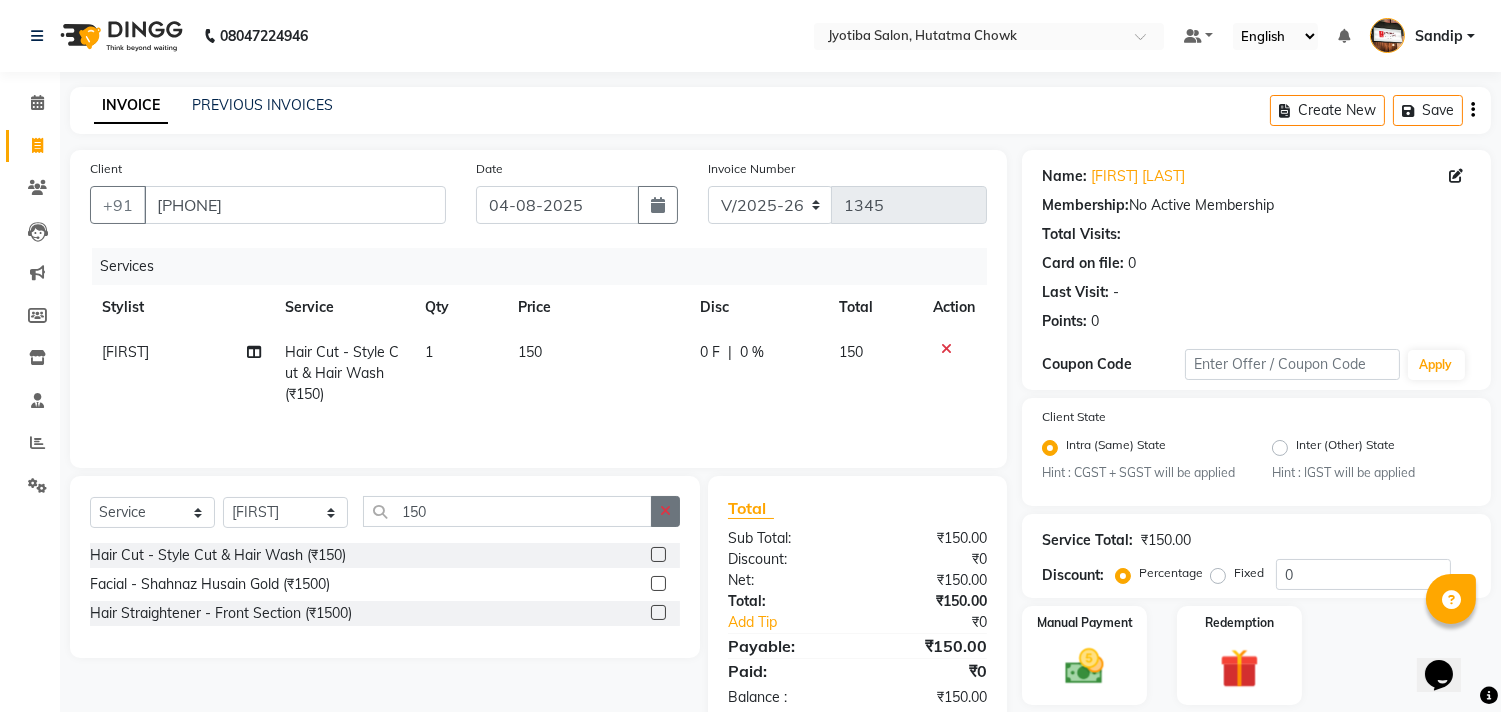 click 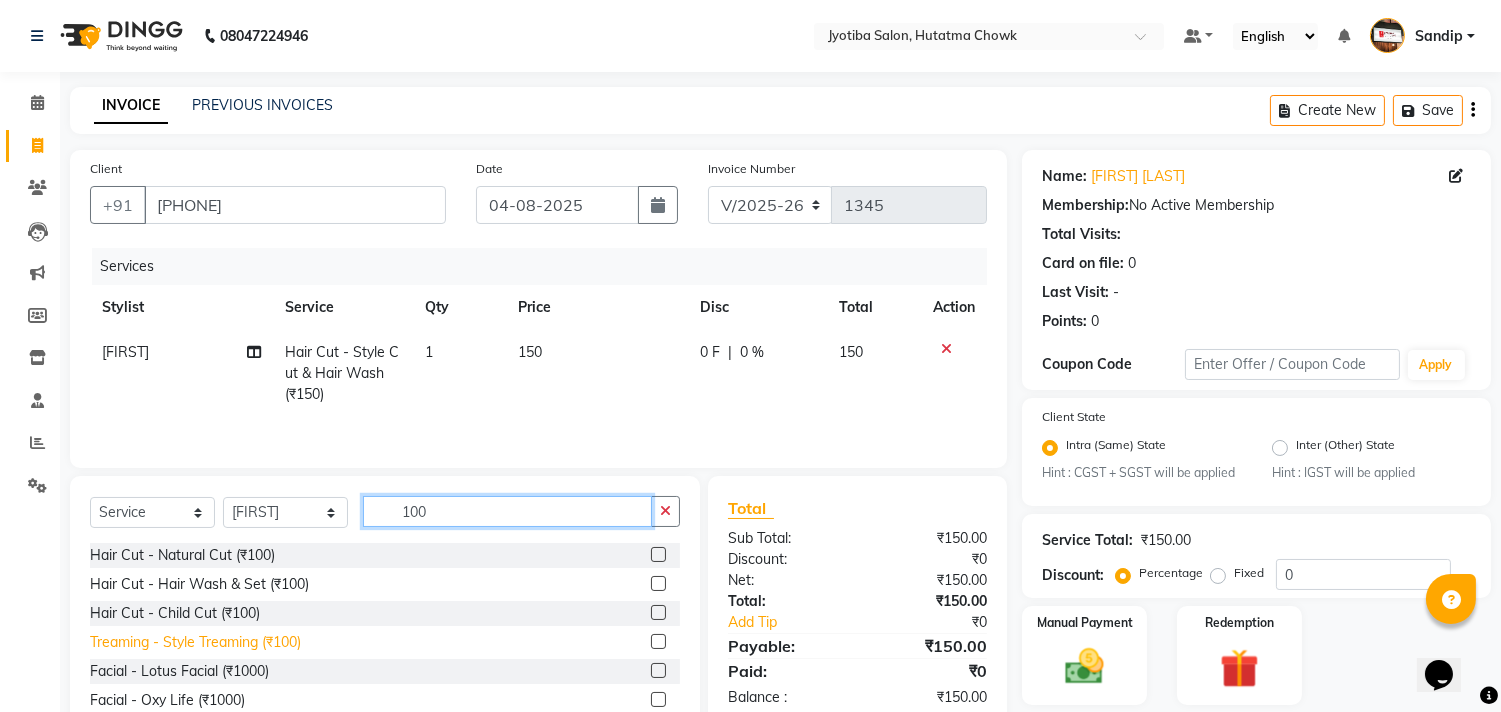 type on "100" 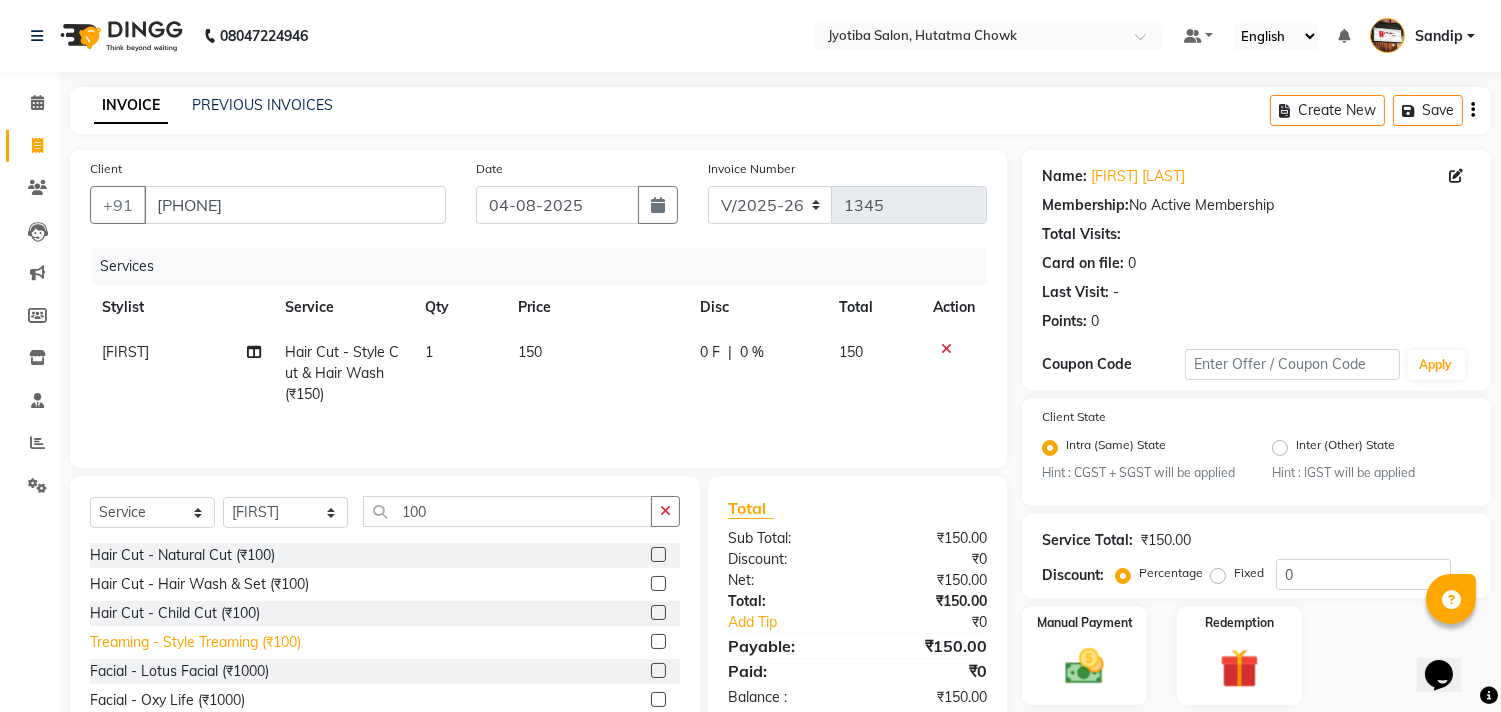 click on "Treaming - Style Treaming (₹100)" 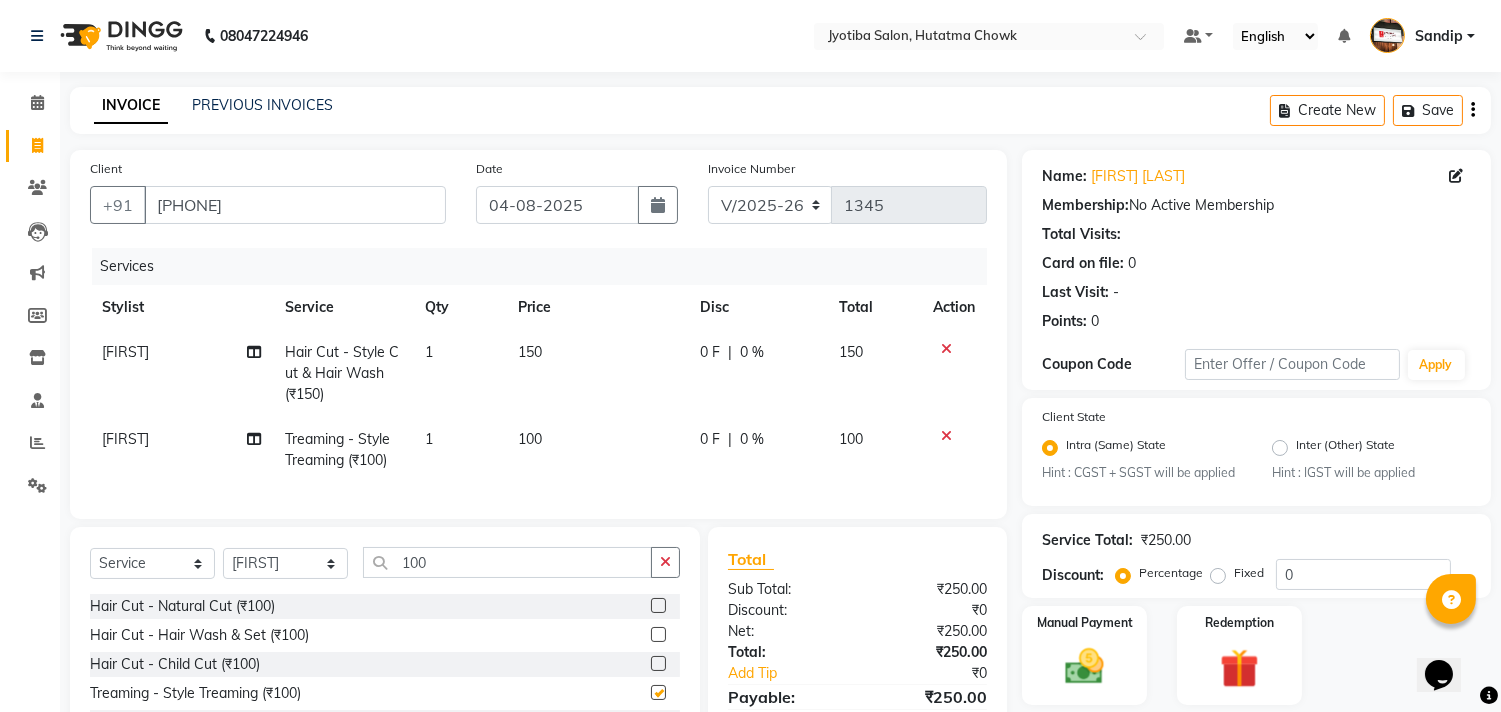 checkbox on "false" 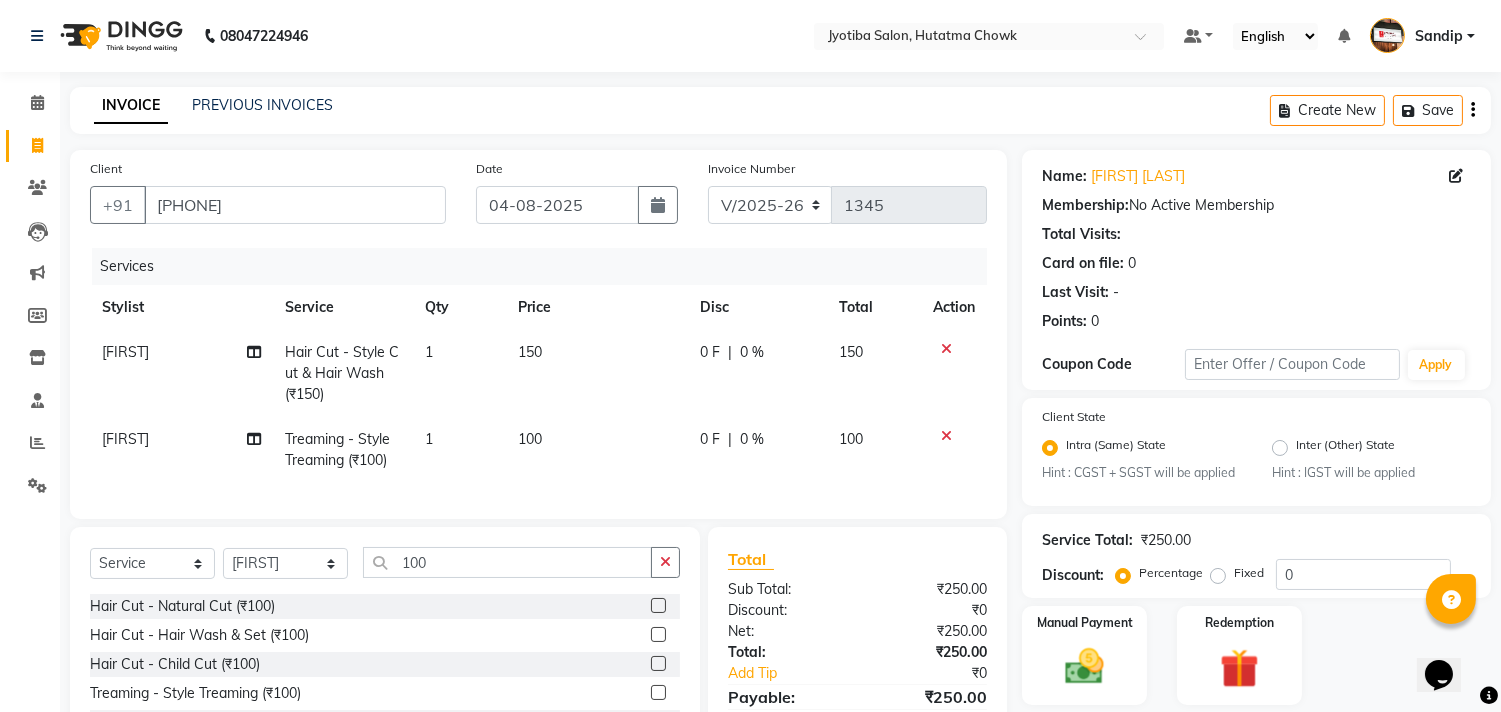 scroll, scrollTop: 156, scrollLeft: 0, axis: vertical 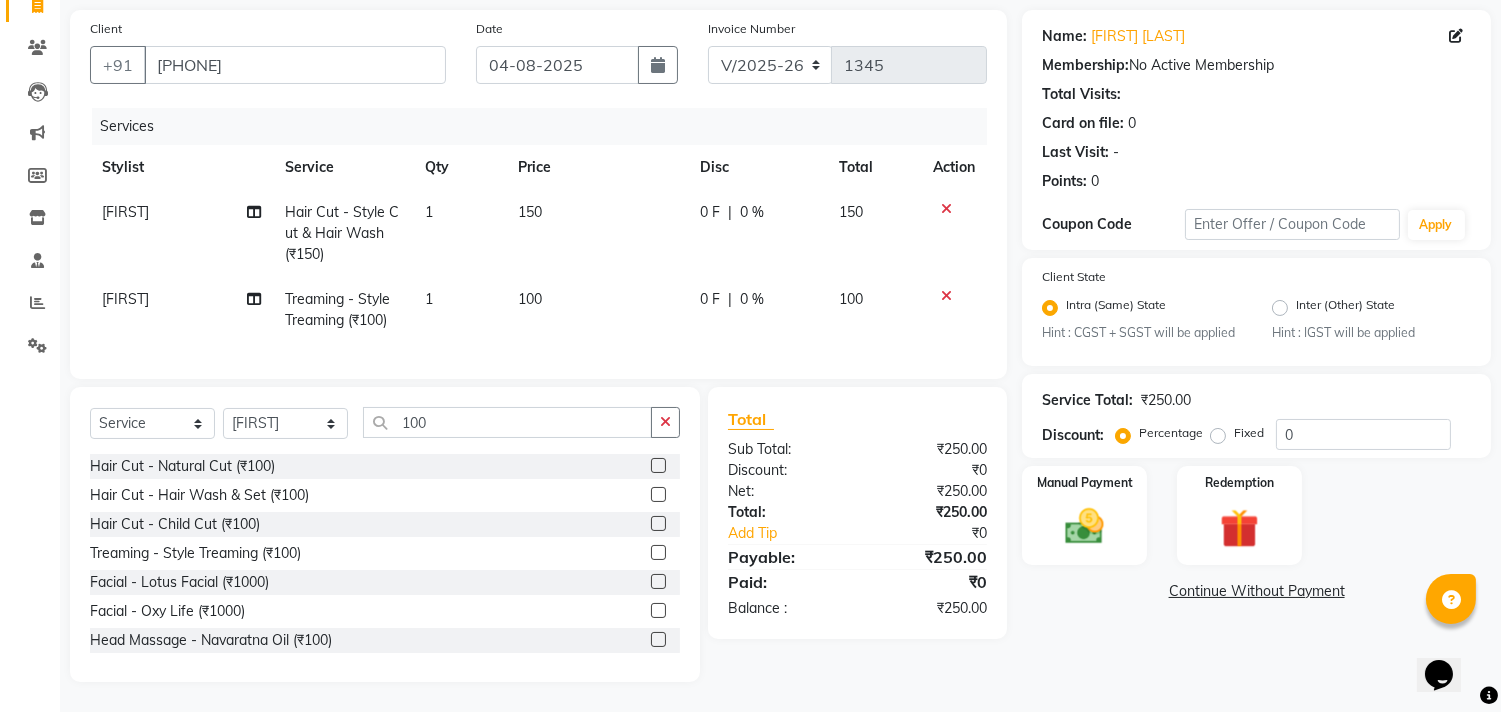 click on "Continue Without Payment" 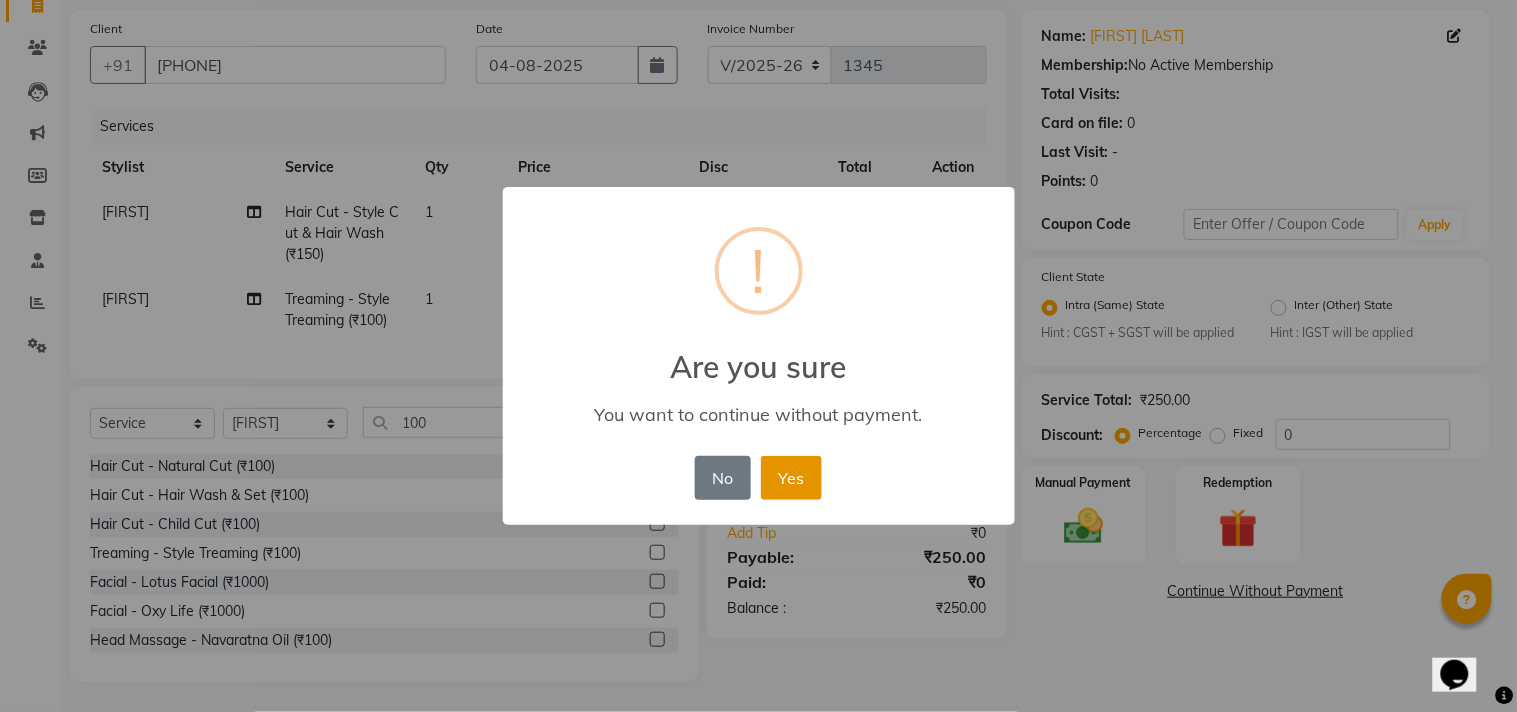 click on "Yes" at bounding box center [791, 478] 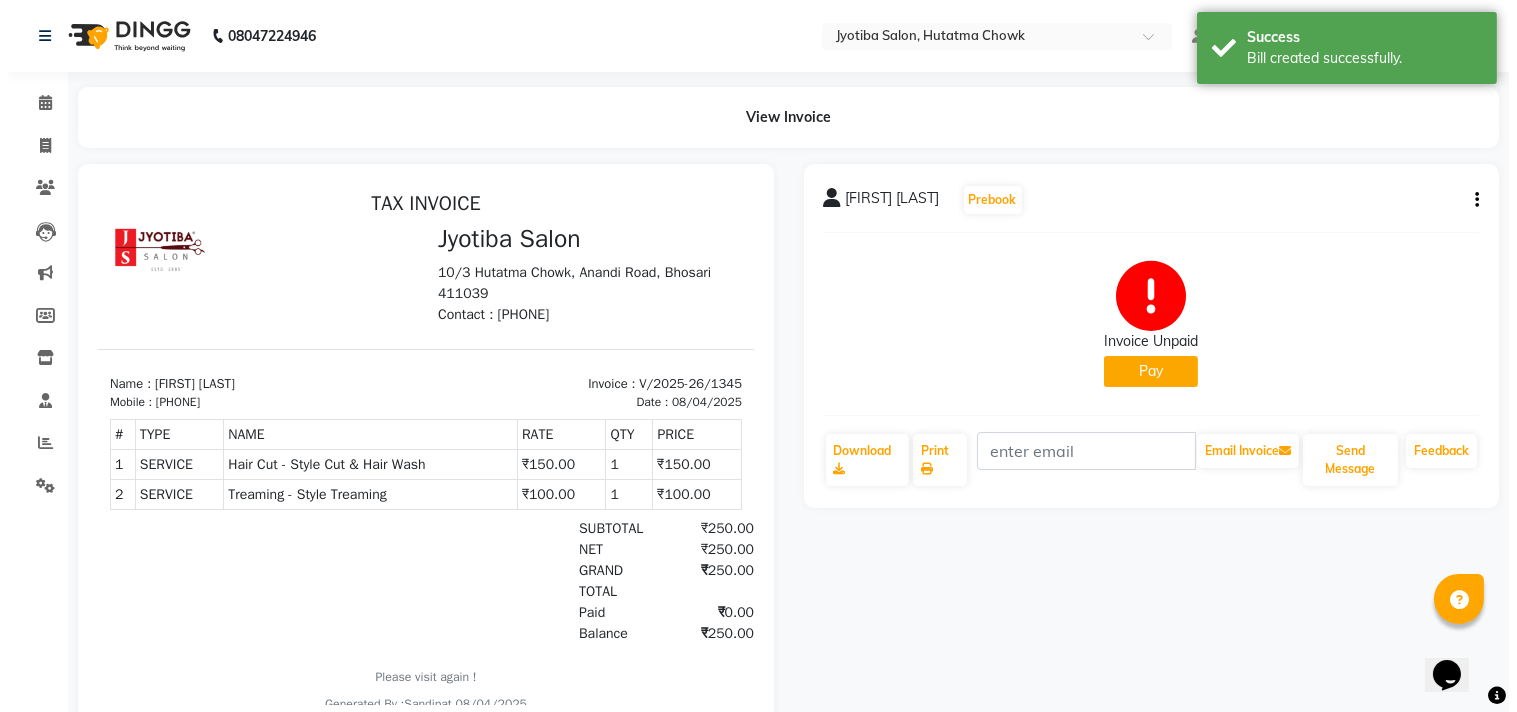 scroll, scrollTop: 0, scrollLeft: 0, axis: both 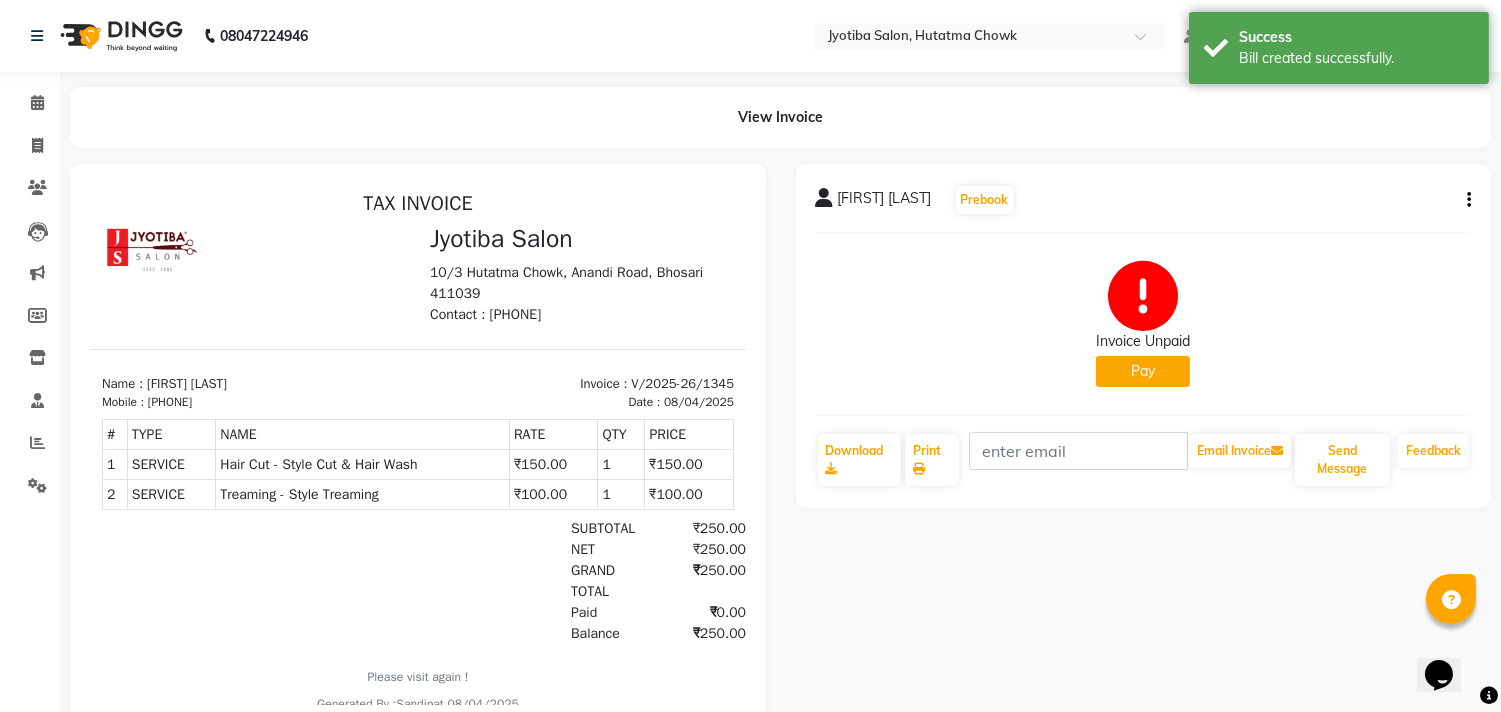 click on "Pay" 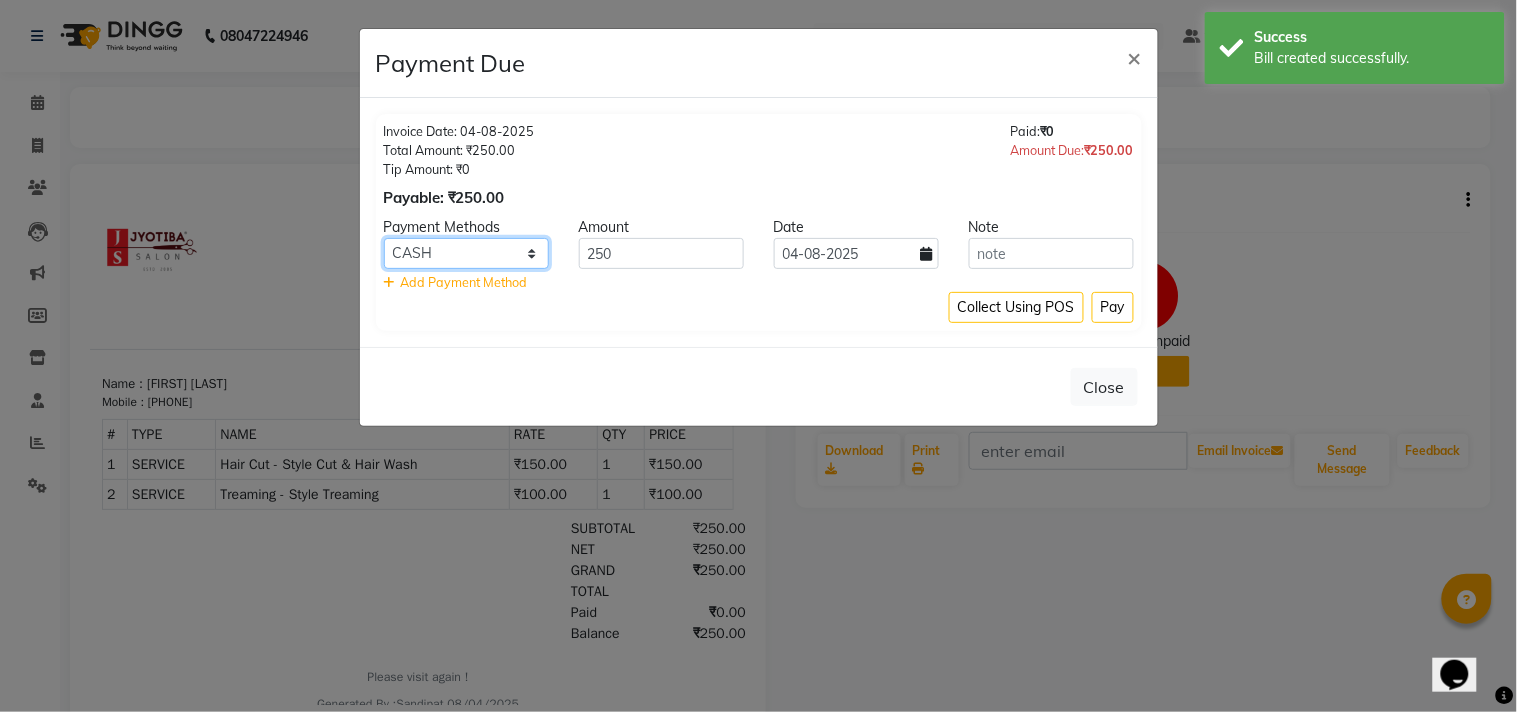 click on "CASH ONLINE CARD" 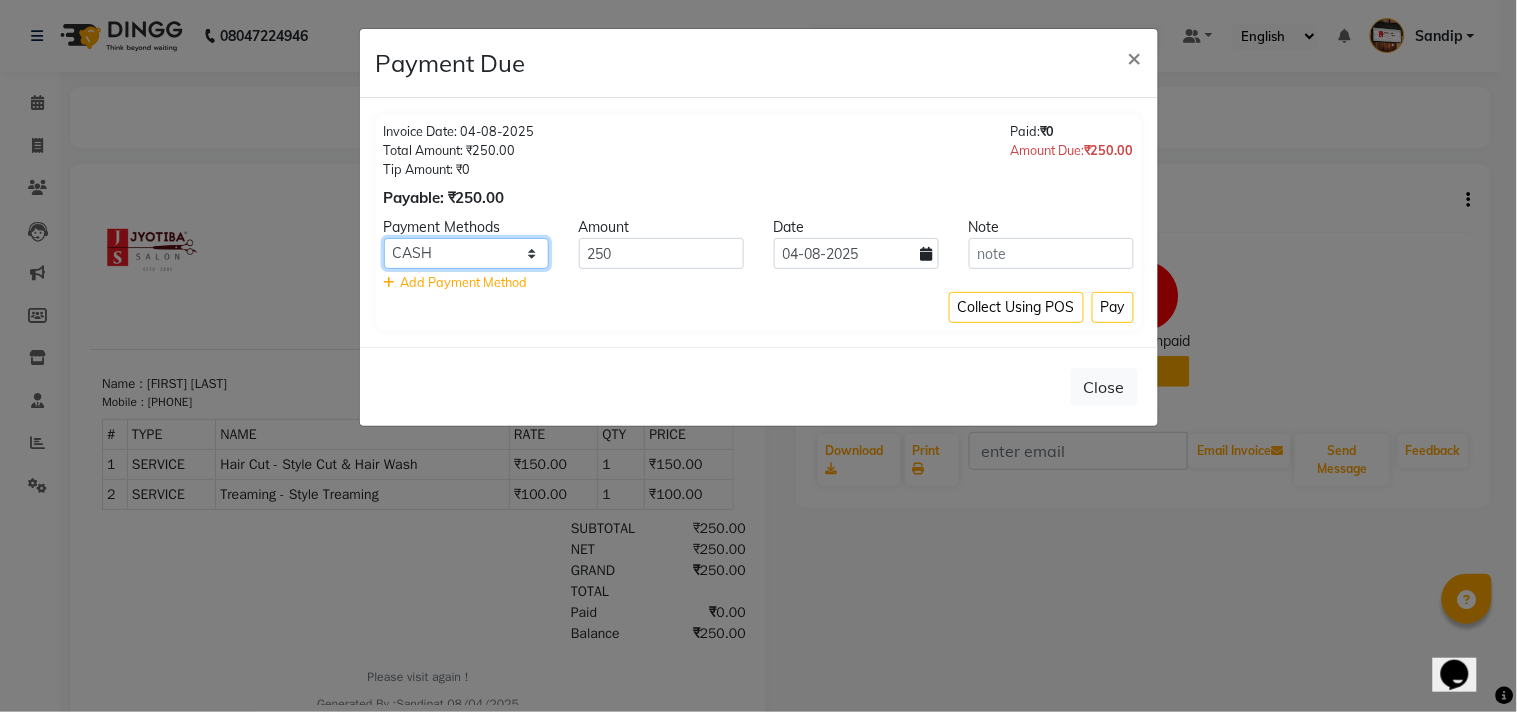 select on "3" 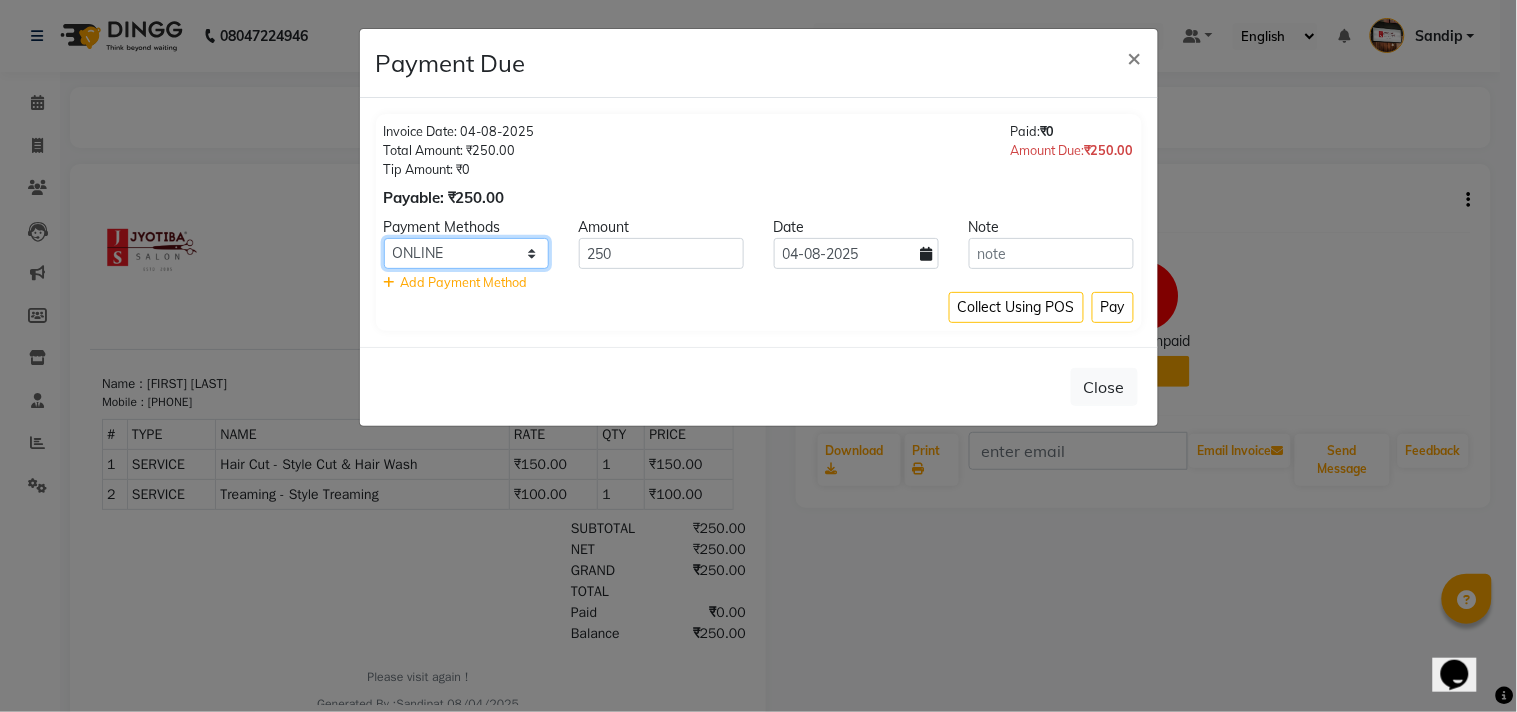 click on "CASH ONLINE CARD" 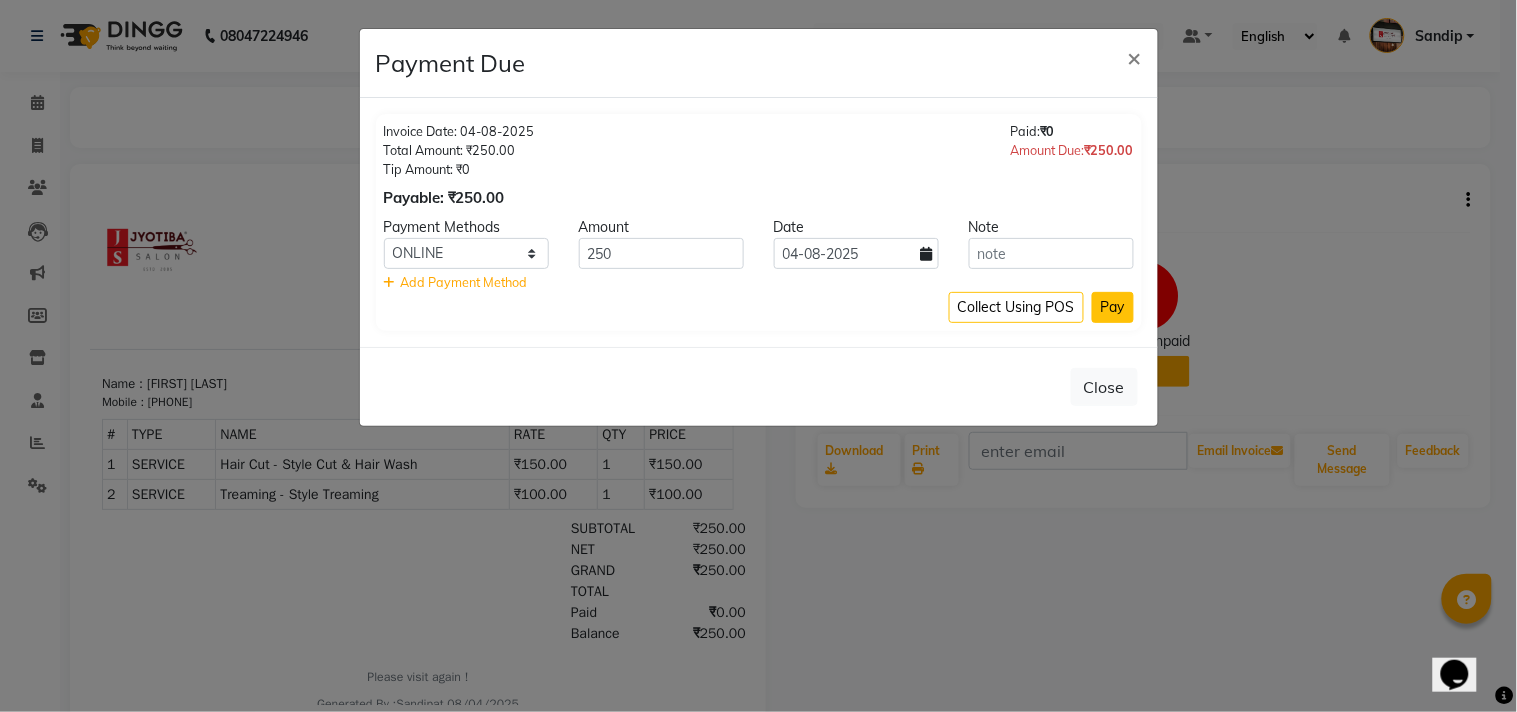 click on "Pay" 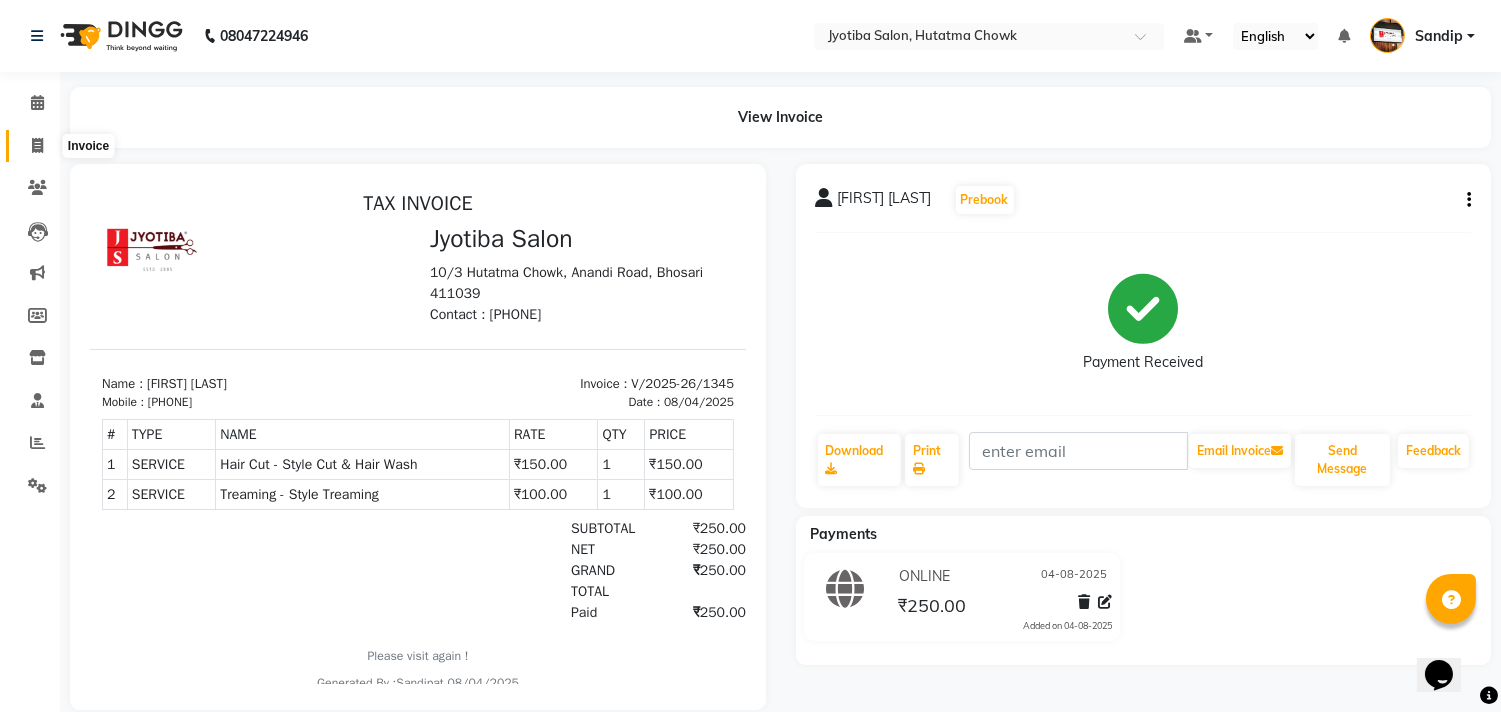 click 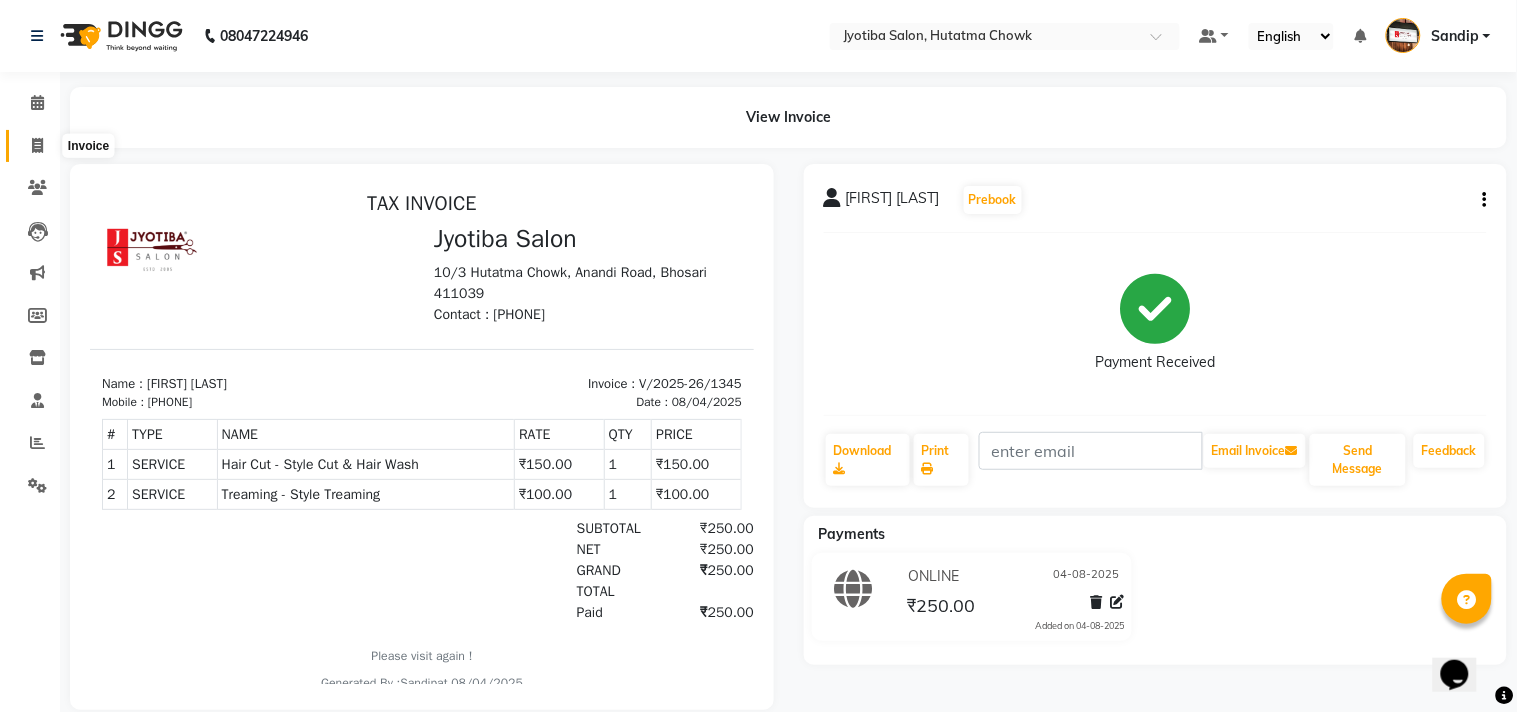 select on "556" 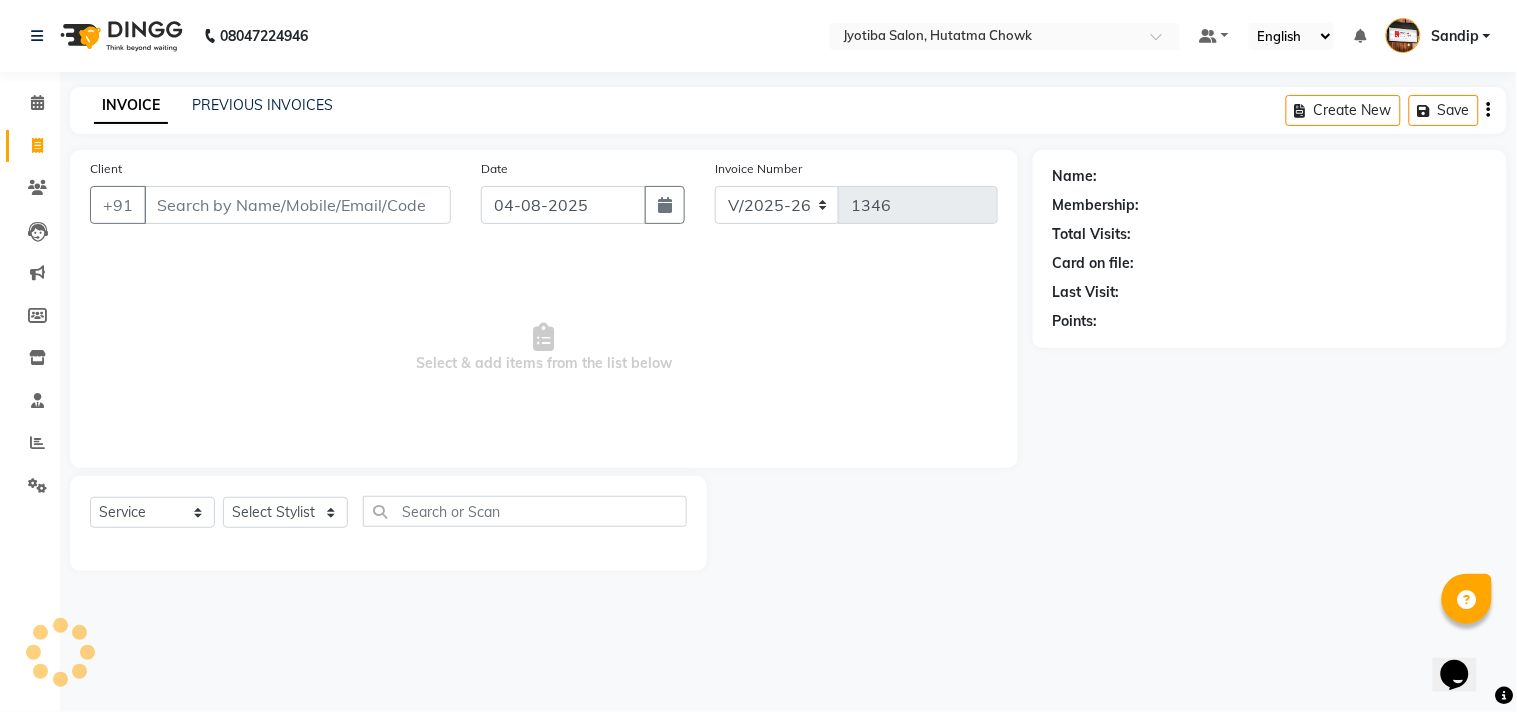 select on "membership" 